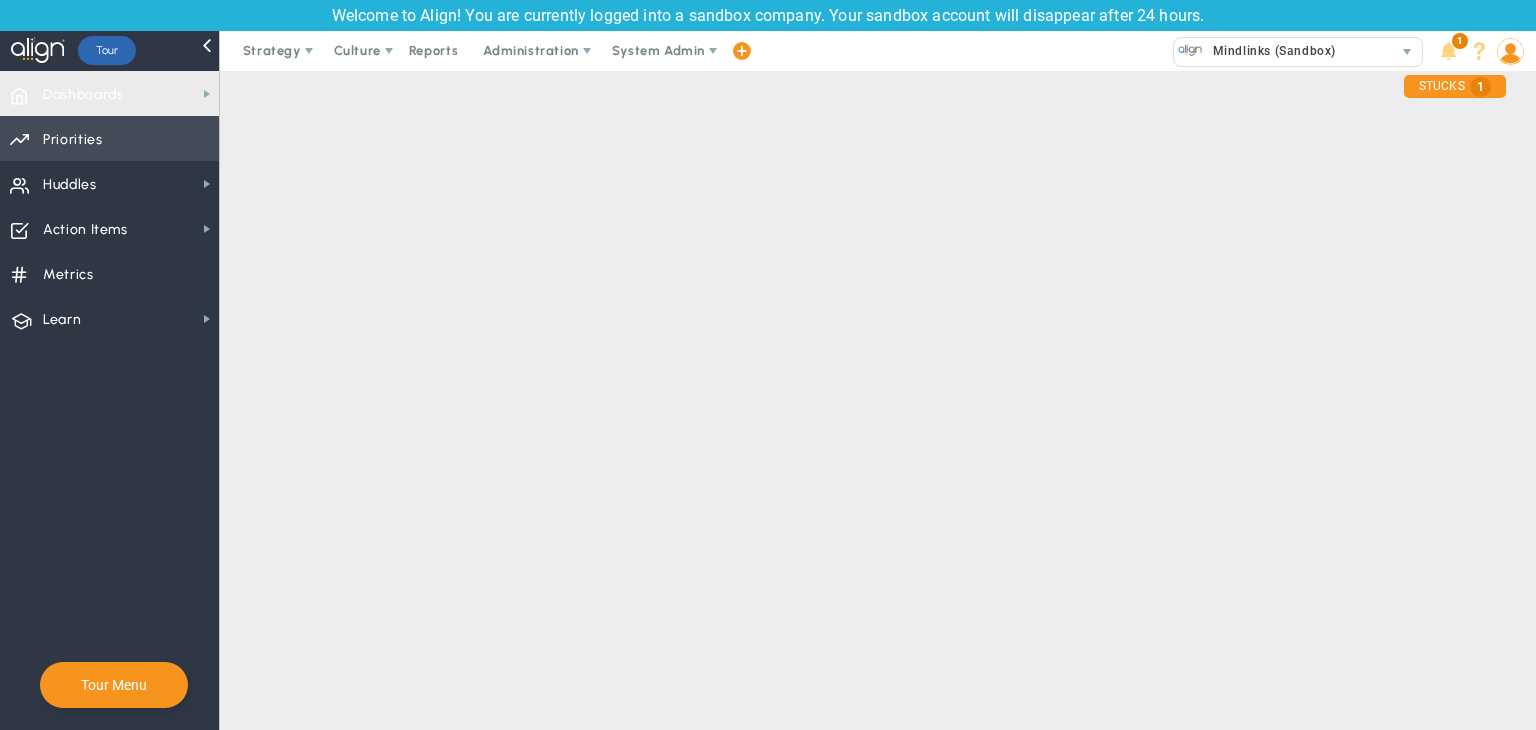scroll, scrollTop: 0, scrollLeft: 0, axis: both 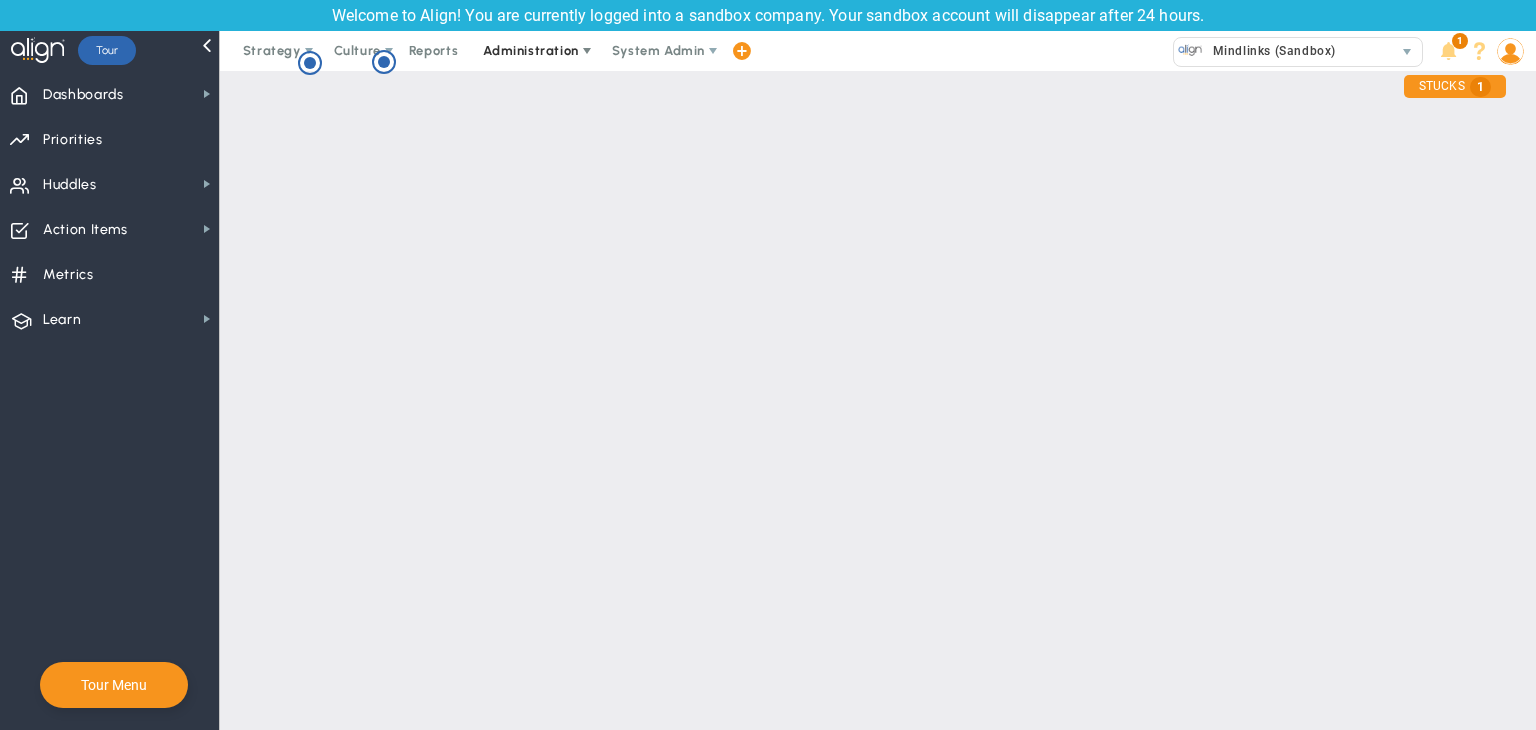 checkbox on "false" 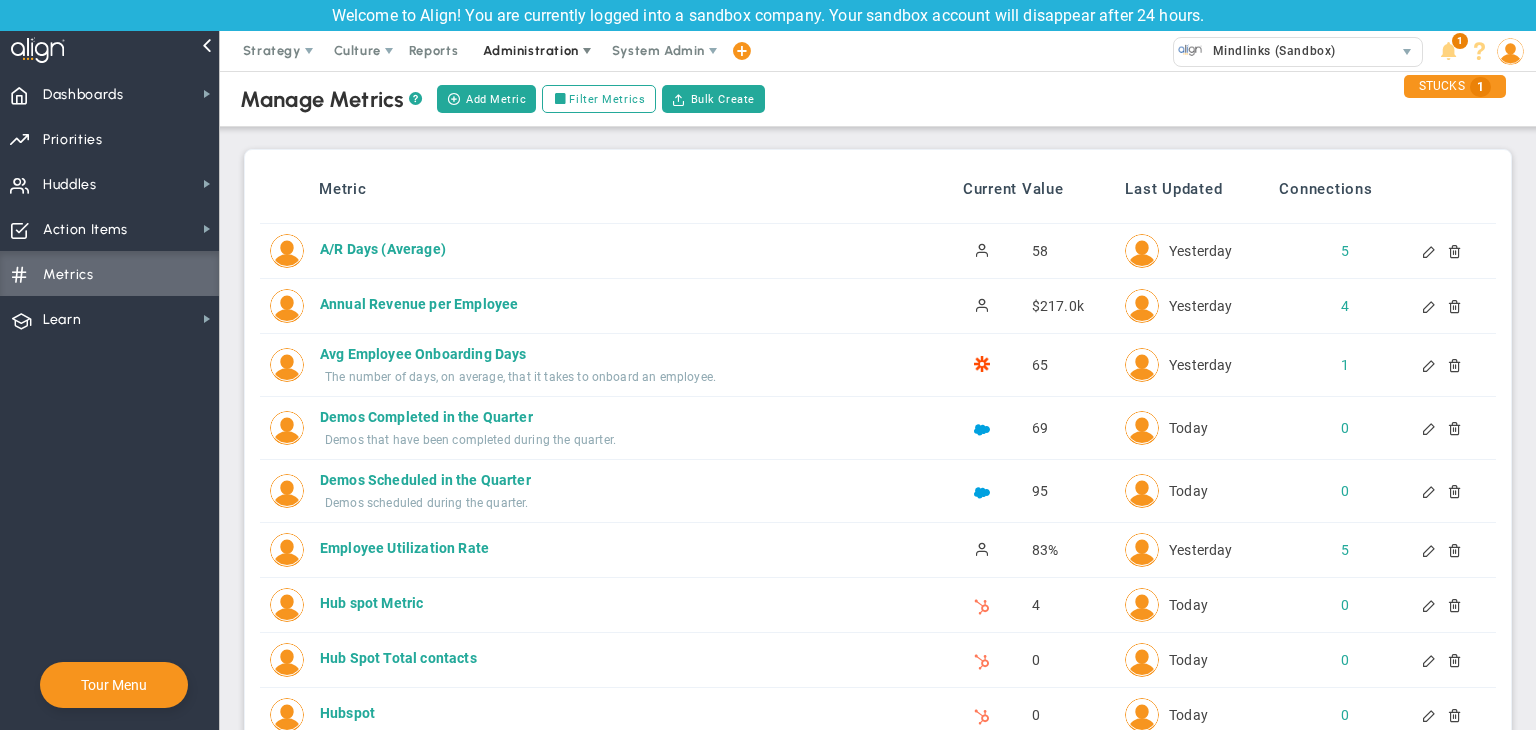 click on "Administration" at bounding box center (530, 50) 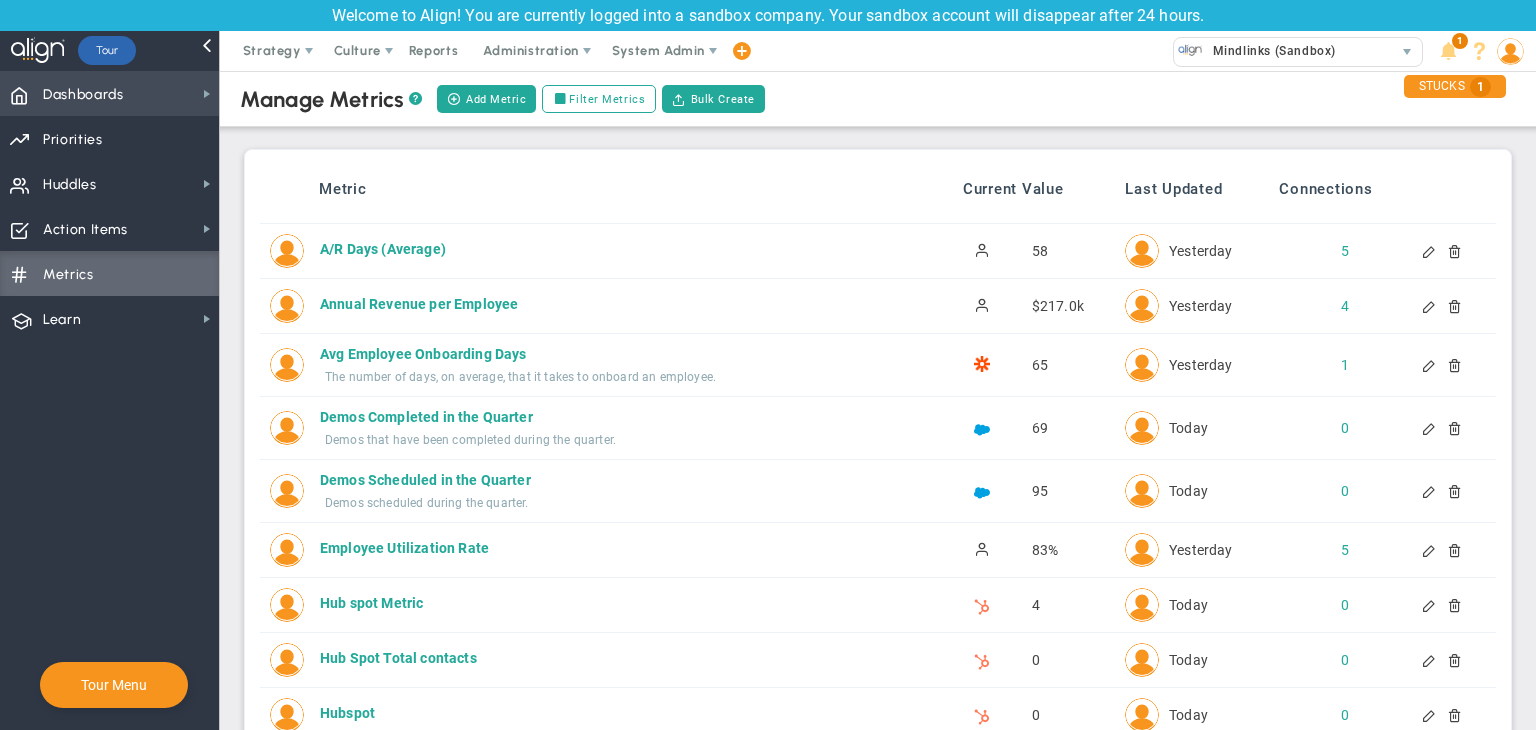 click on "Dashboards" at bounding box center (83, 95) 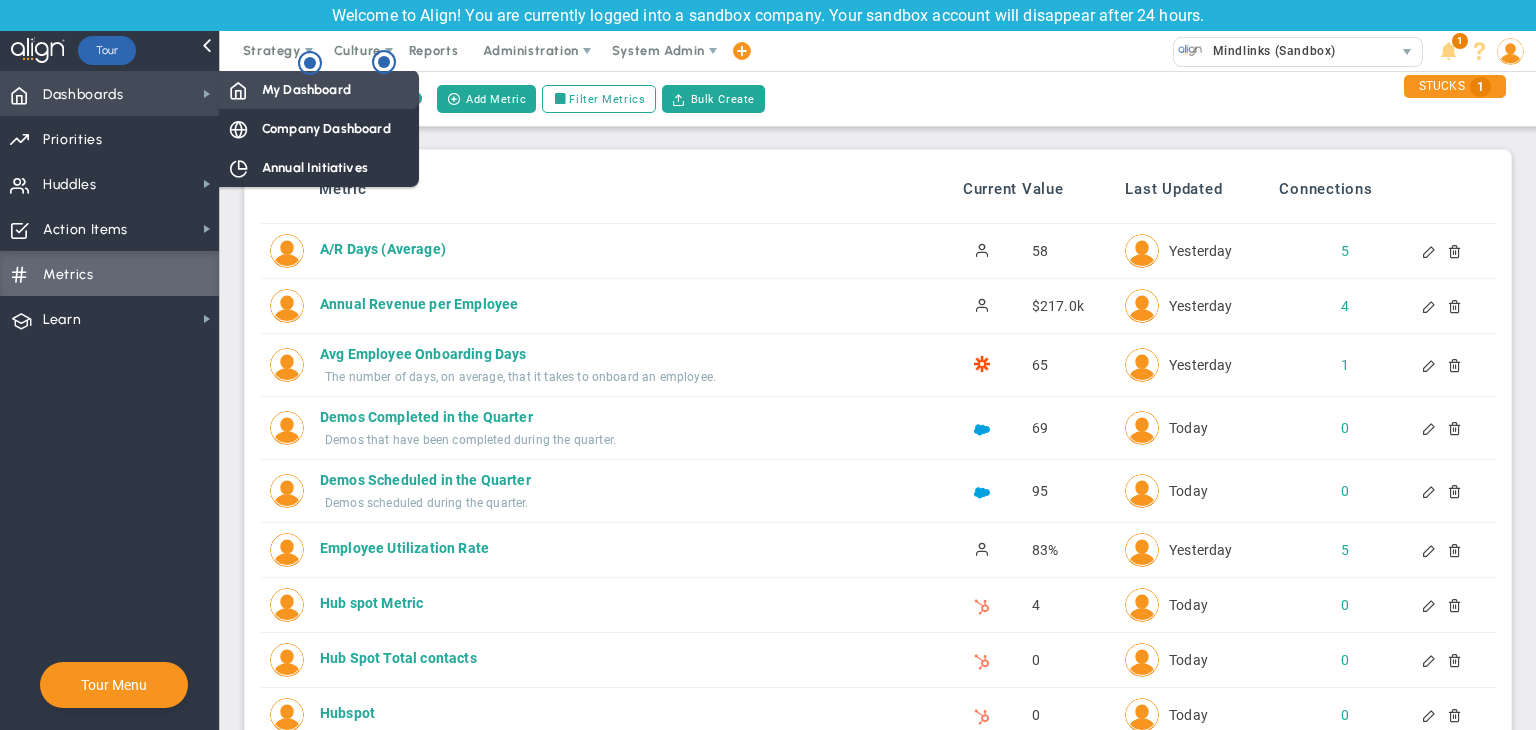 click on "My Dashboard" at bounding box center (319, 89) 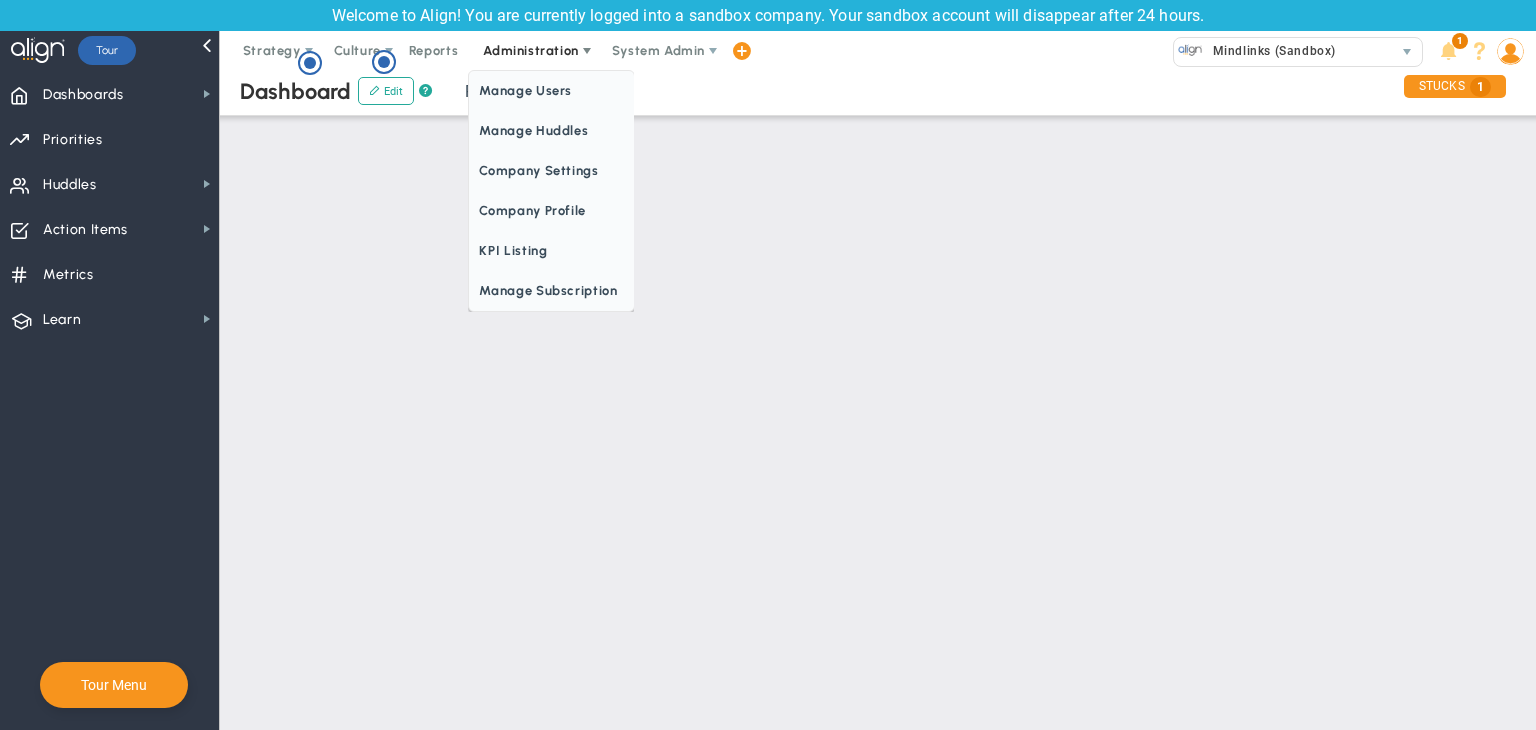 click on "Administration" at bounding box center (530, 50) 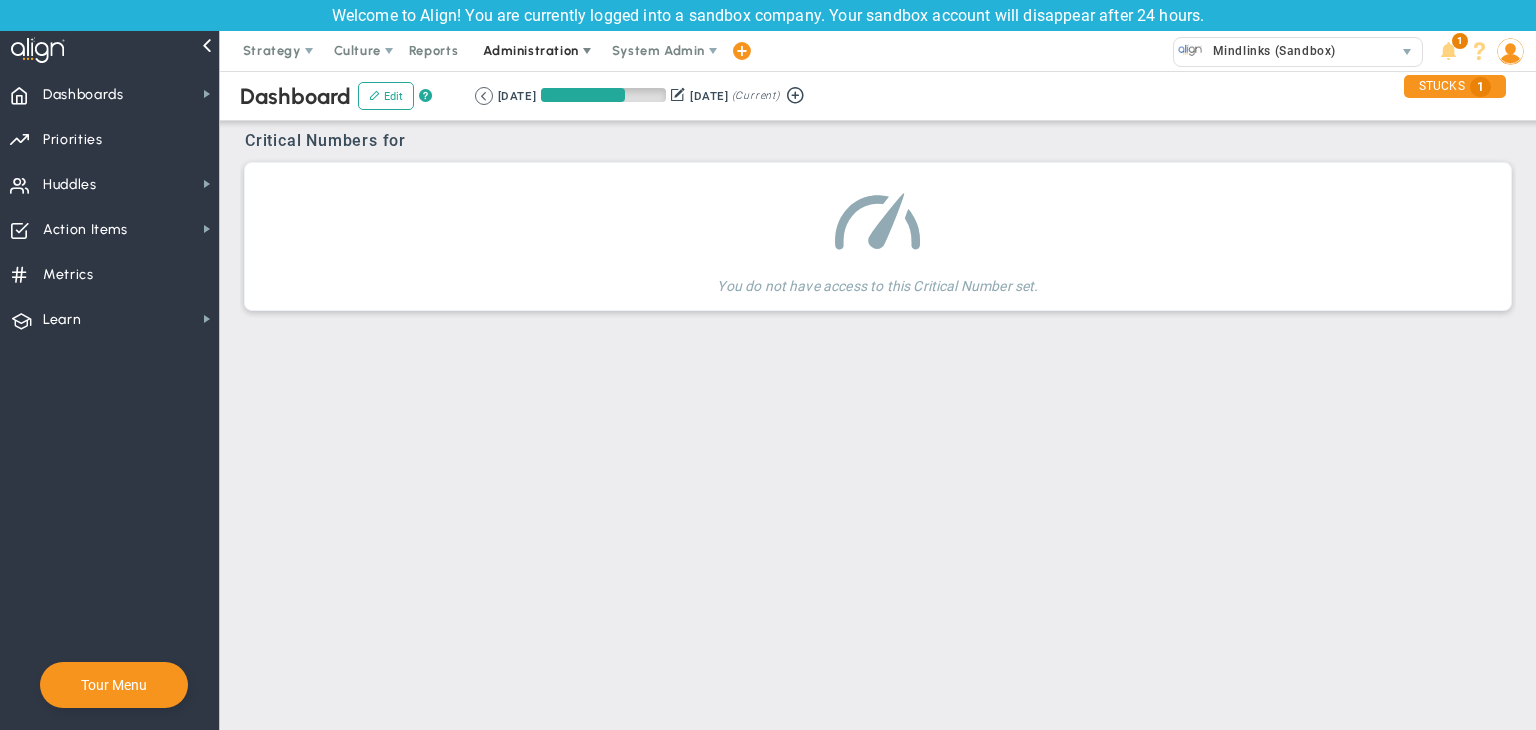 click on "Administration" at bounding box center (530, 50) 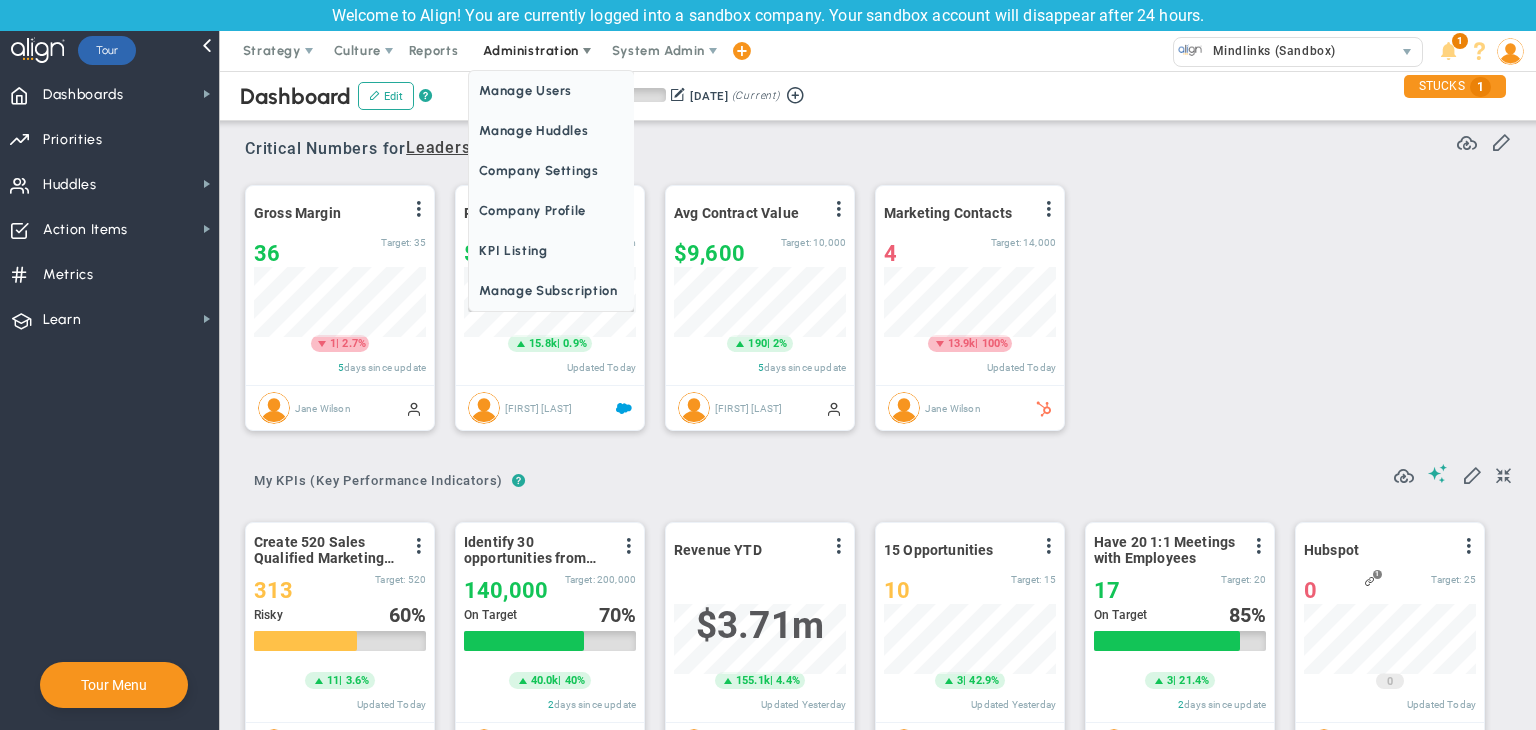 scroll, scrollTop: 999929, scrollLeft: 999827, axis: both 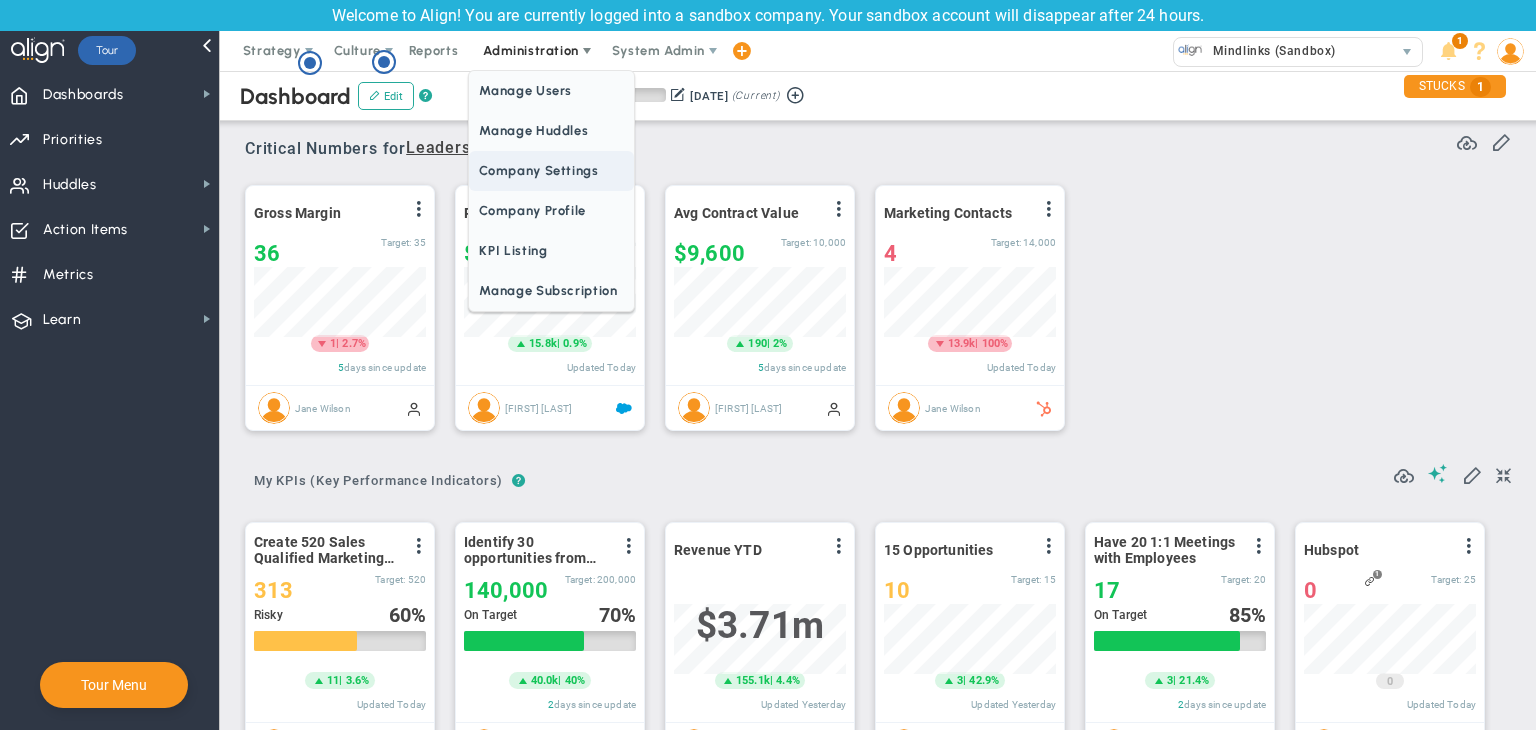 click on "Company Settings" at bounding box center (551, 171) 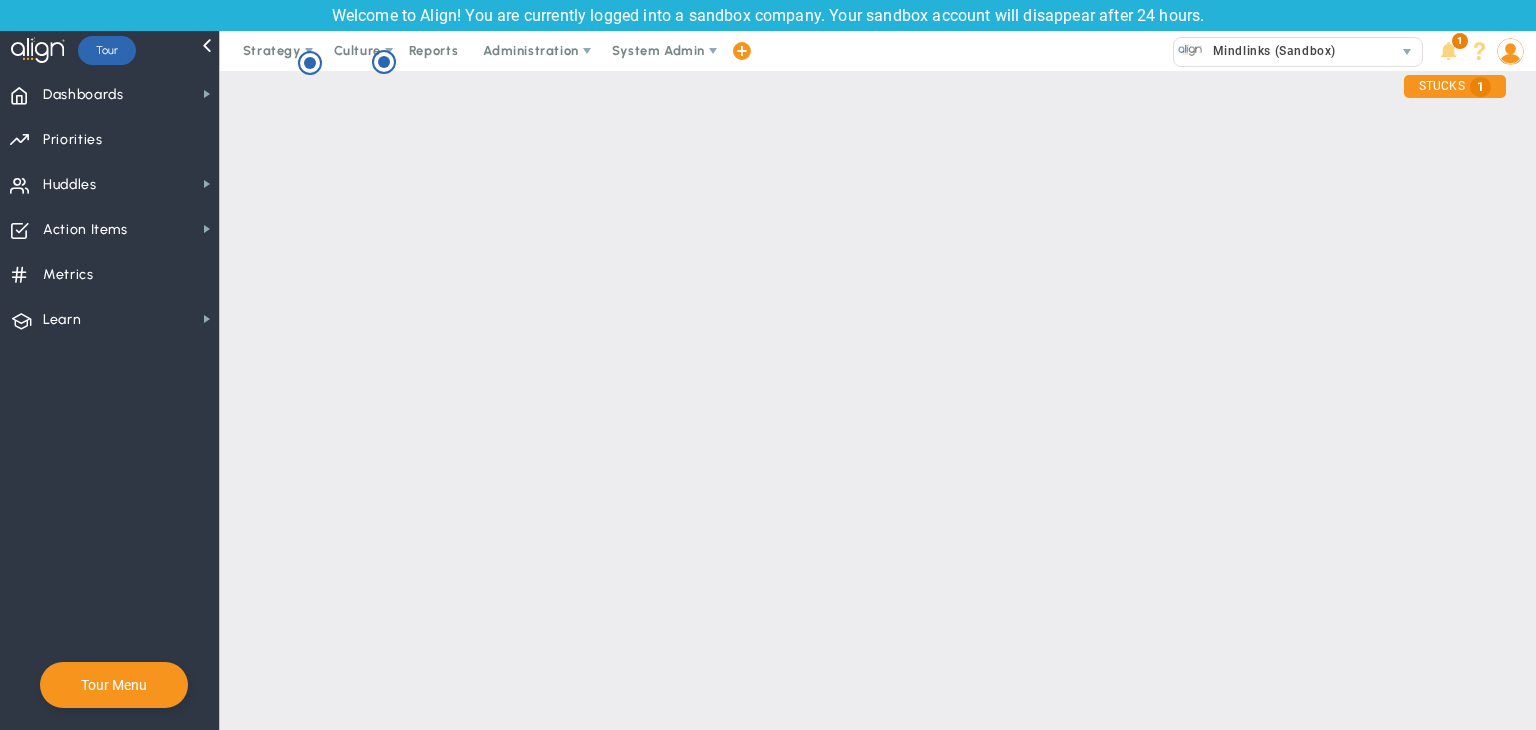 checkbox on "true" 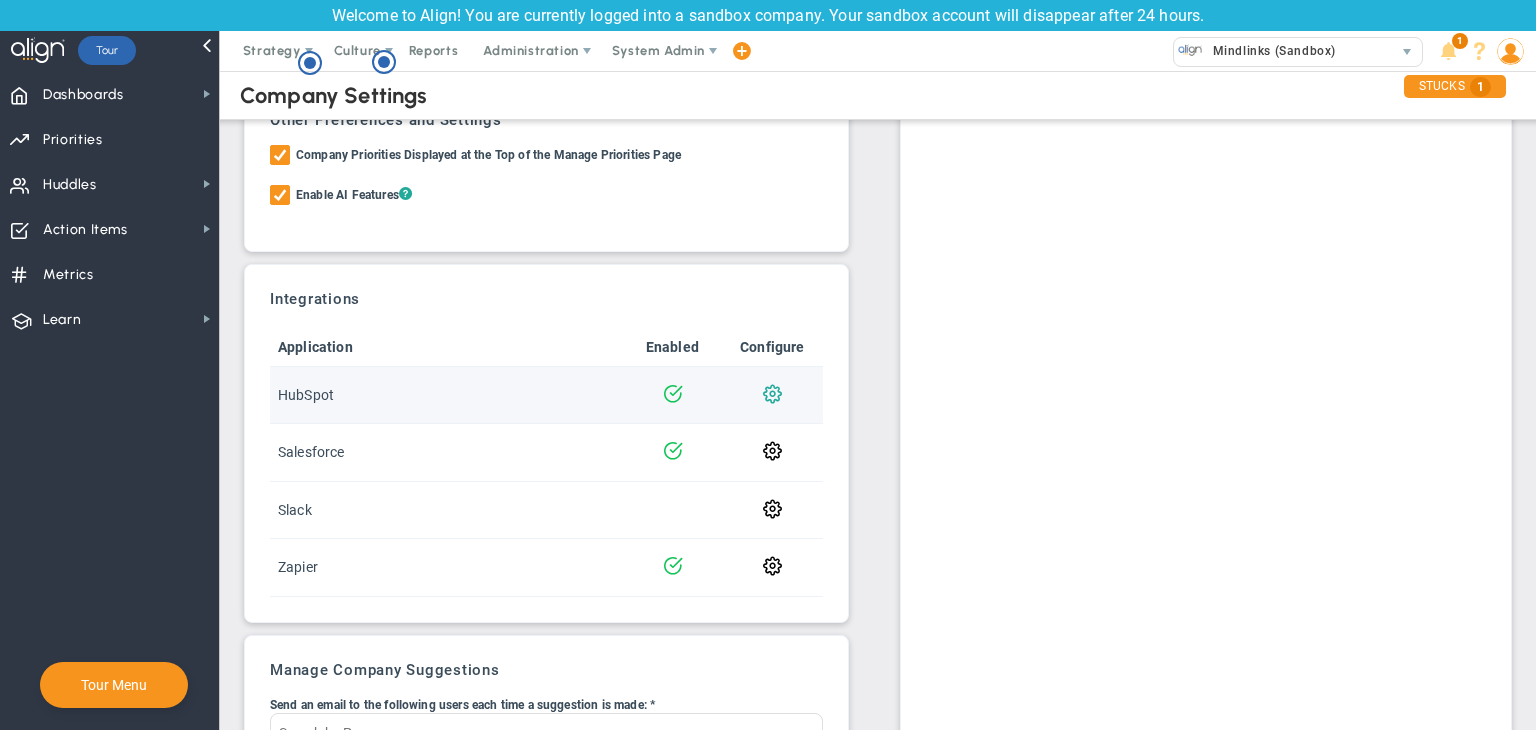 click 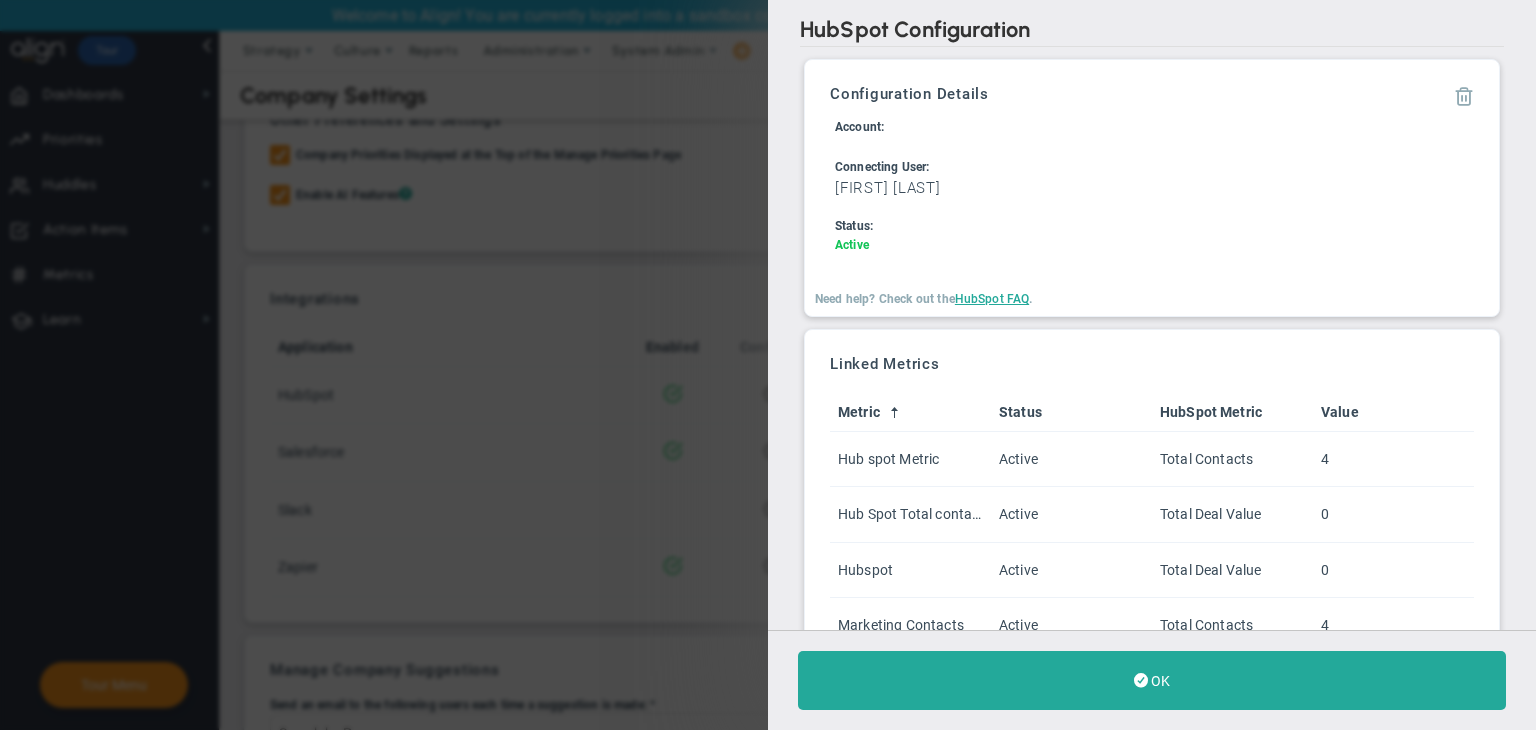 click at bounding box center [1464, 95] 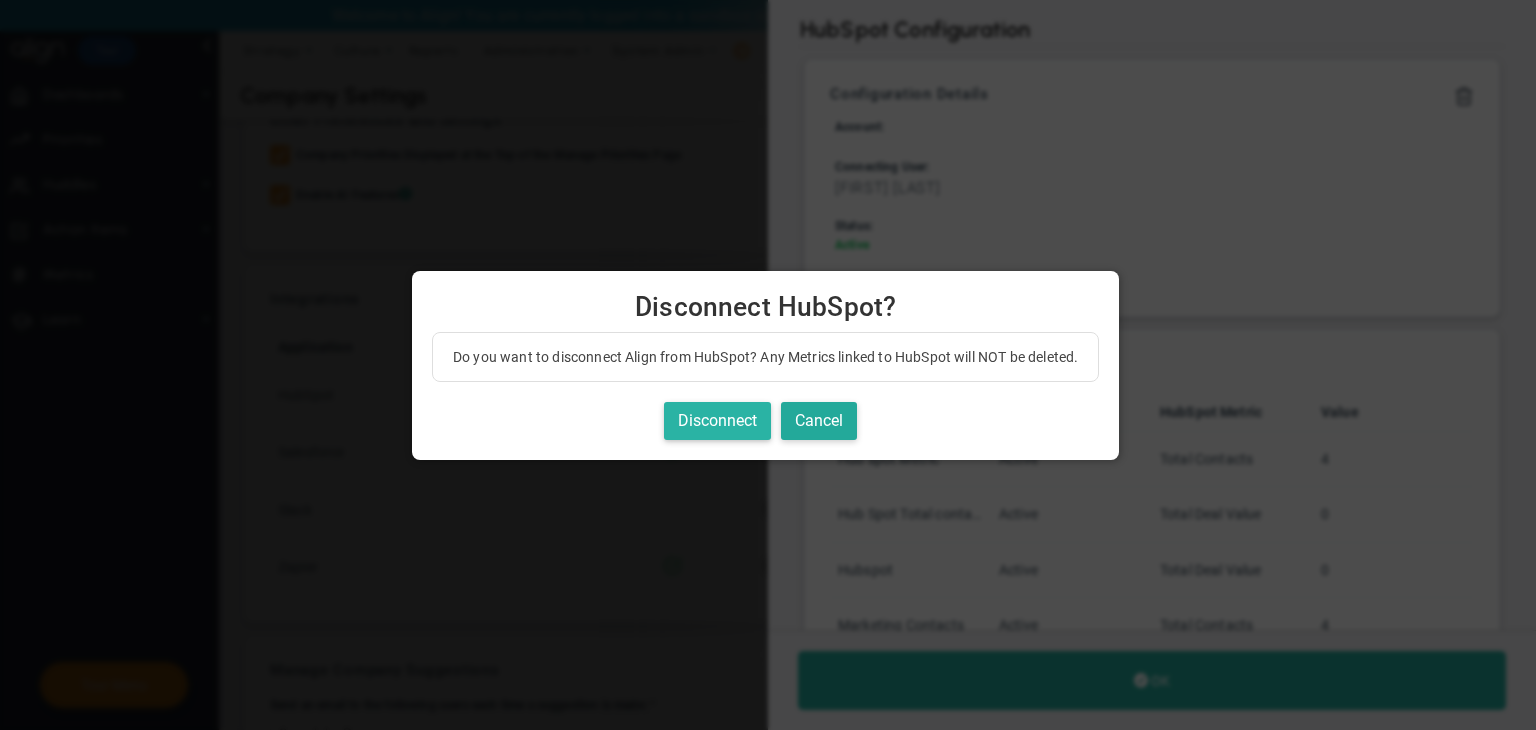 click on "Disconnect" at bounding box center (717, 421) 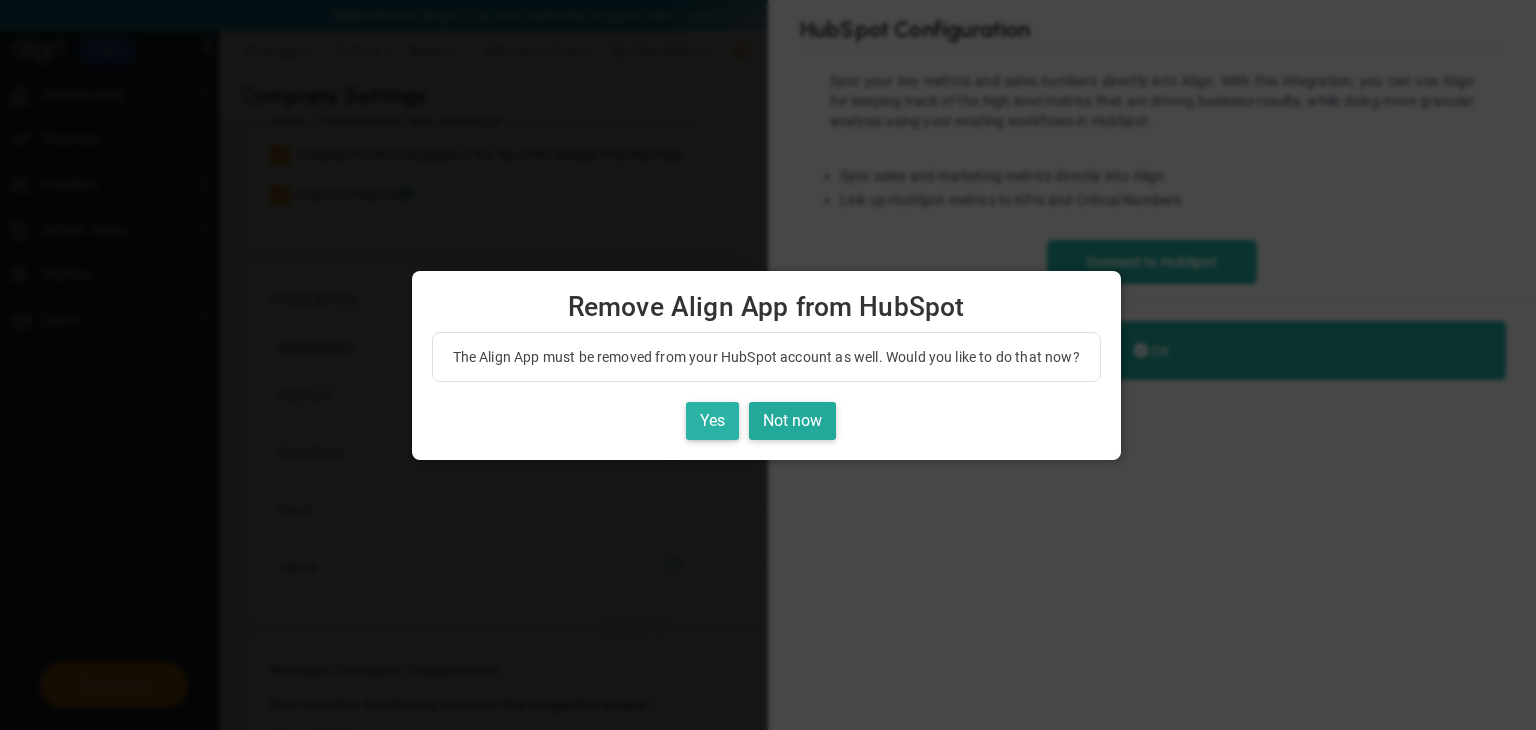 click on "Yes" at bounding box center [712, 421] 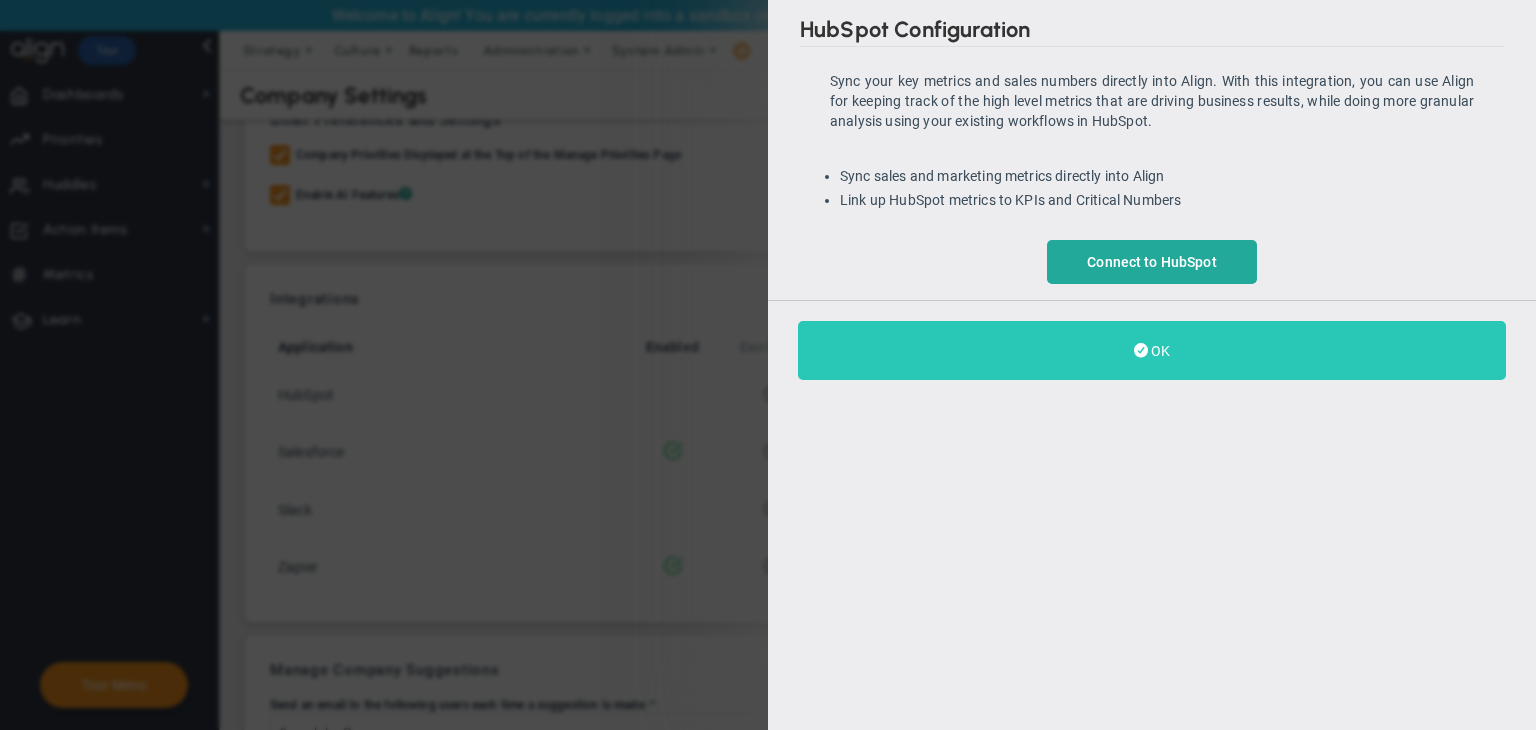 click on "OK" at bounding box center [1152, 350] 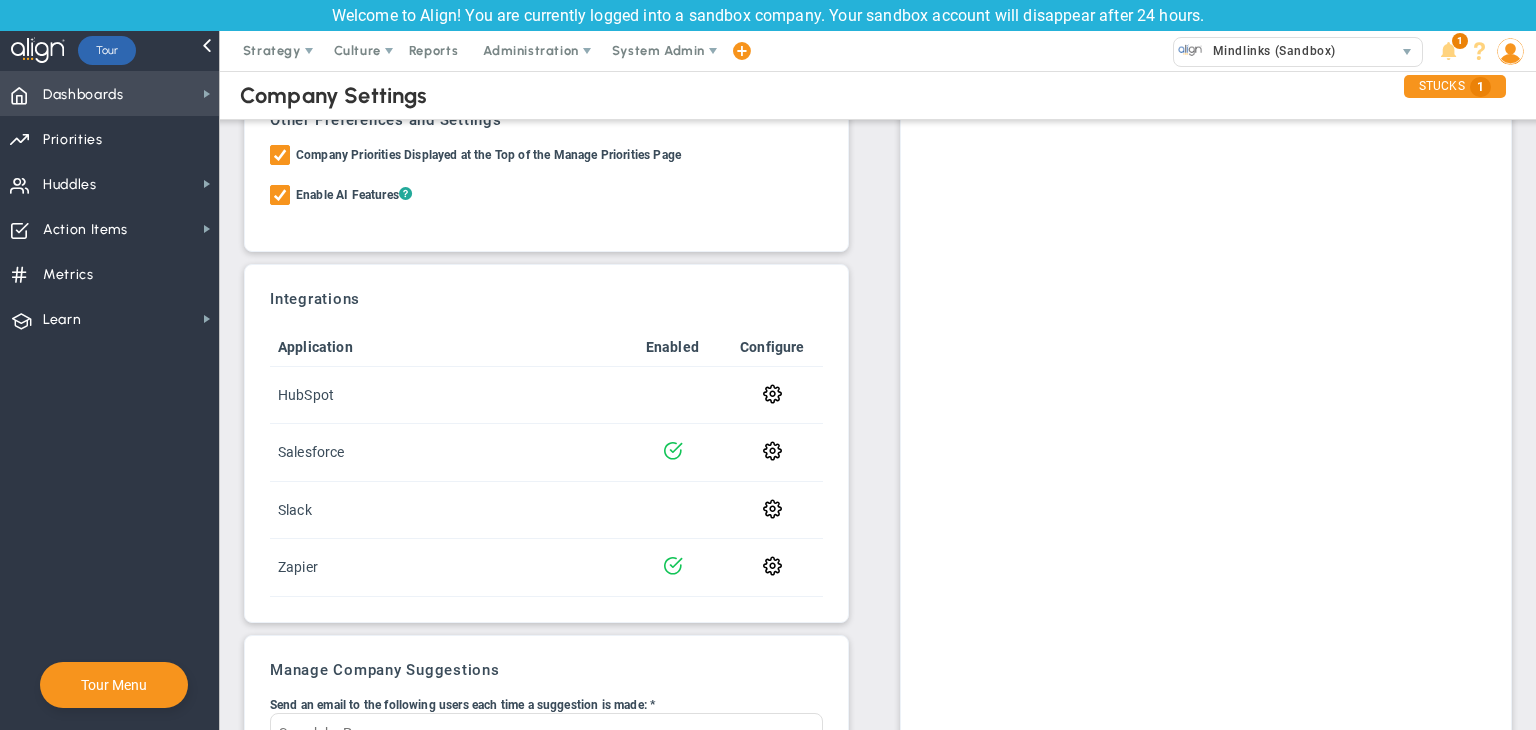 click on "Dashboards" at bounding box center (83, 95) 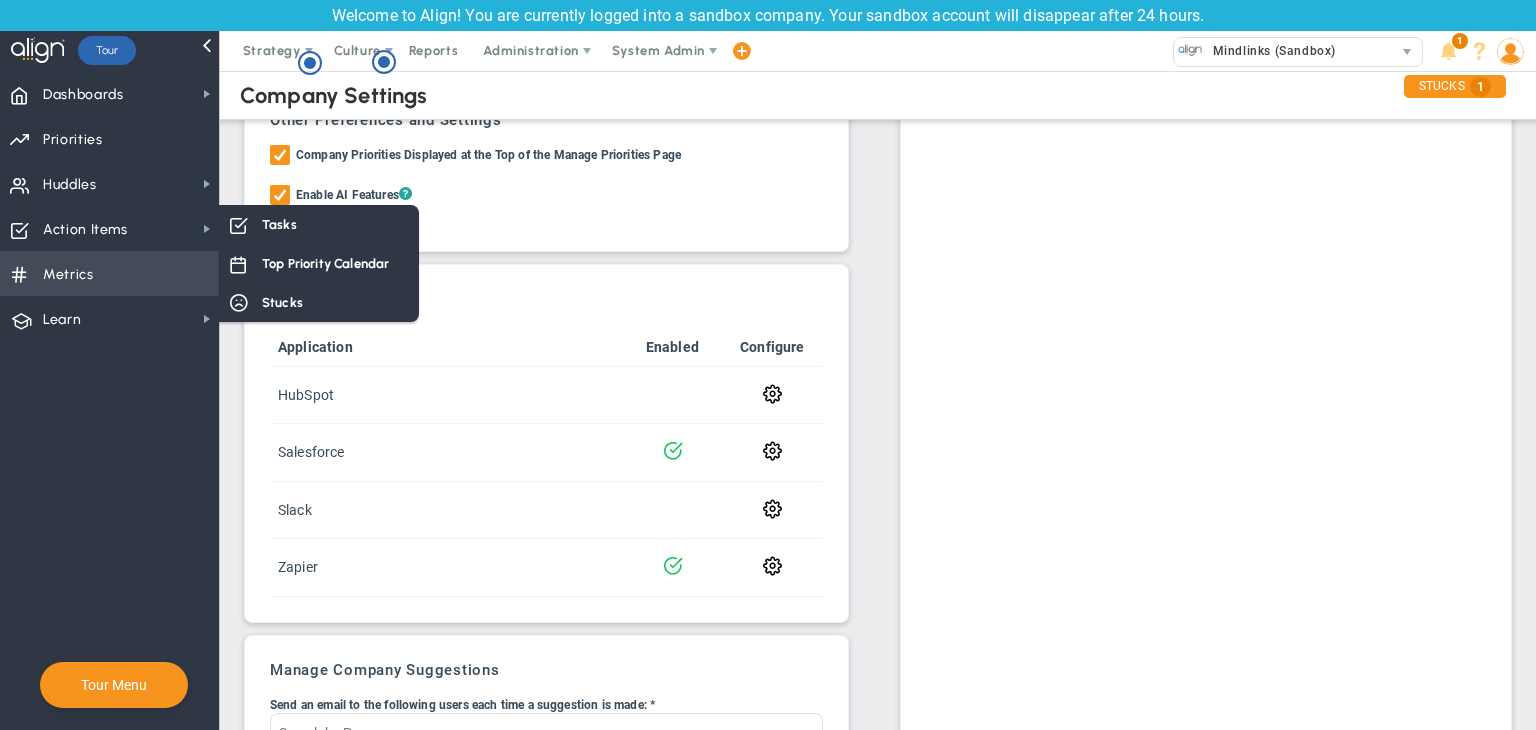 click on "Metrics Metrics" at bounding box center (109, 273) 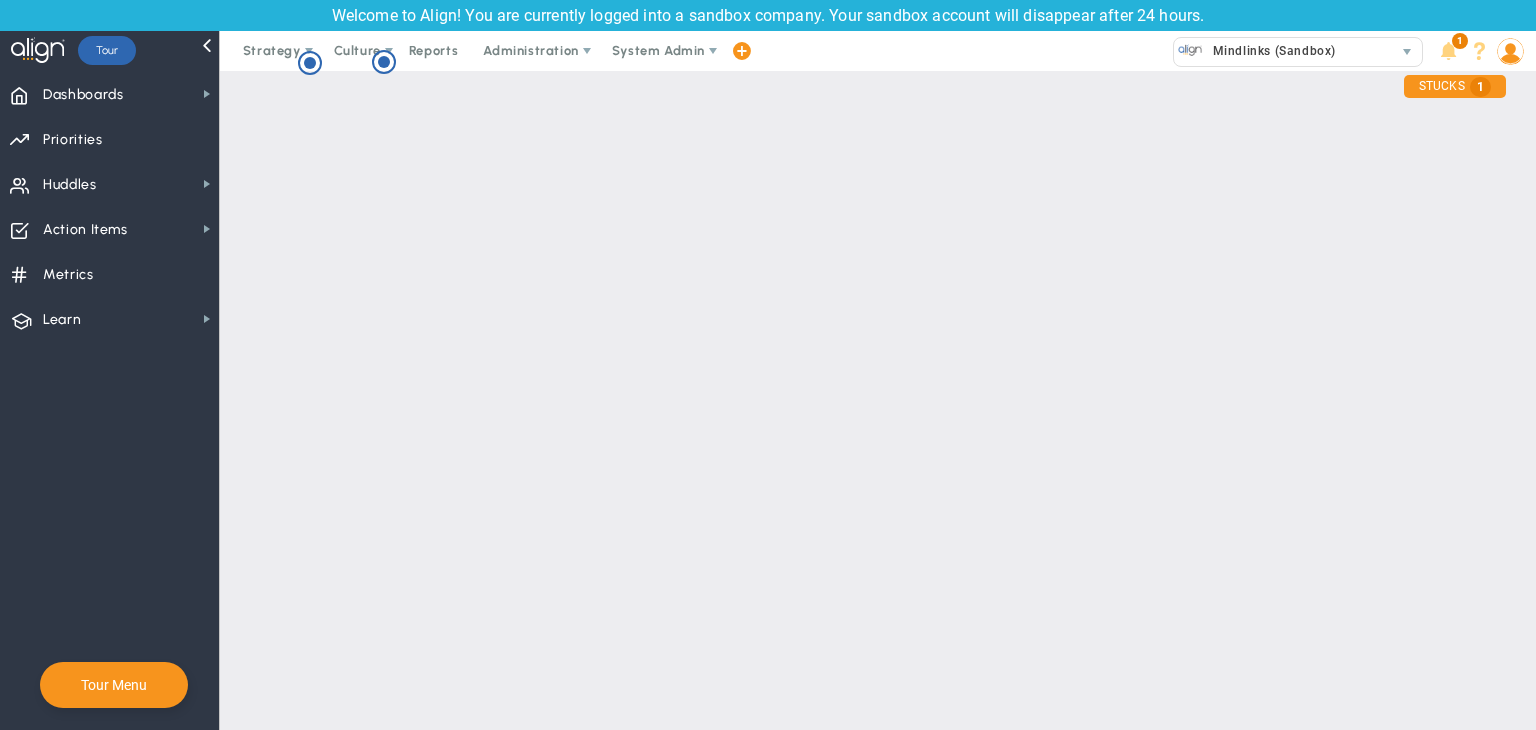 checkbox on "false" 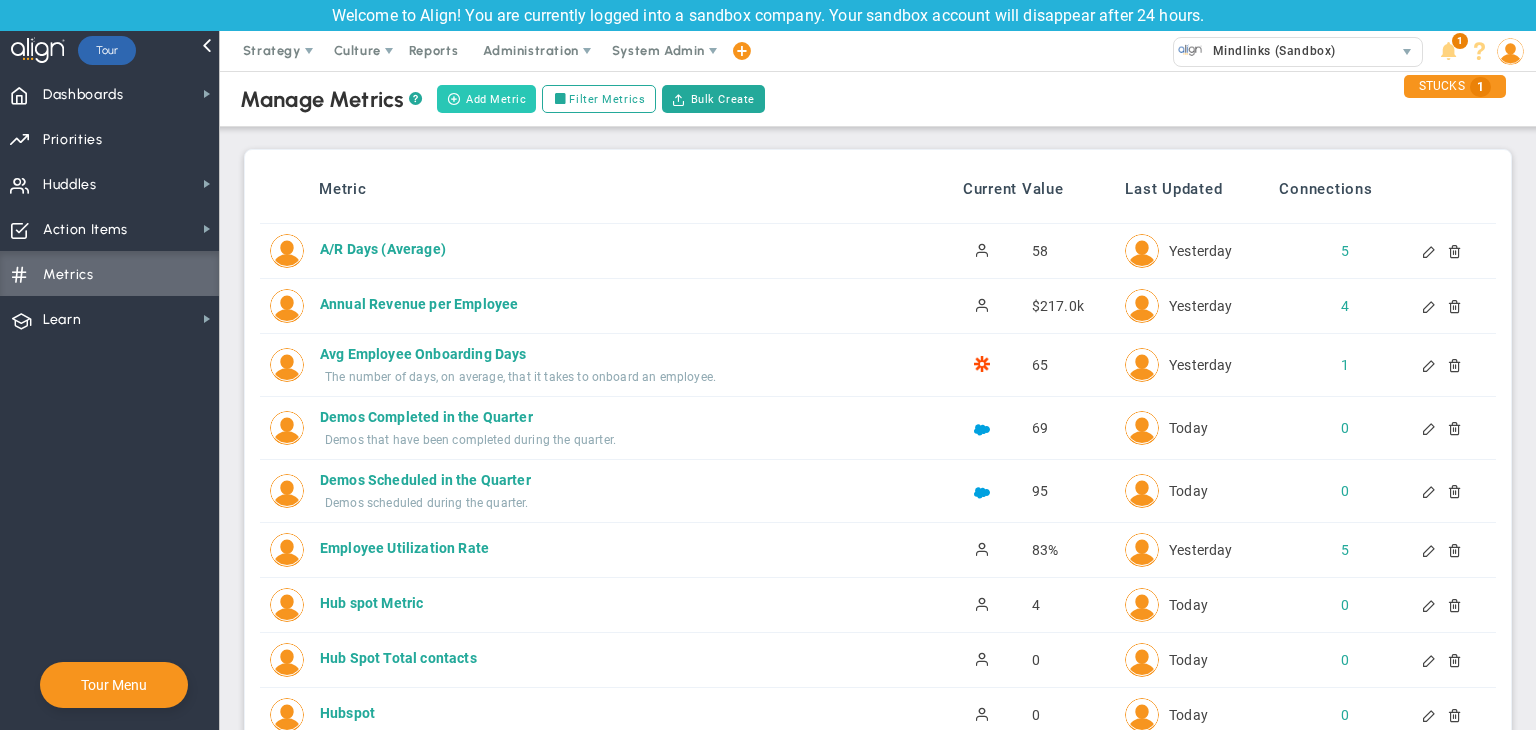 click on "Add Metric" at bounding box center [486, 99] 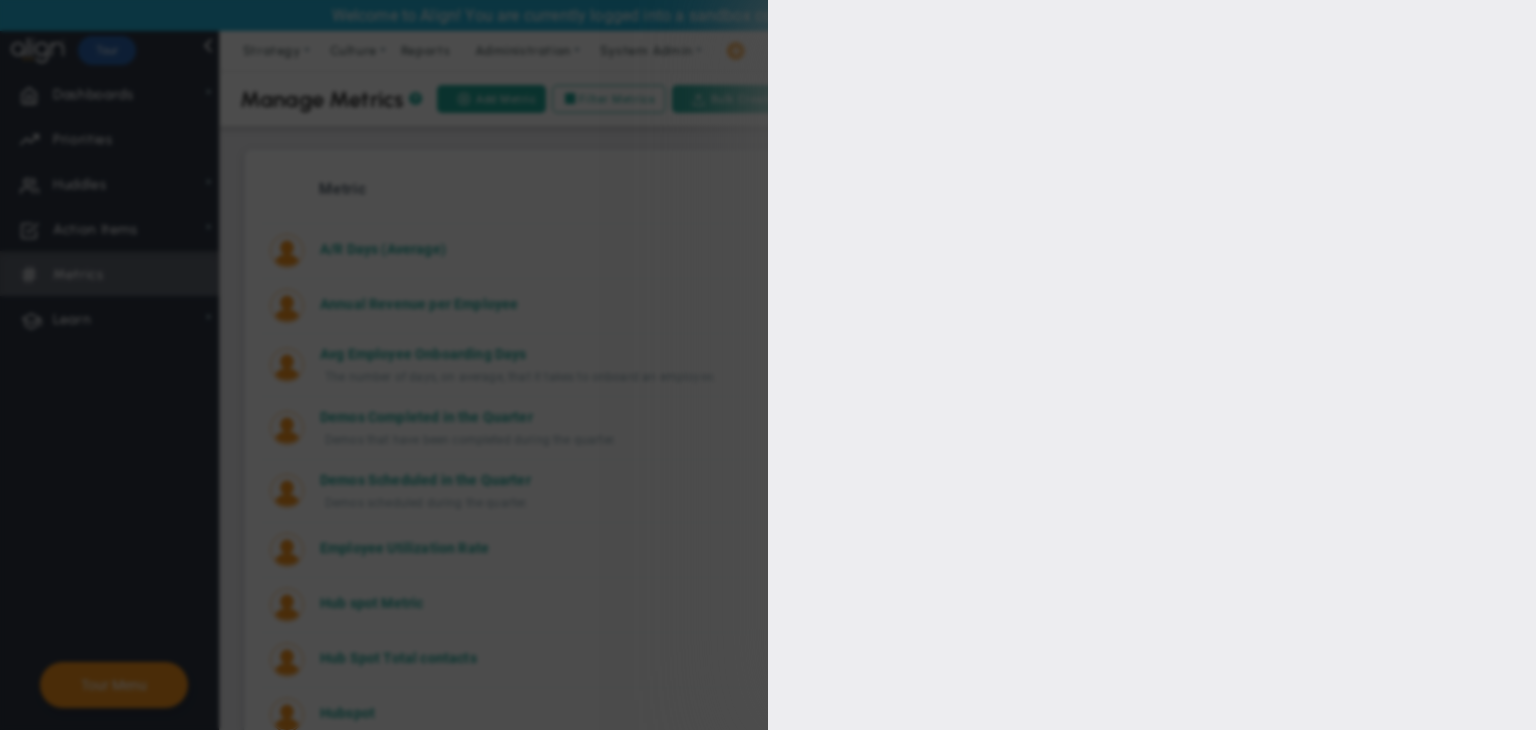 type on "[FIRST] [LAST]" 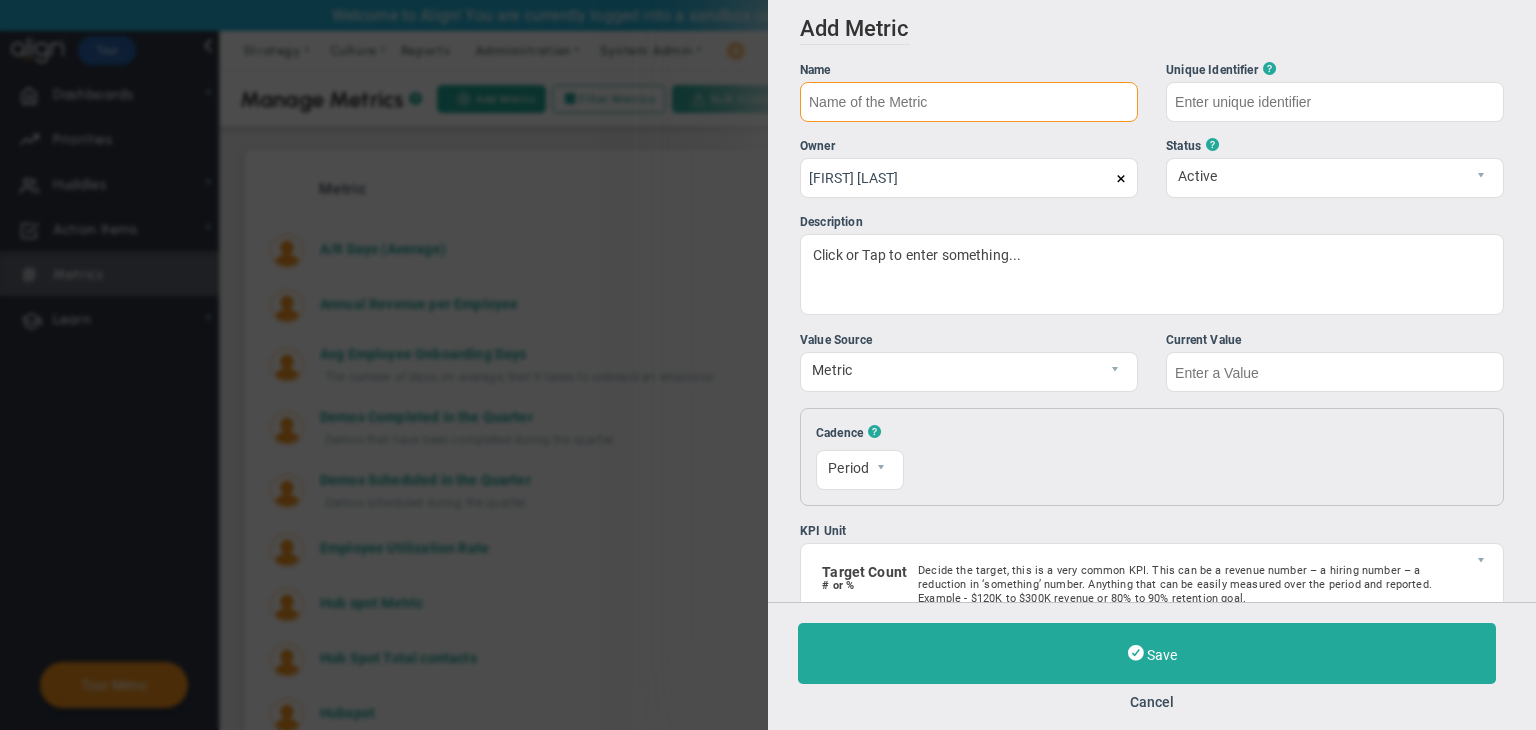 click at bounding box center (969, 102) 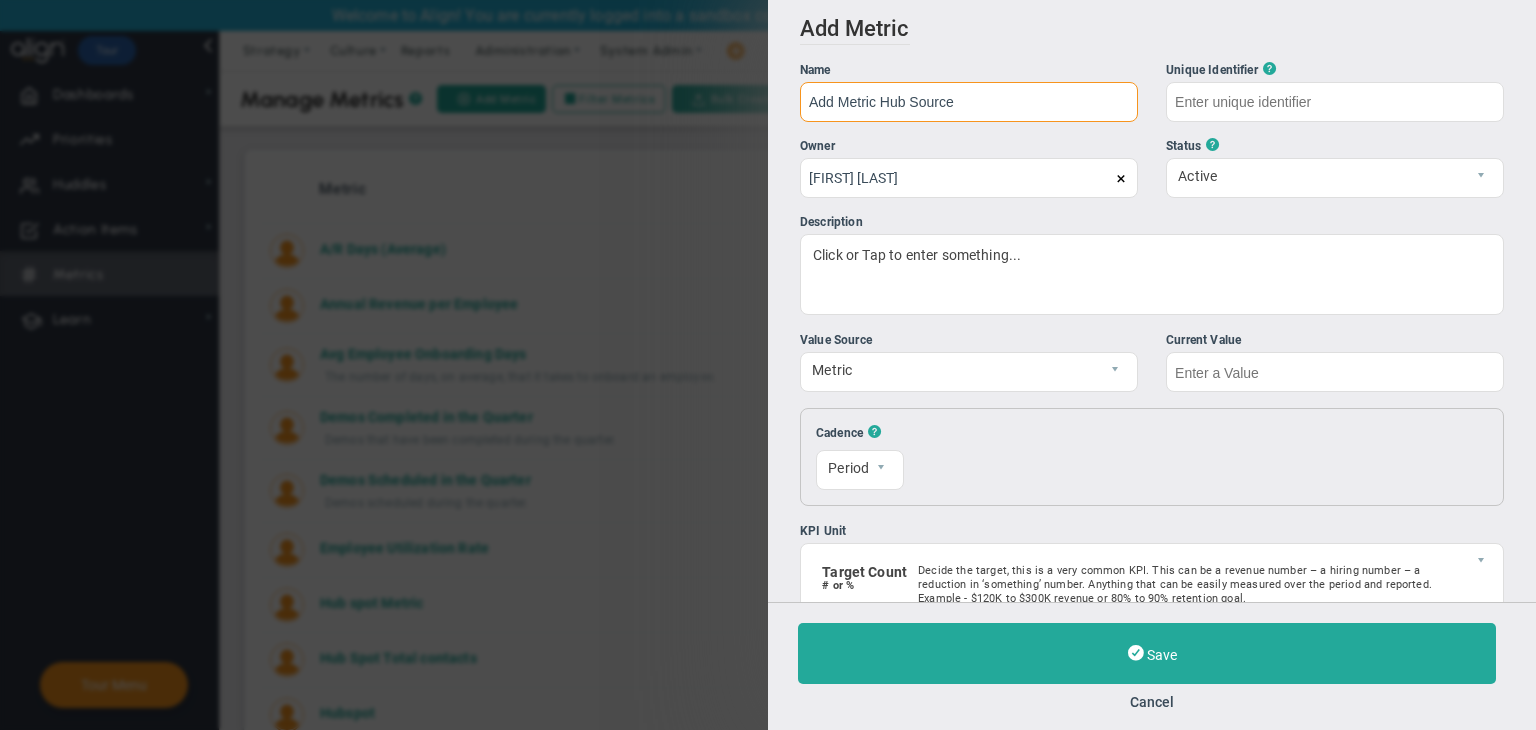 type on "Add Metric Hub Source" 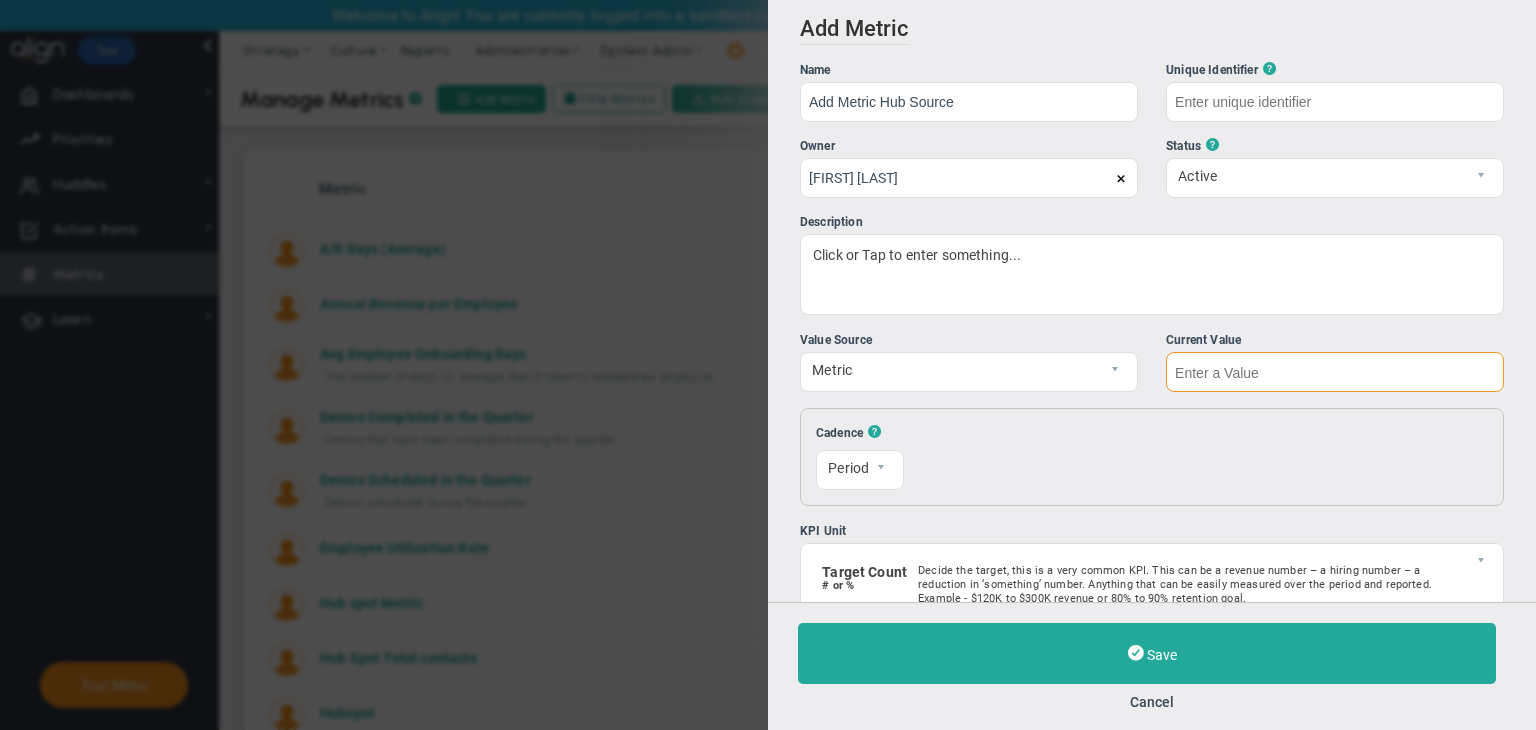 click at bounding box center [1335, 372] 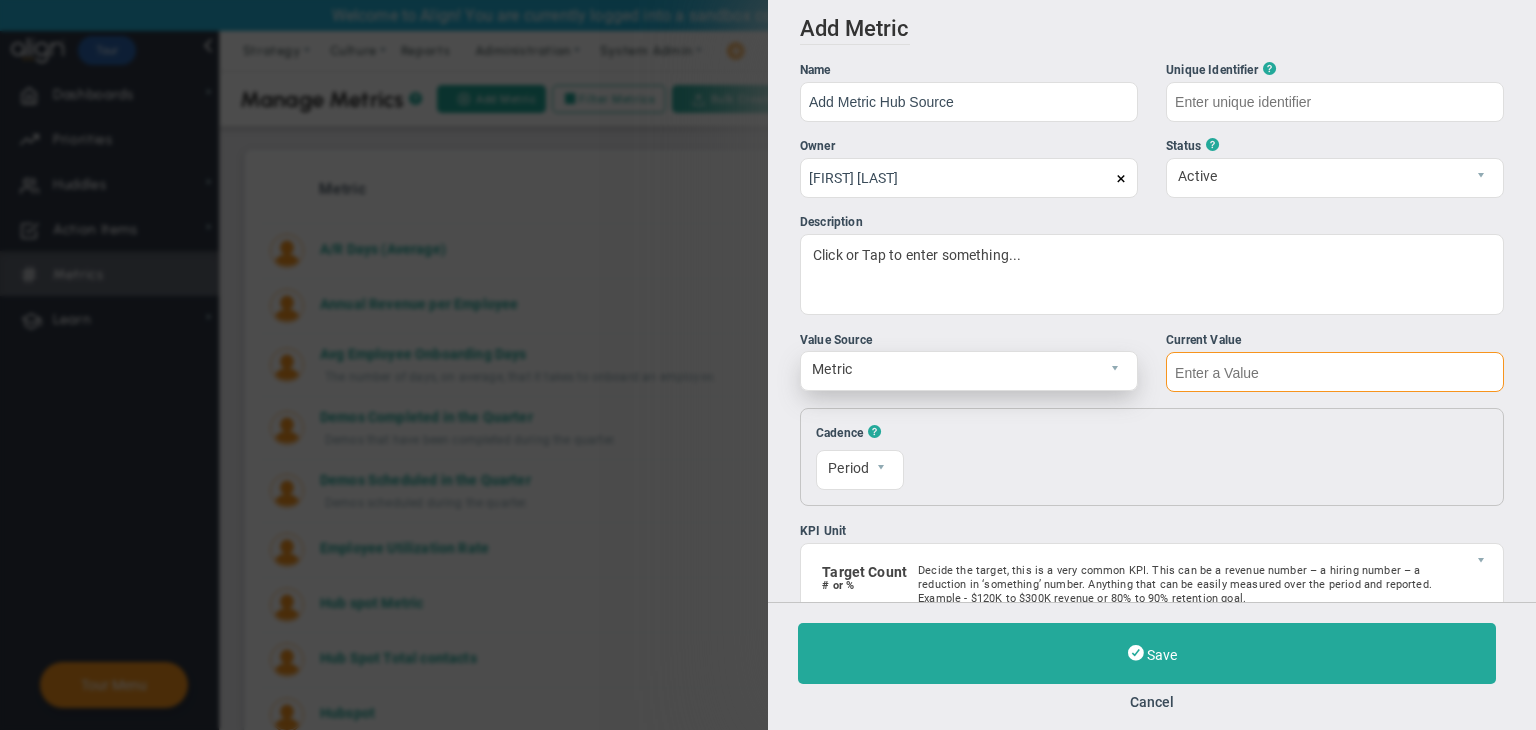 type on "Add-Metric-Hub-Source" 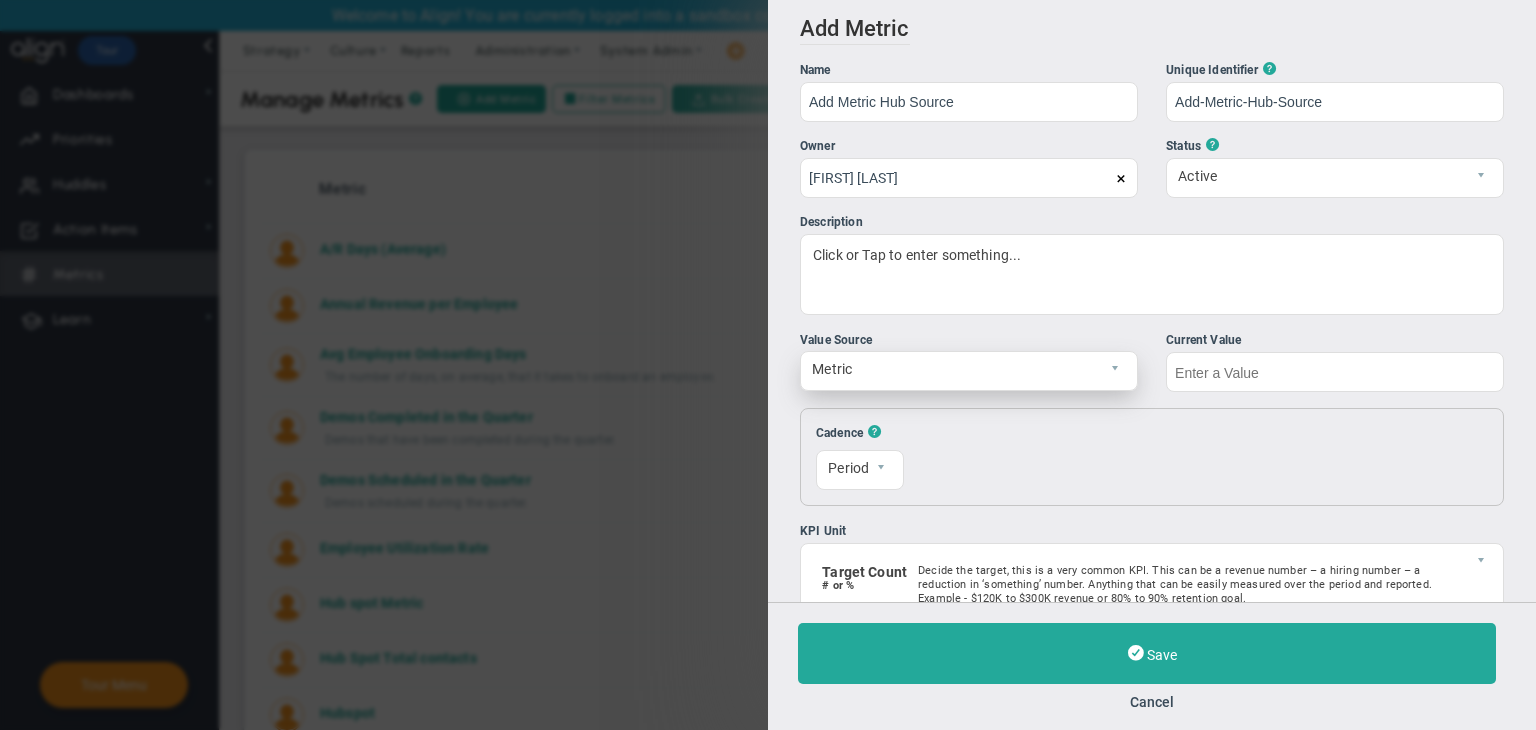 click on "Metric" at bounding box center (952, 369) 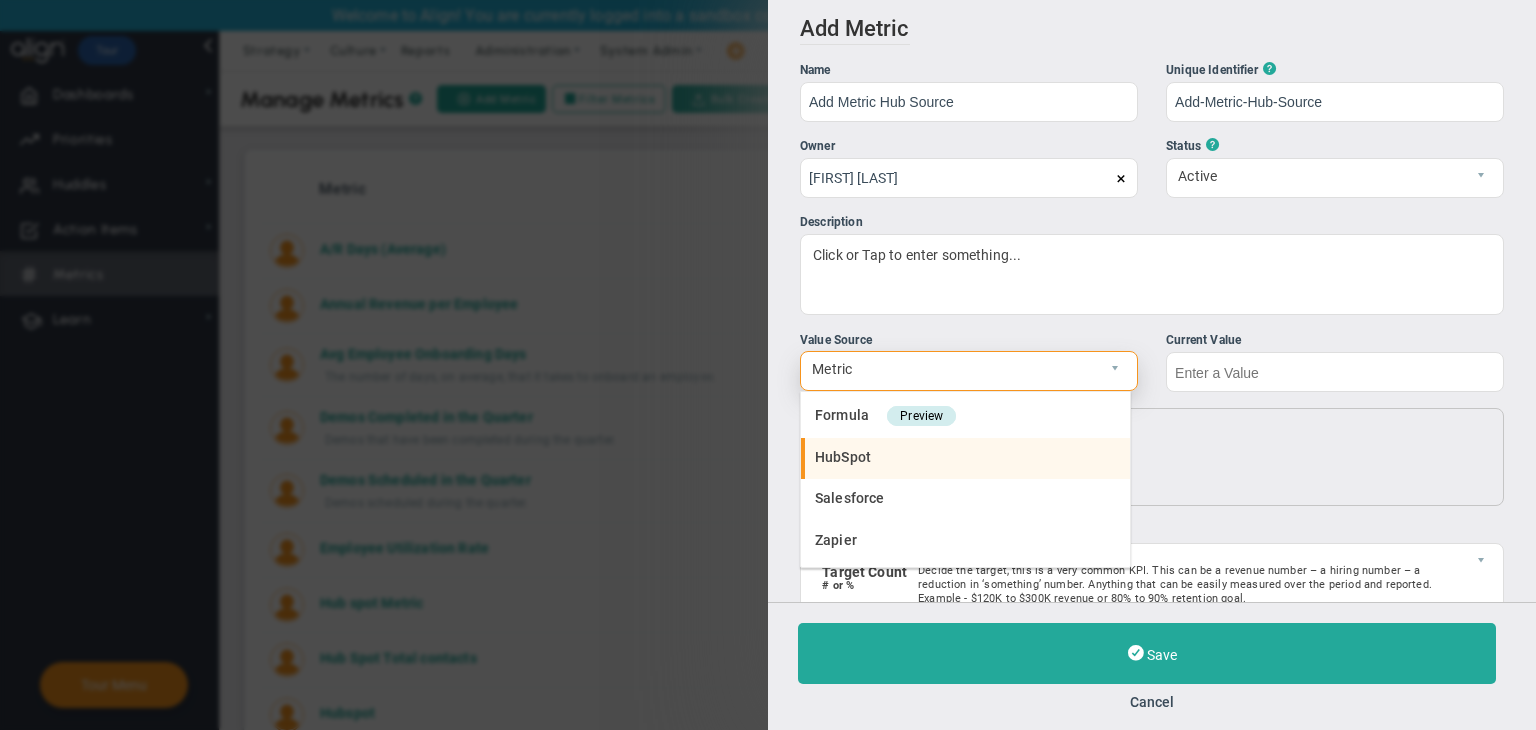 click on "HubSpot" at bounding box center [965, 459] 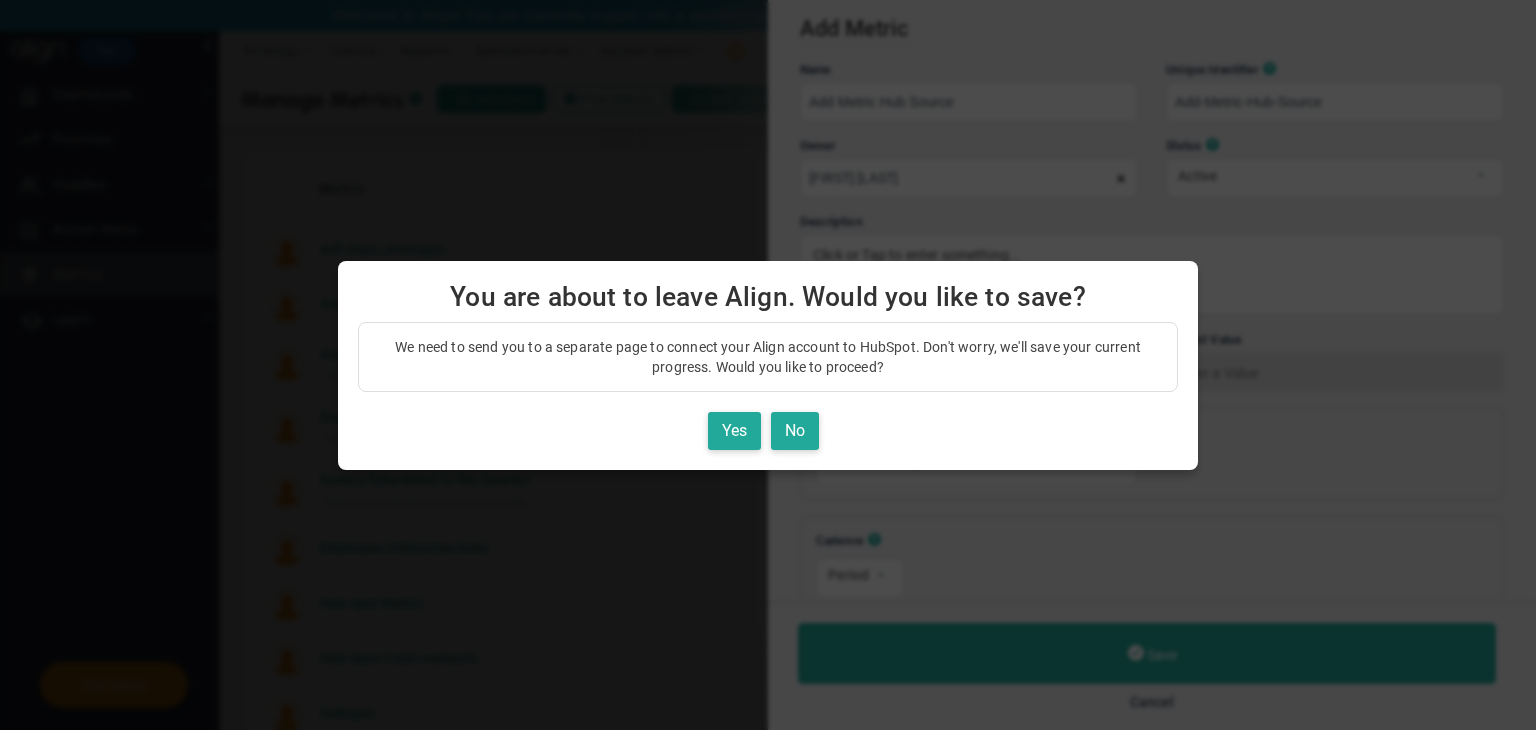 click at bounding box center (768, 365) 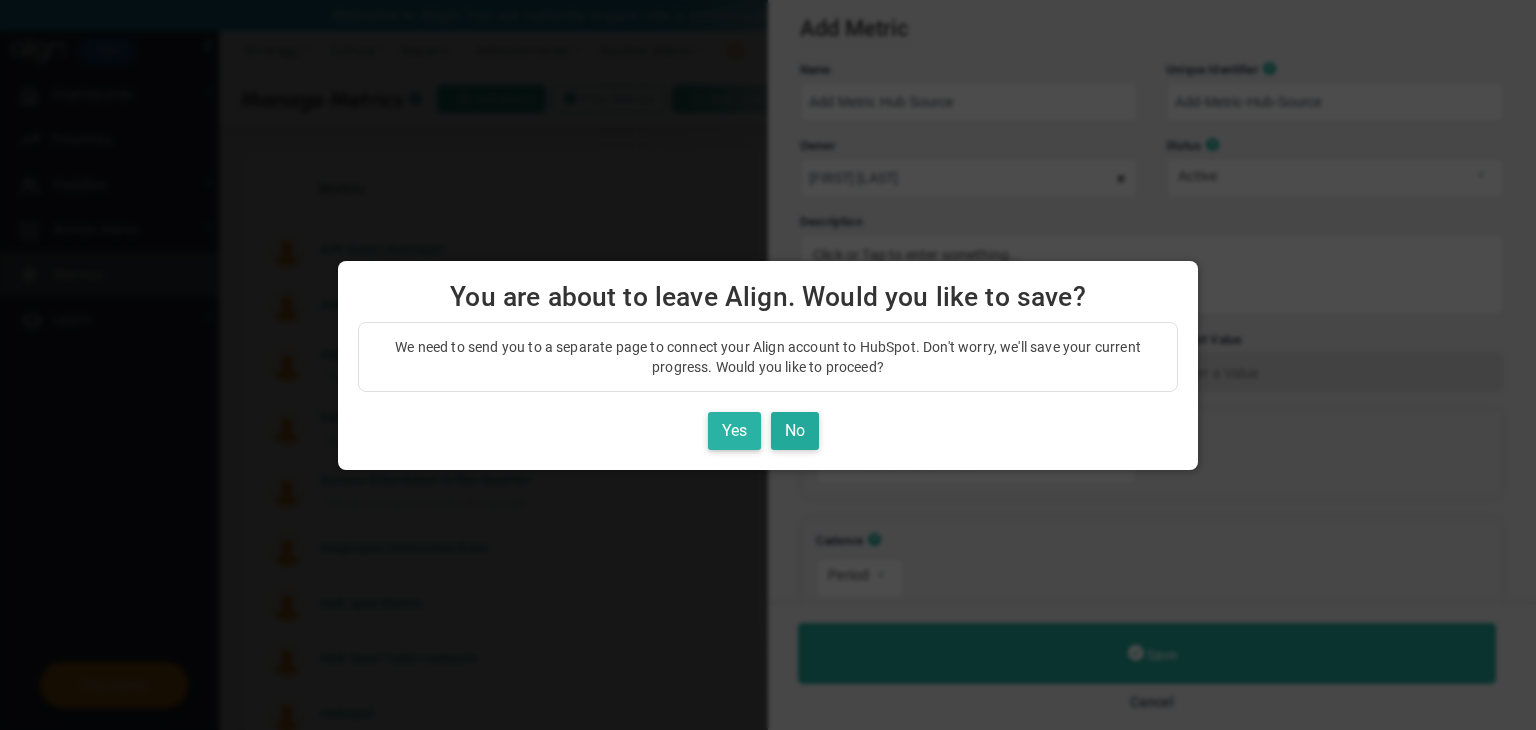 click on "Yes" at bounding box center (734, 431) 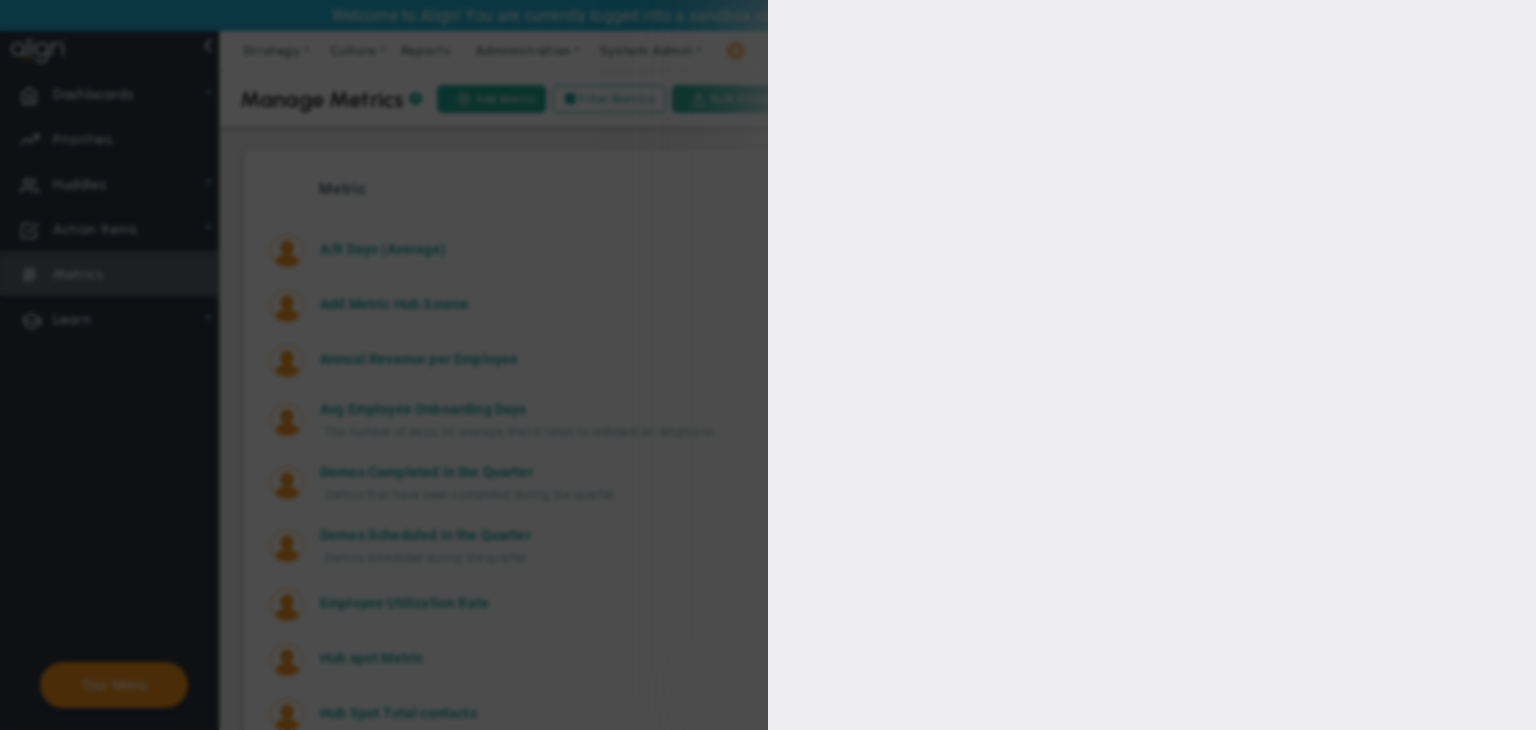 type on "Add Metric Hub Source" 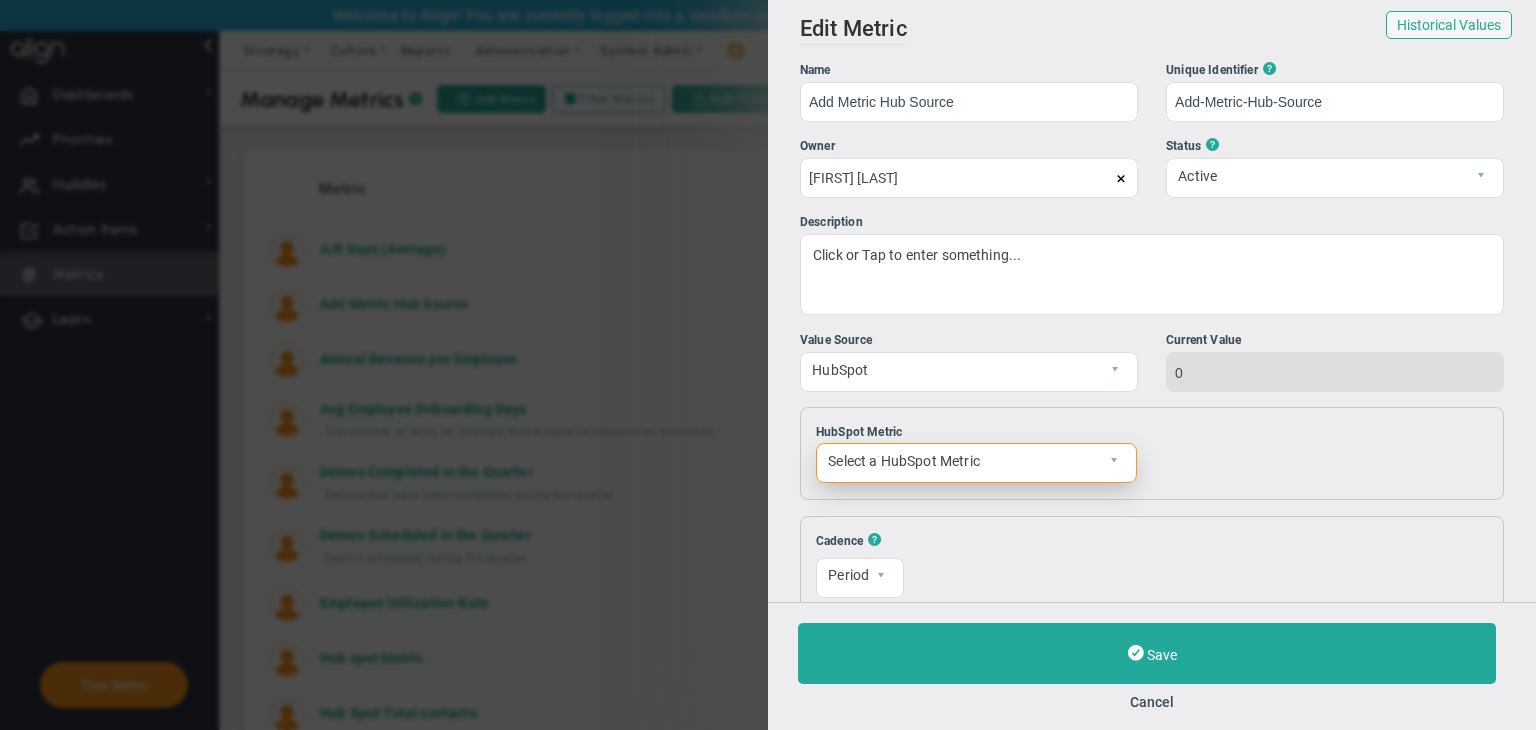 click on "Select a HubSpot Metric" at bounding box center [959, 461] 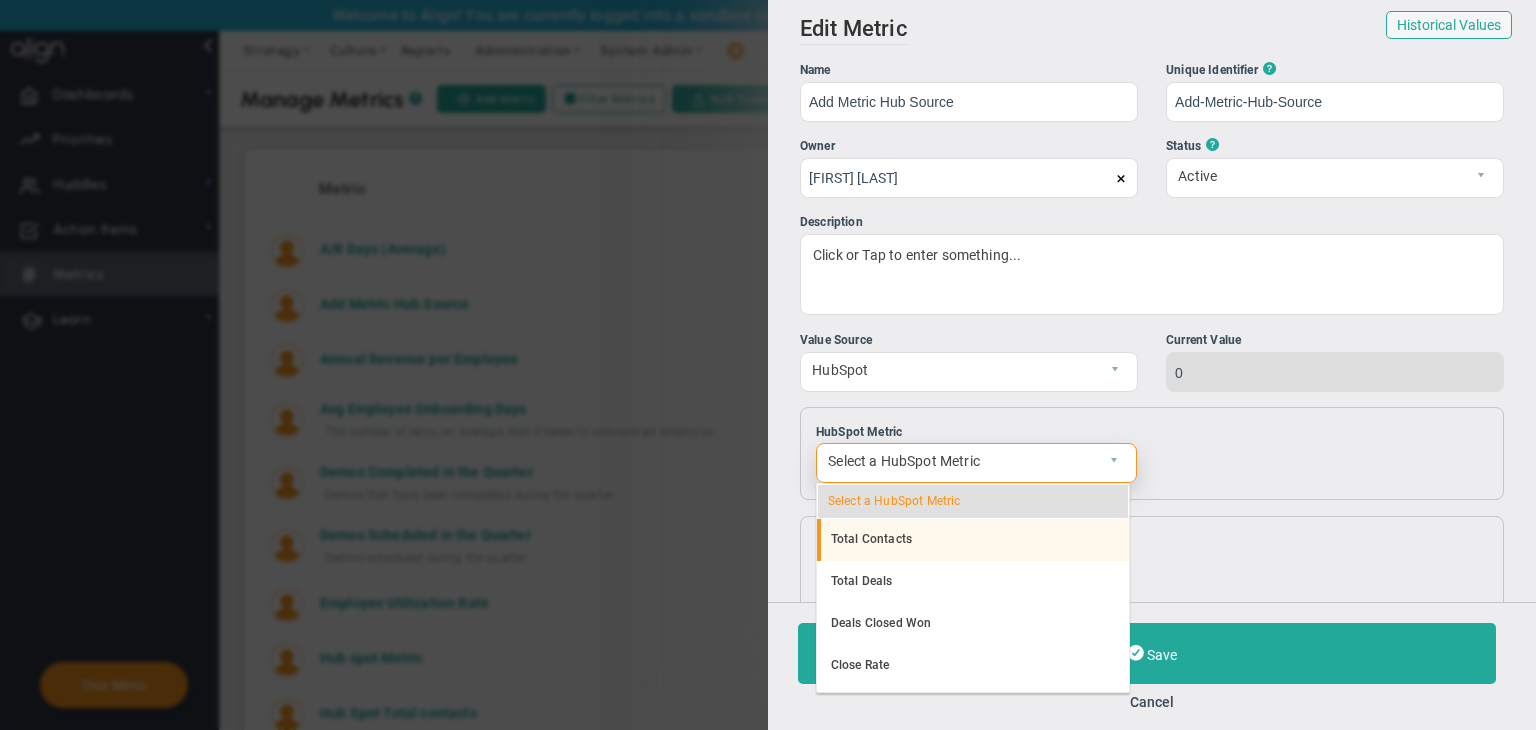 click on "Total Contacts" at bounding box center (973, 540) 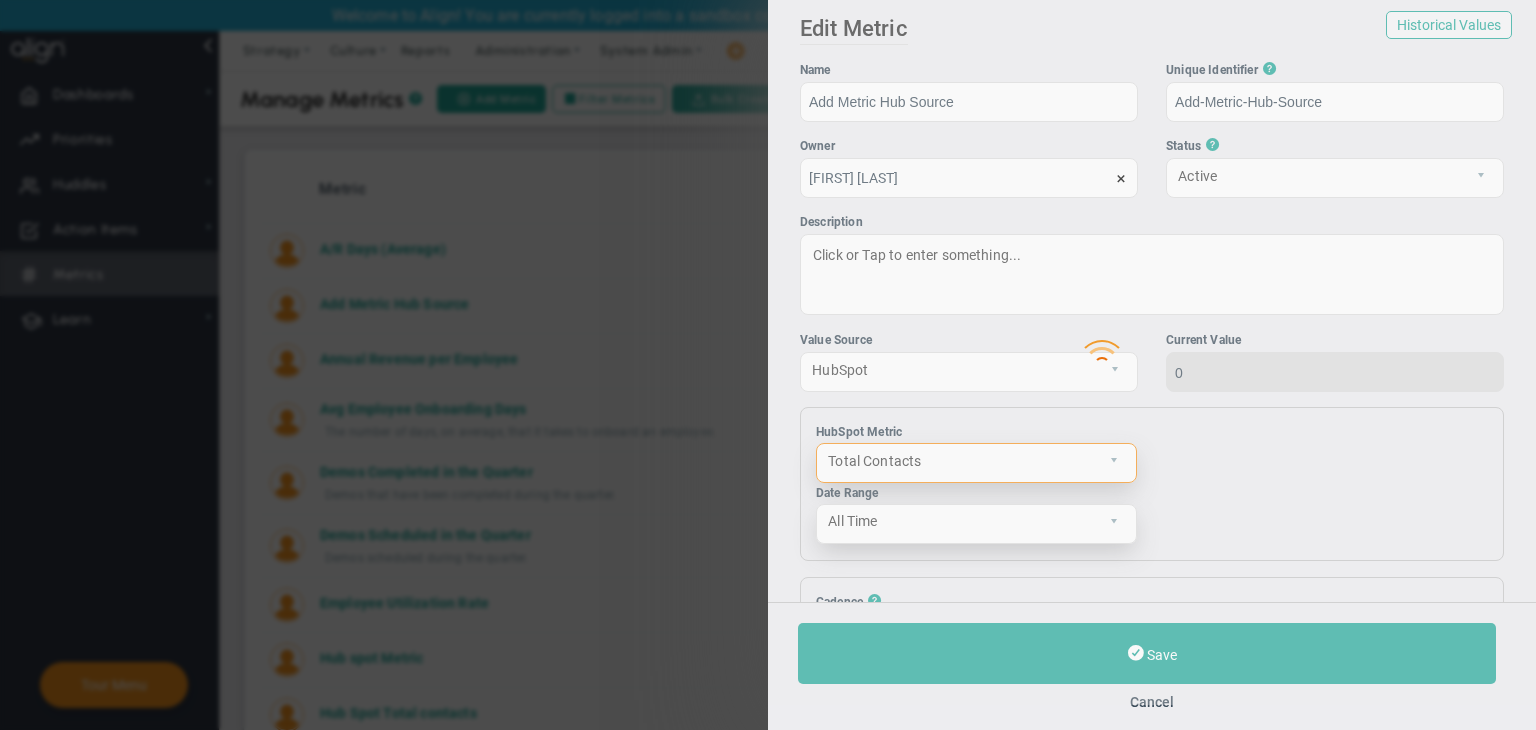 type on "4" 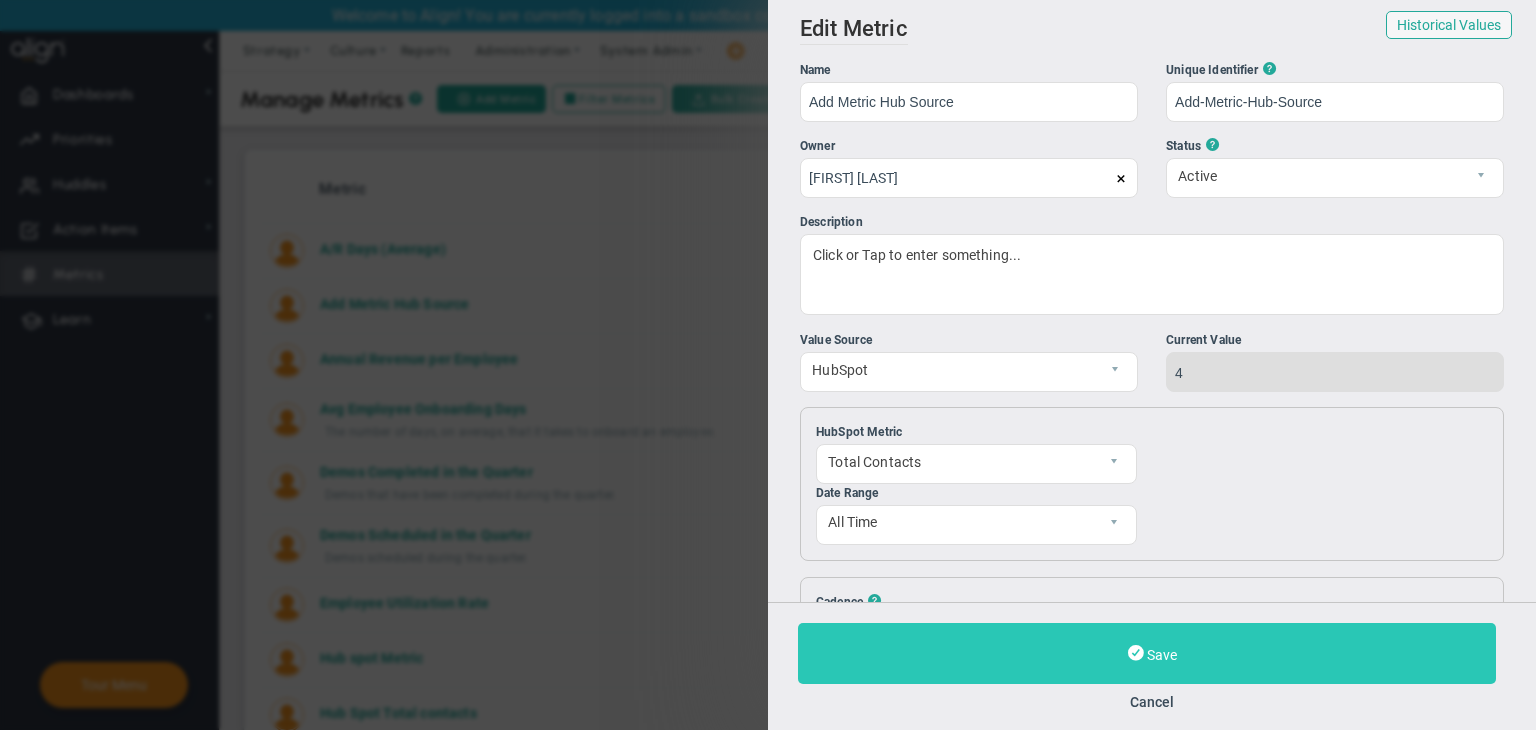 click on "Save" at bounding box center (1162, 655) 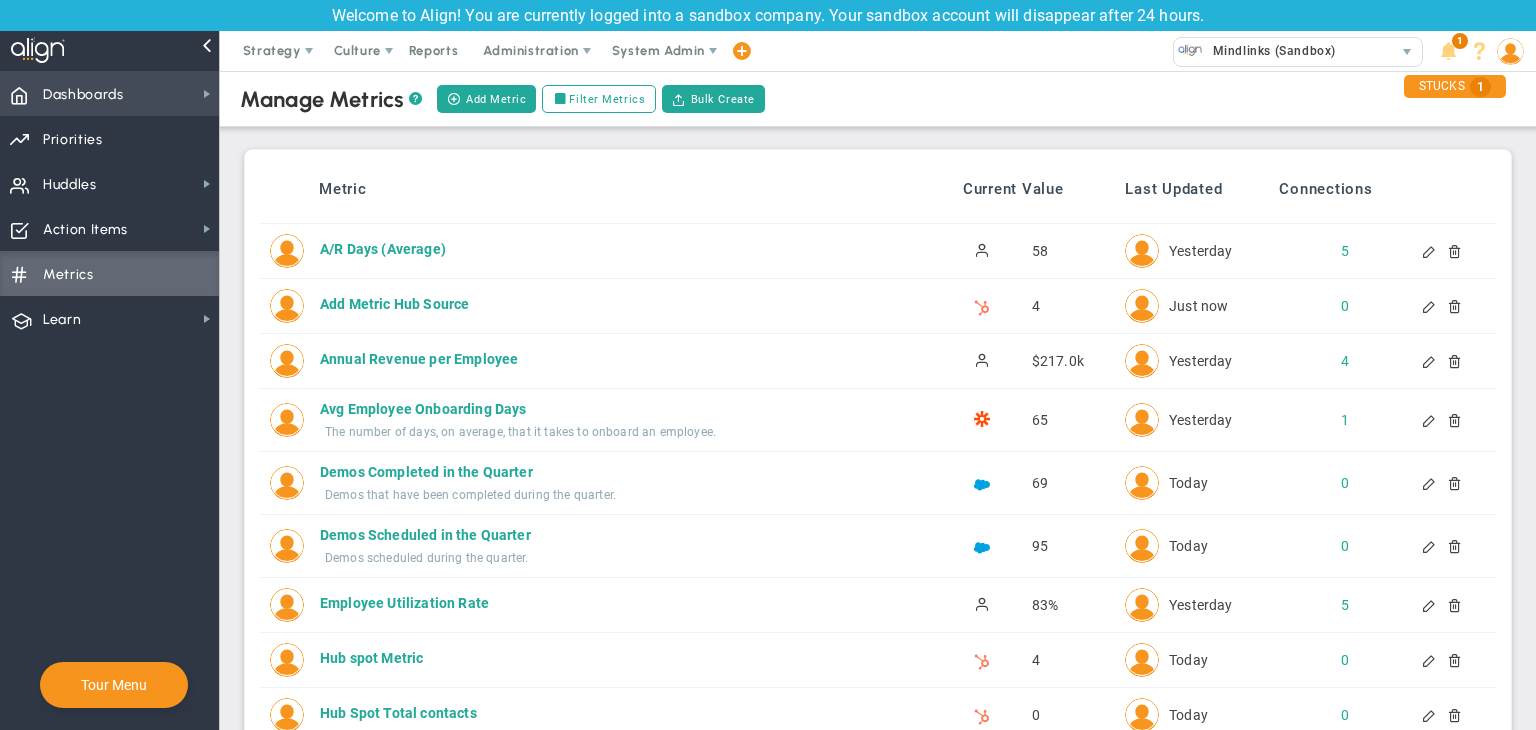 click on "Dashboards" at bounding box center (83, 95) 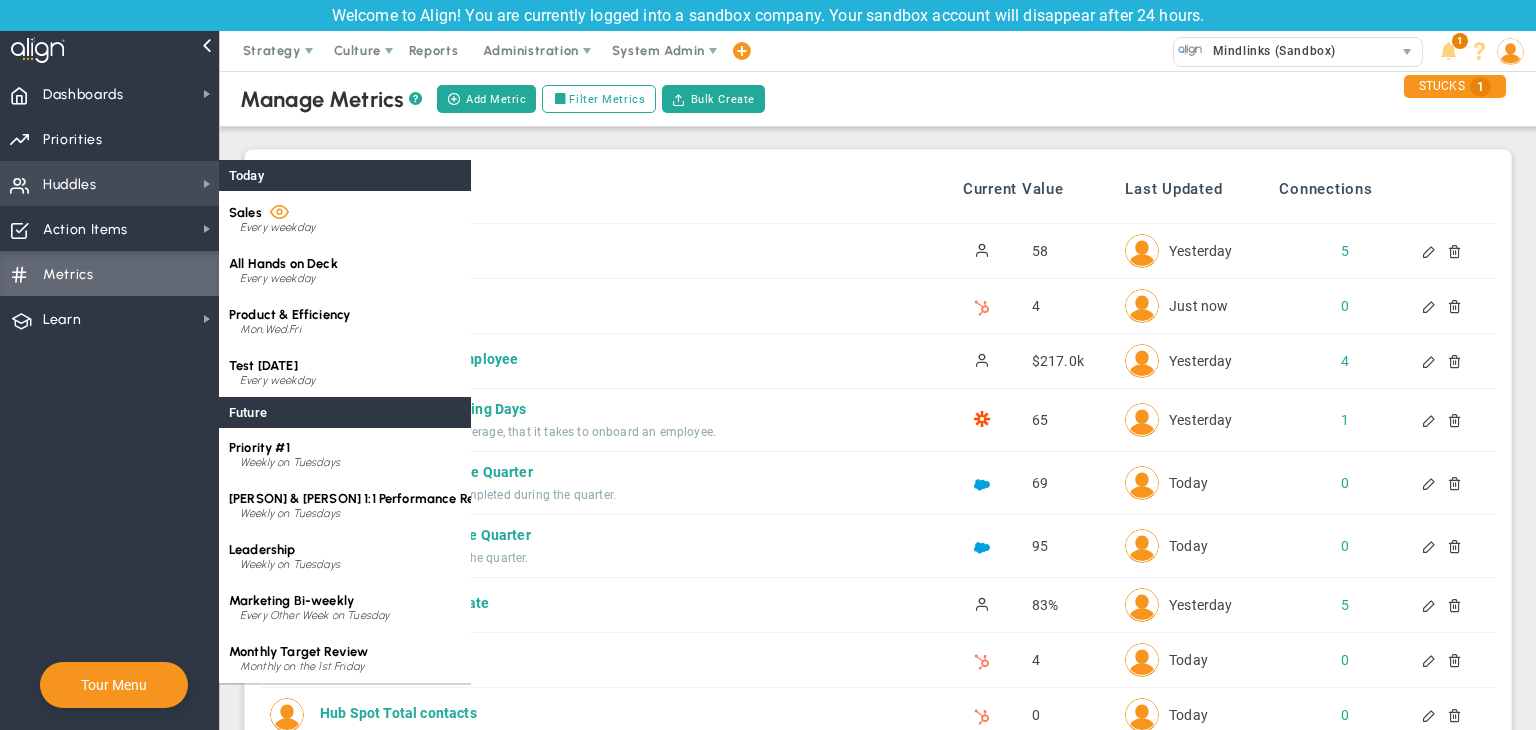 click on "Huddles Huddles" at bounding box center (109, 183) 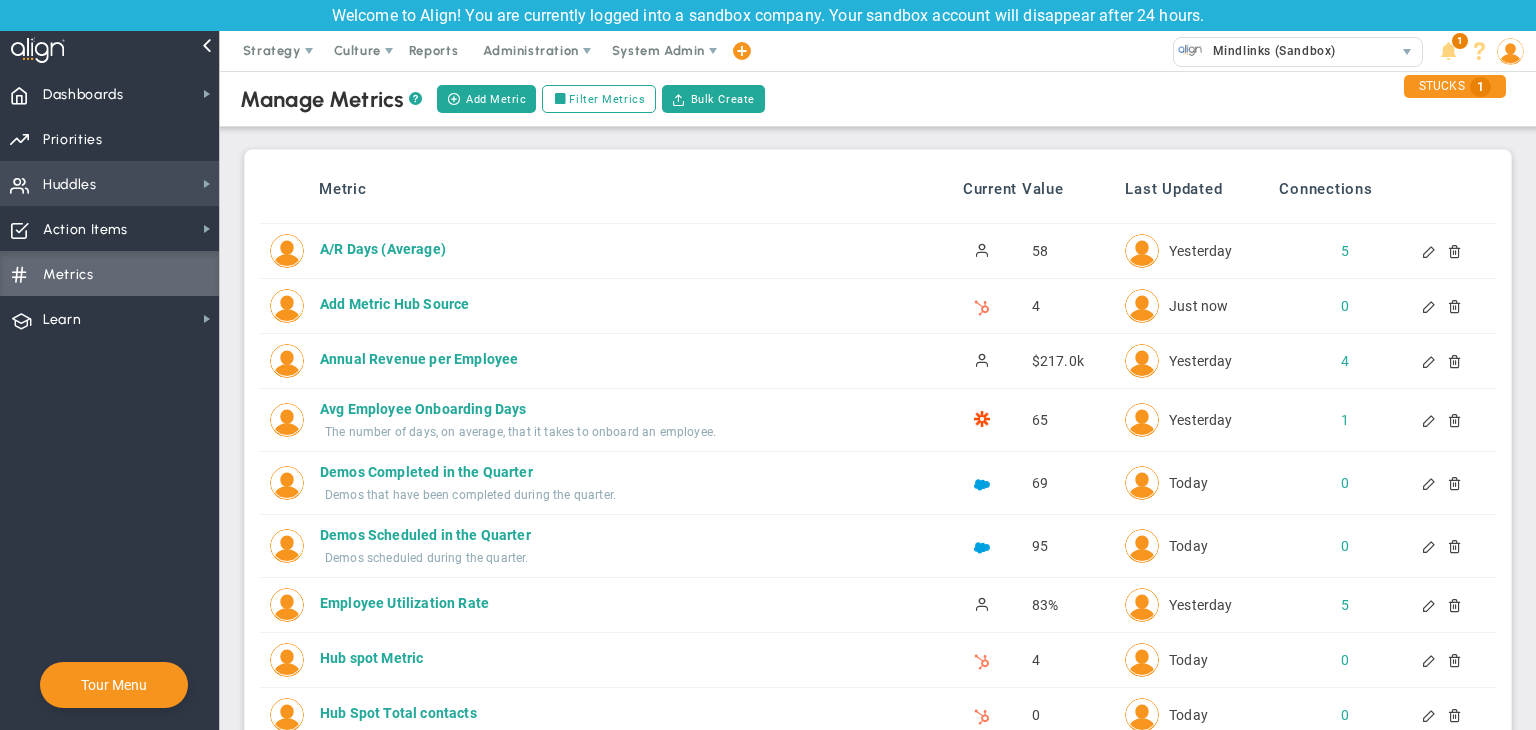 click on "Huddles Huddles" at bounding box center (109, 183) 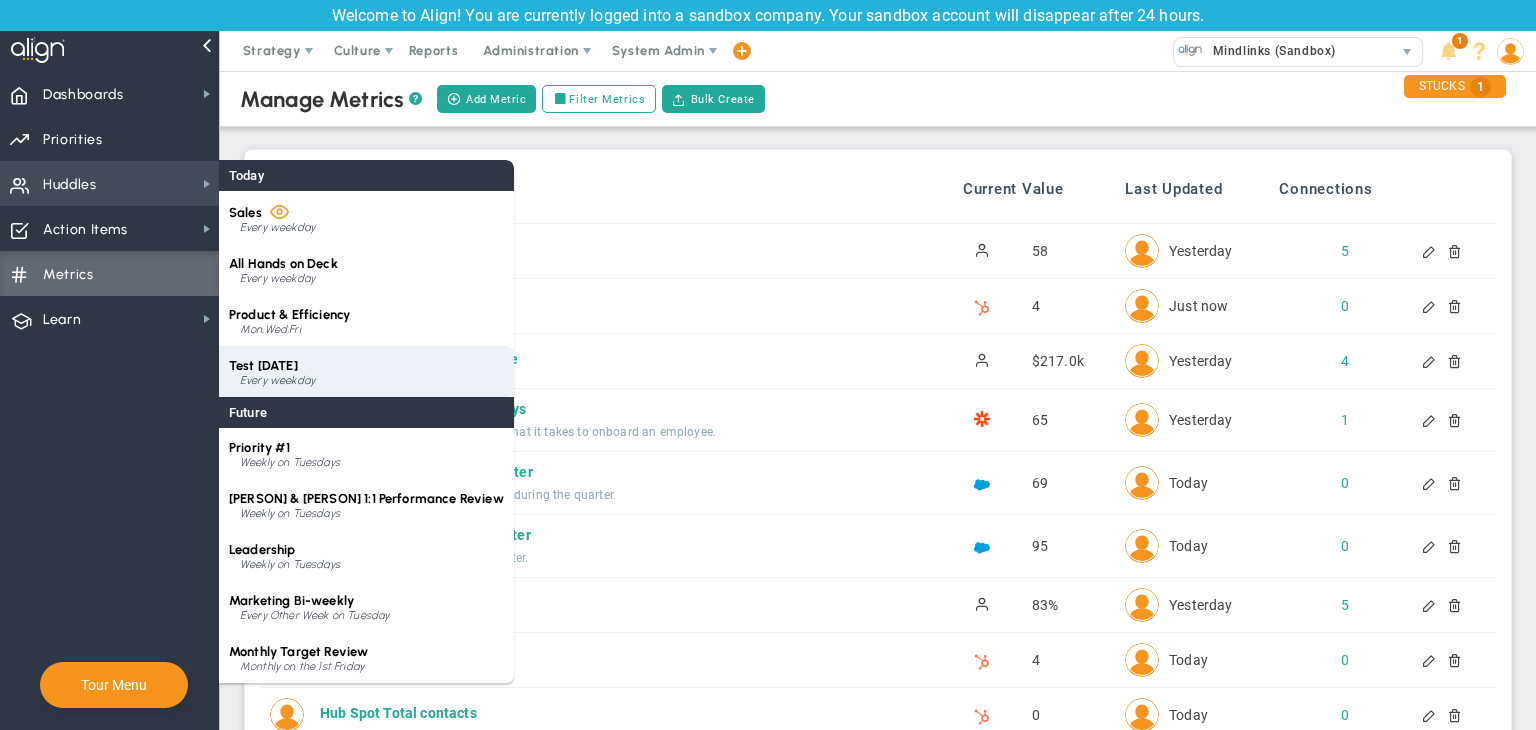 click on "Every weekday" at bounding box center (372, 381) 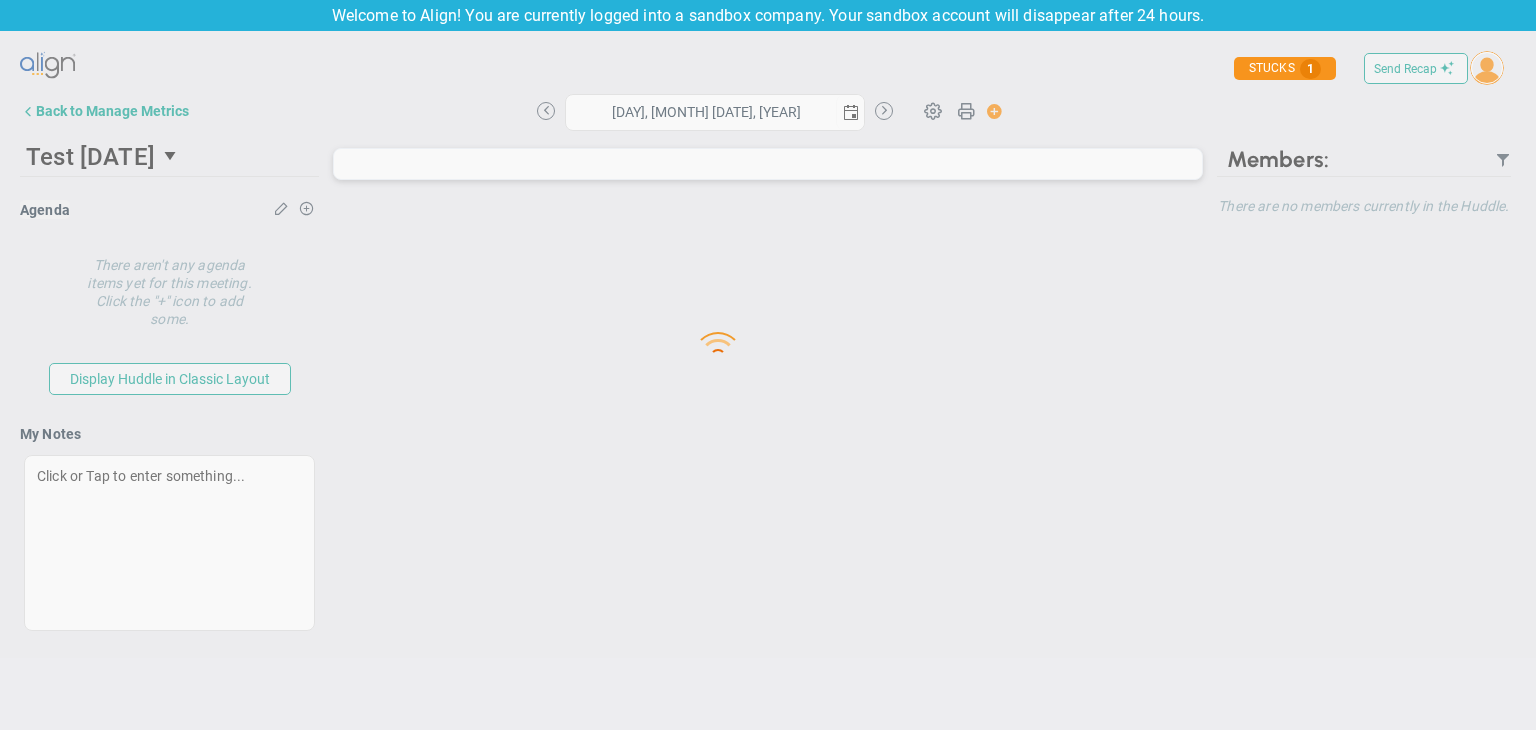 type on "[DAY], [MONTH] [DATE], [YEAR]" 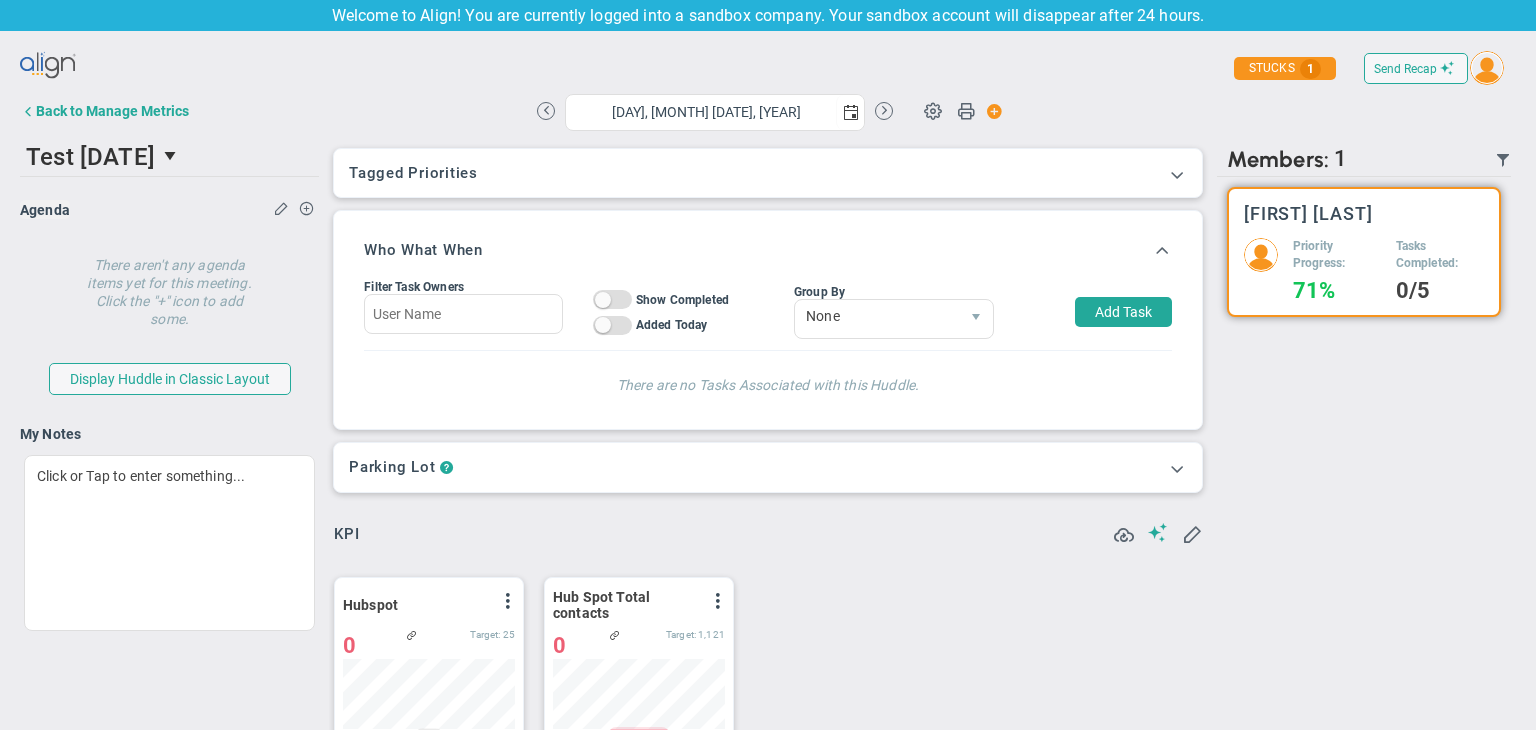 scroll, scrollTop: 92, scrollLeft: 0, axis: vertical 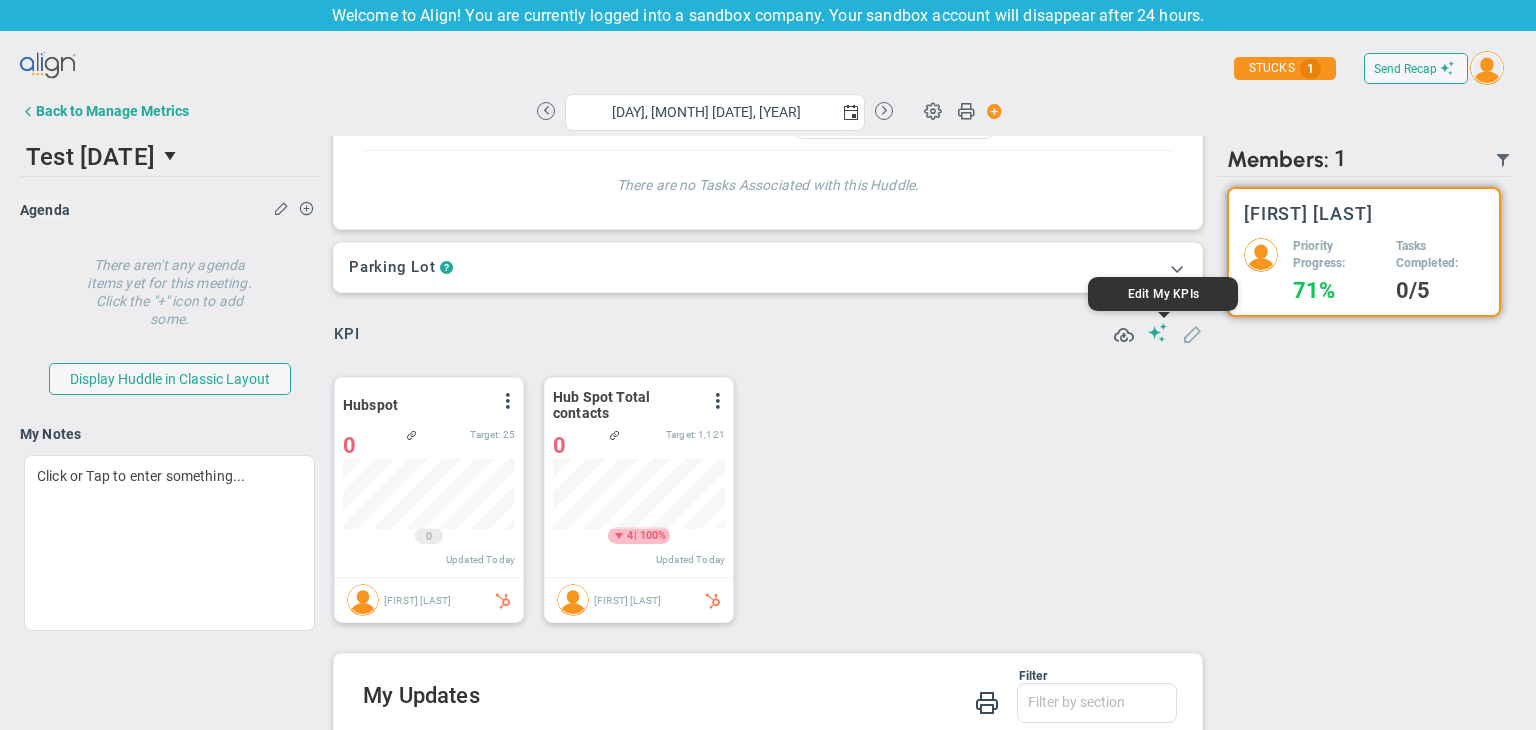 click at bounding box center (1192, 333) 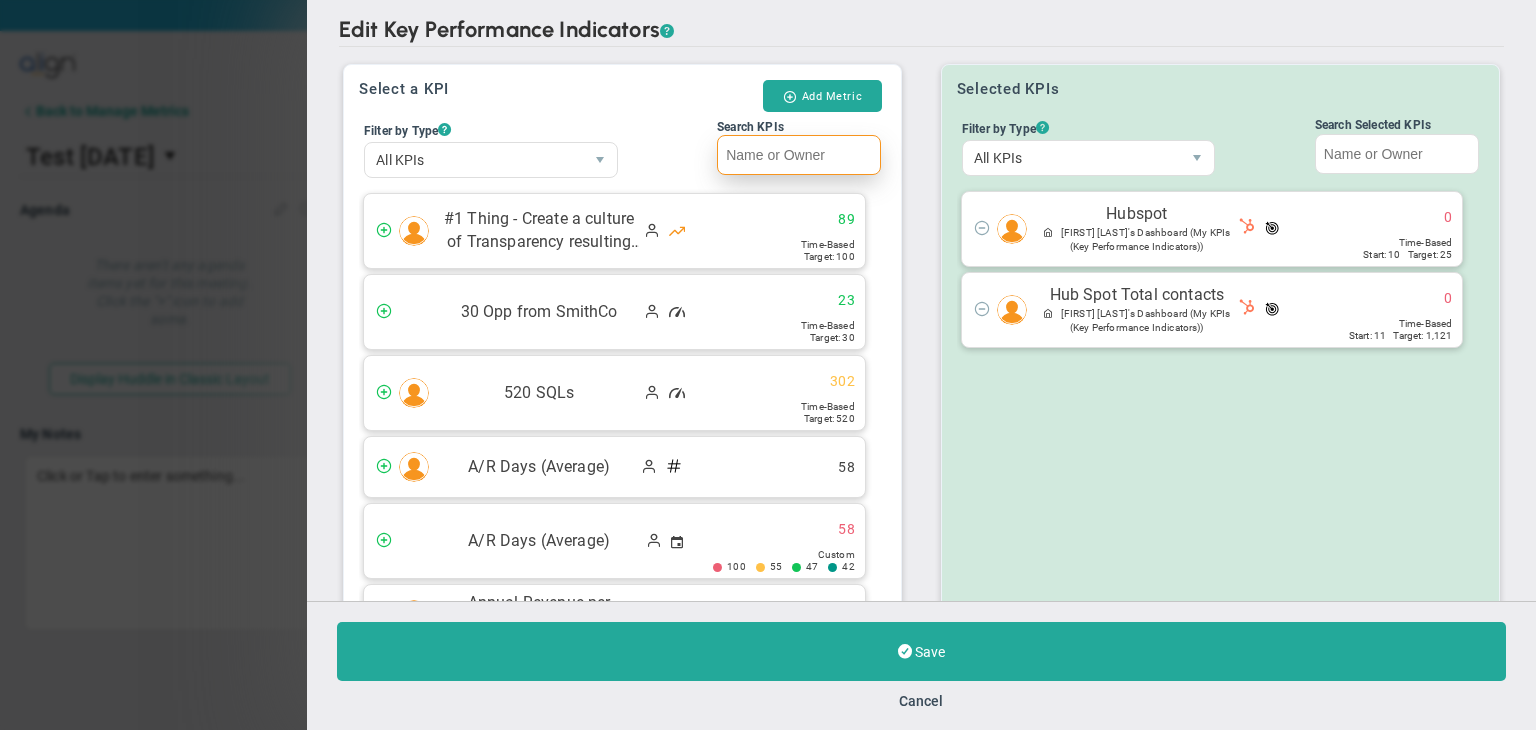 click on "Search KPIs" at bounding box center [799, 155] 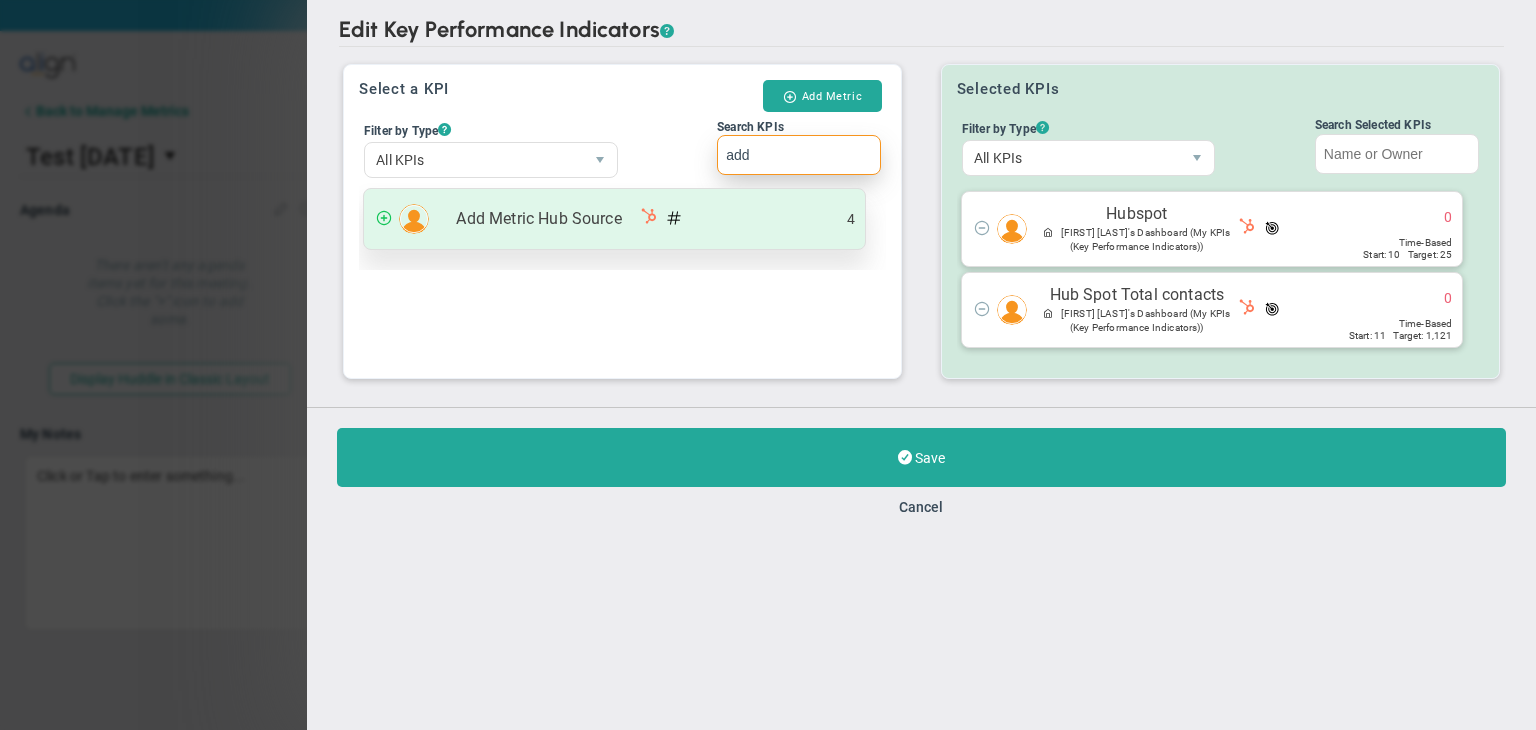 click on "Add Metric Hub Source
4" at bounding box center (614, 219) 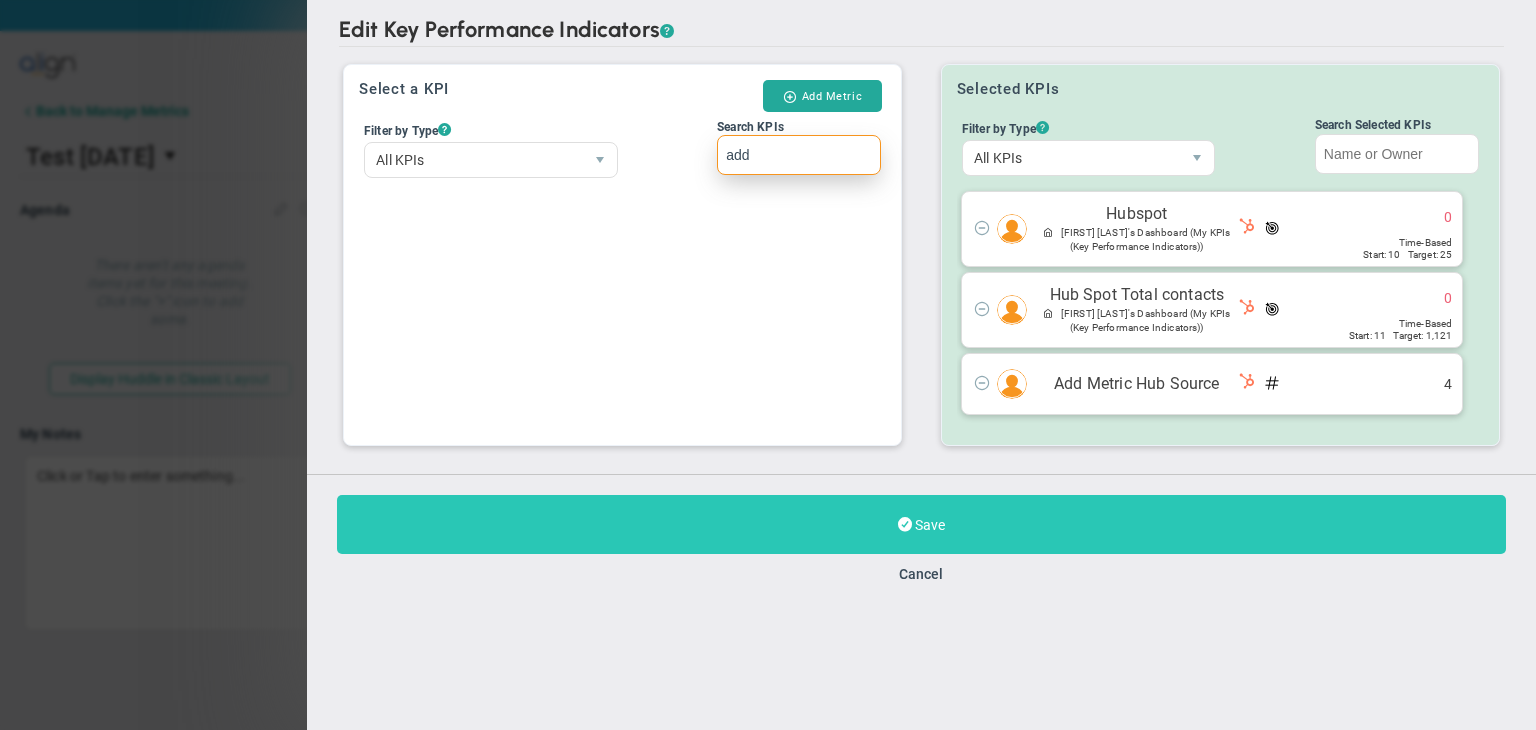 type on "add" 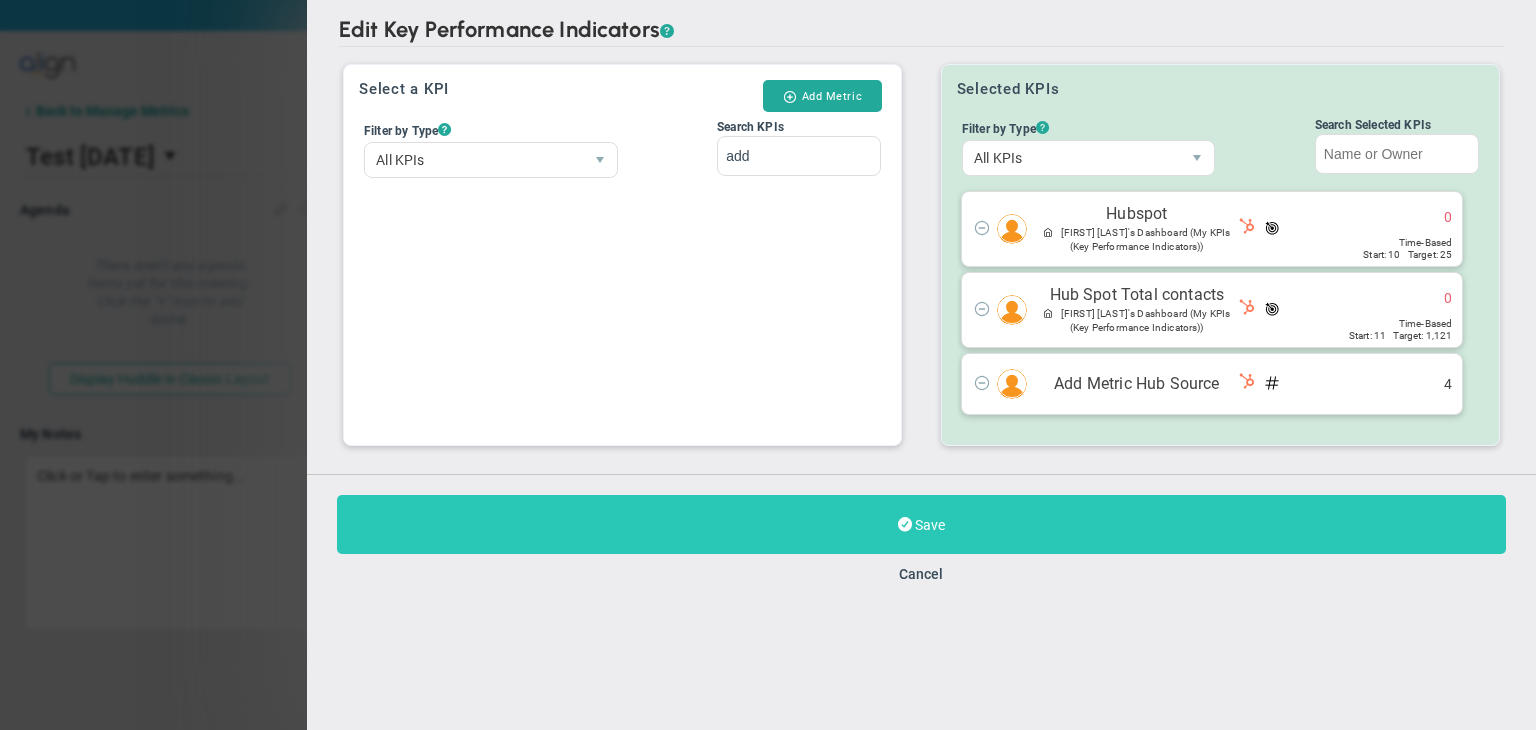 click on "Save" at bounding box center [921, 524] 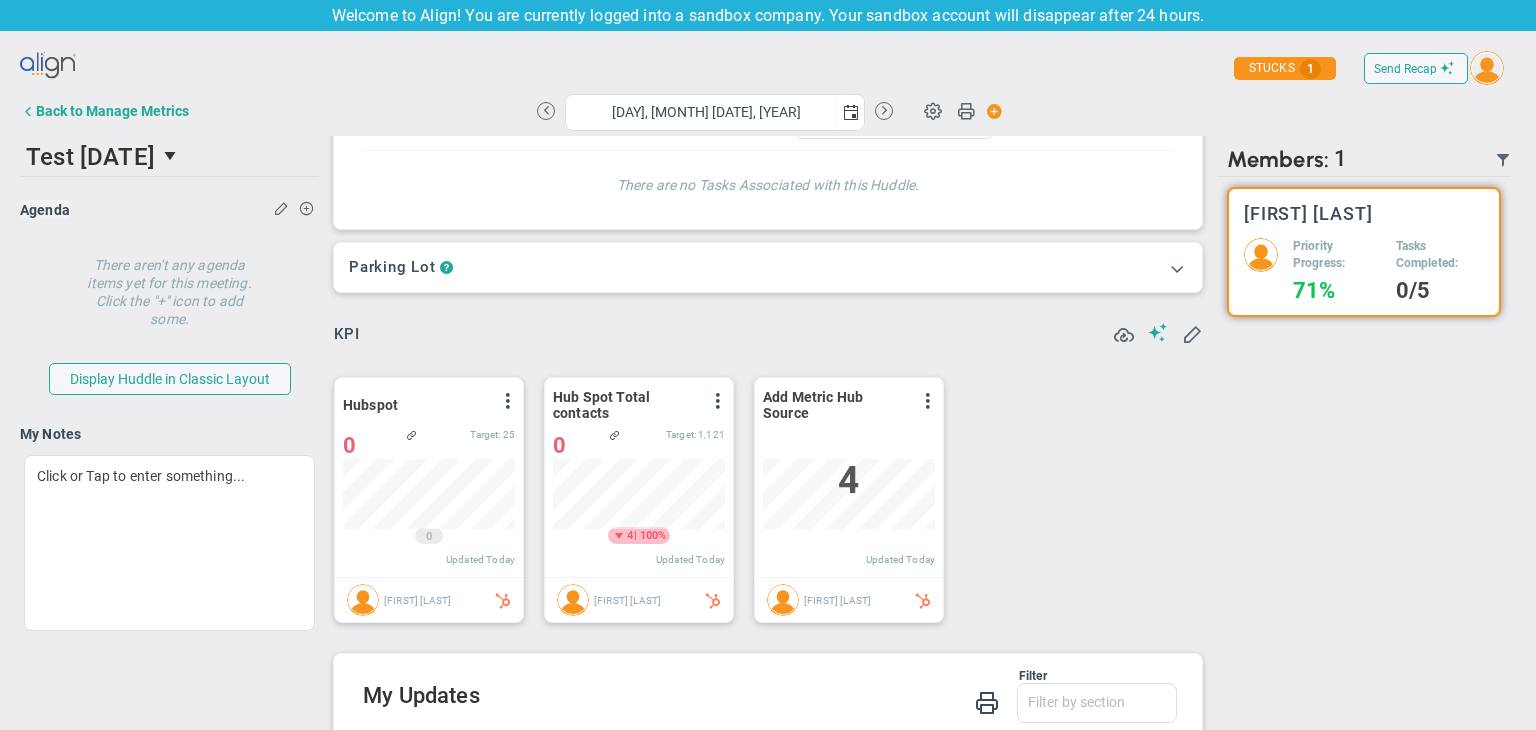 scroll, scrollTop: 999929, scrollLeft: 999827, axis: both 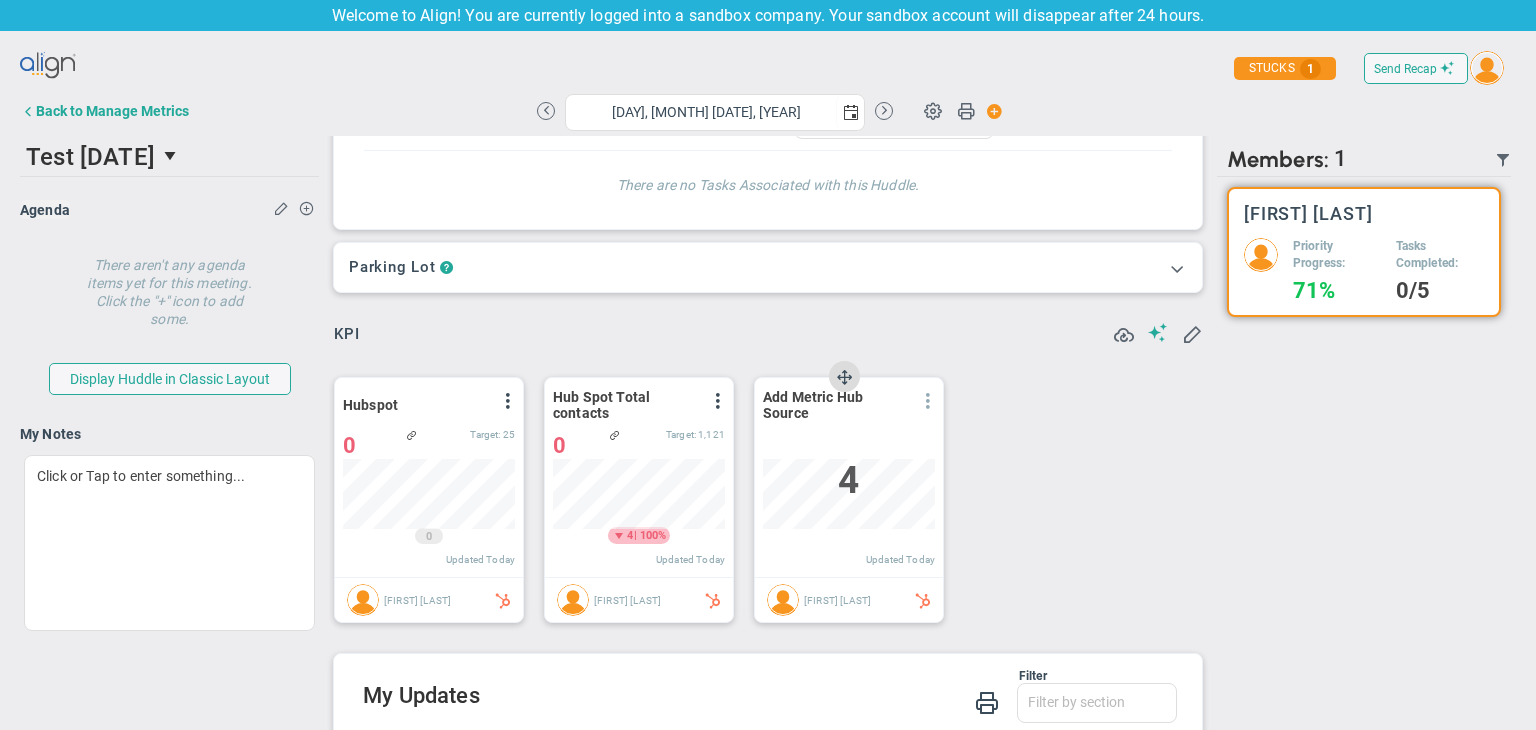 click at bounding box center [928, 401] 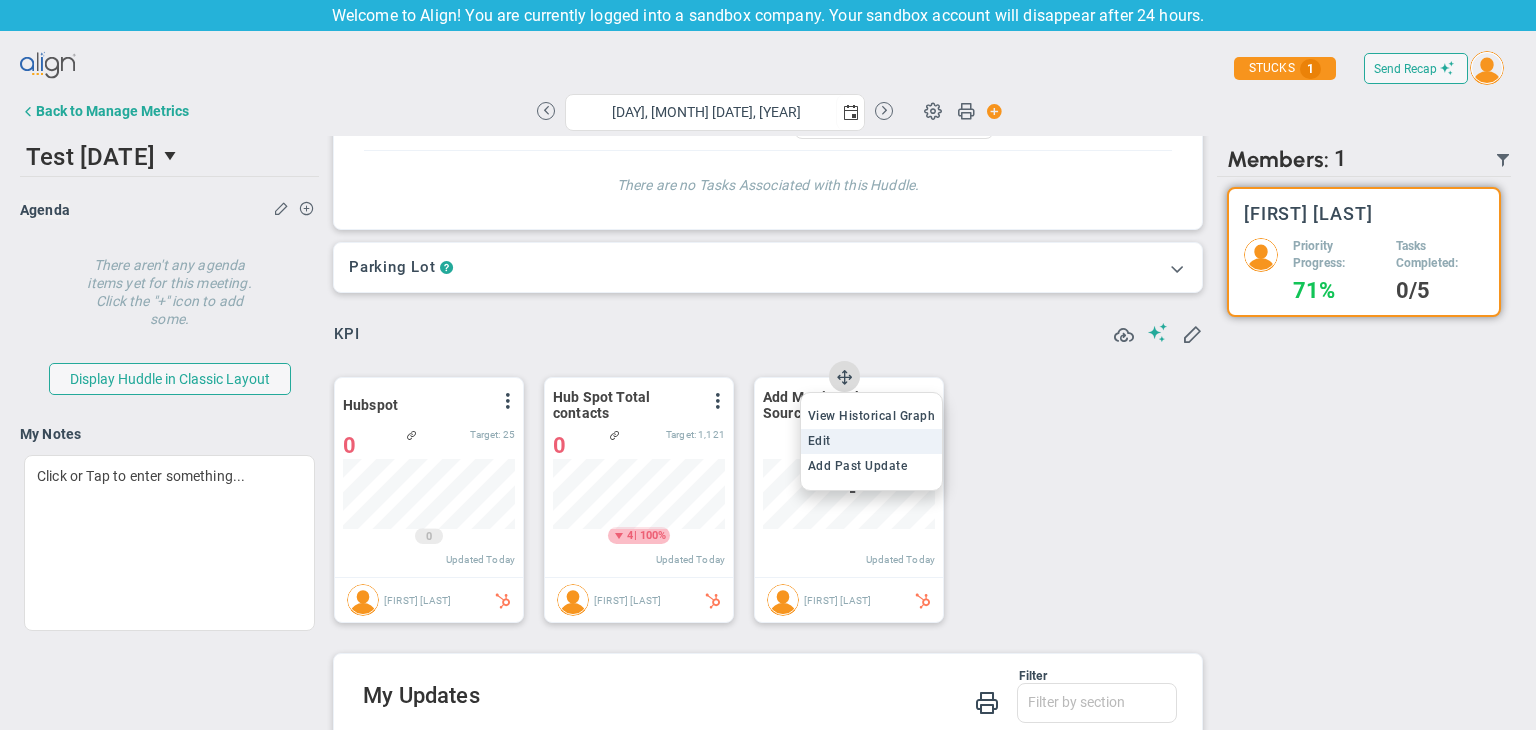 click on "Edit" at bounding box center (872, 441) 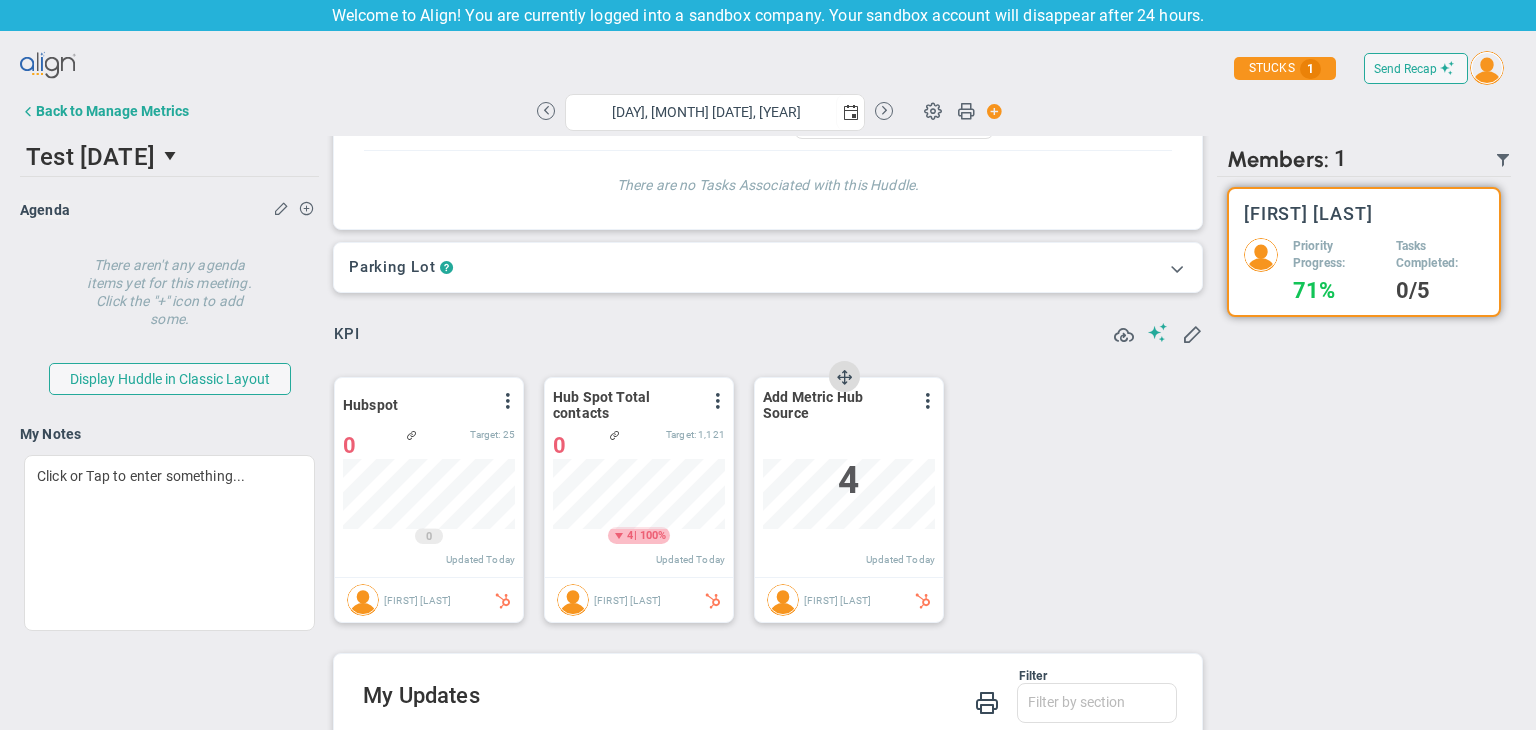 type on "[DAY], [MONTH] [DATE], [YEAR]" 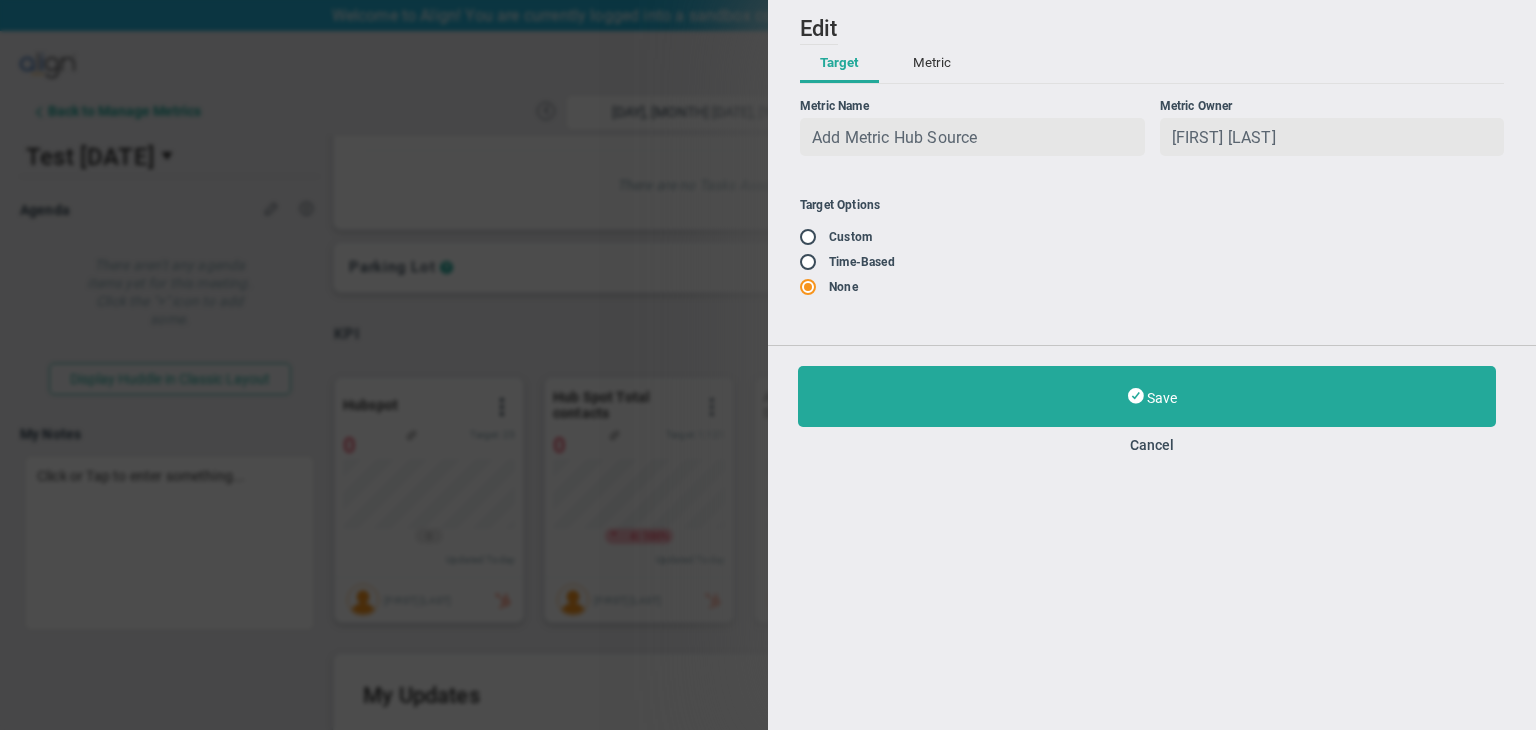 click at bounding box center (815, 263) 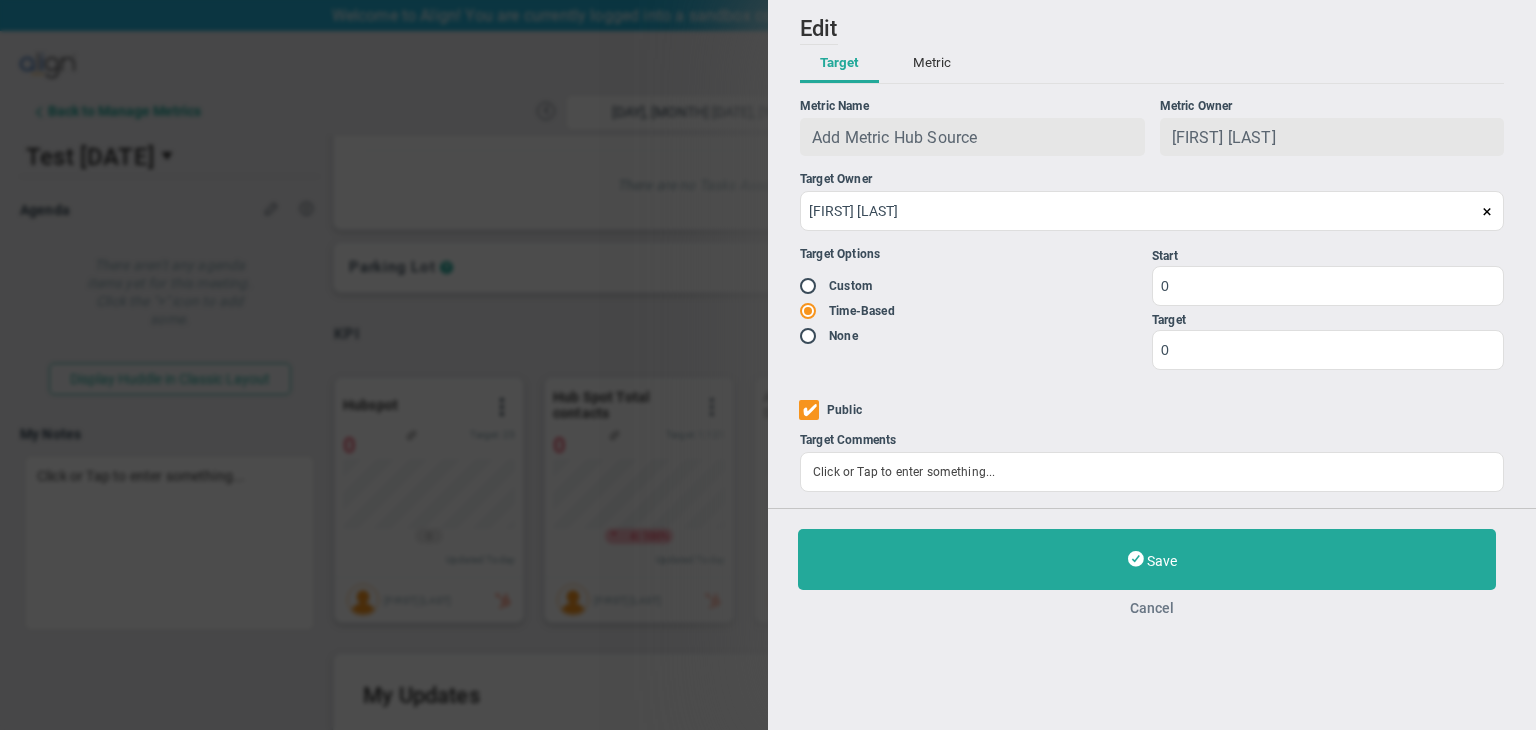 click on "Cancel" at bounding box center (1152, 608) 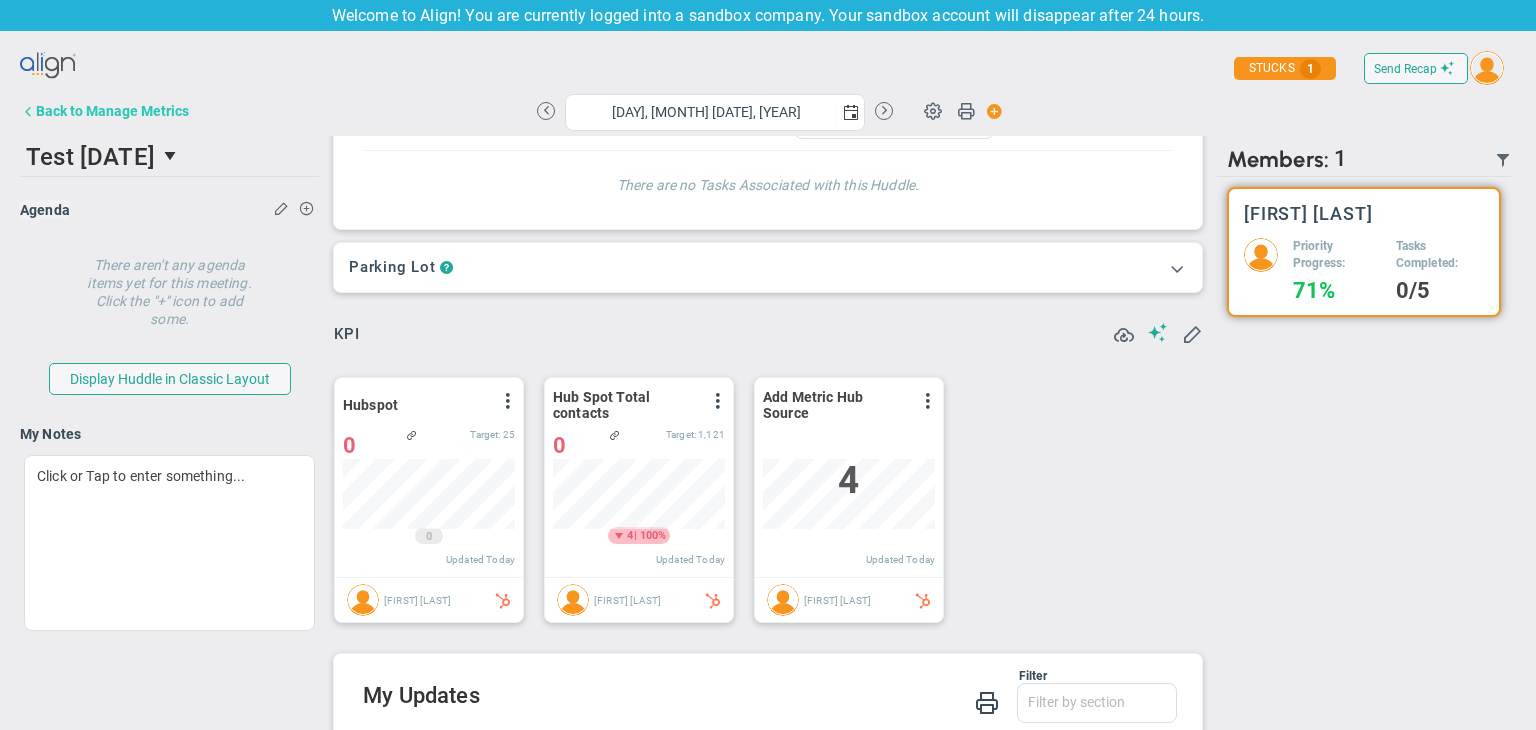 click on "Back to Manage Metrics" at bounding box center [112, 111] 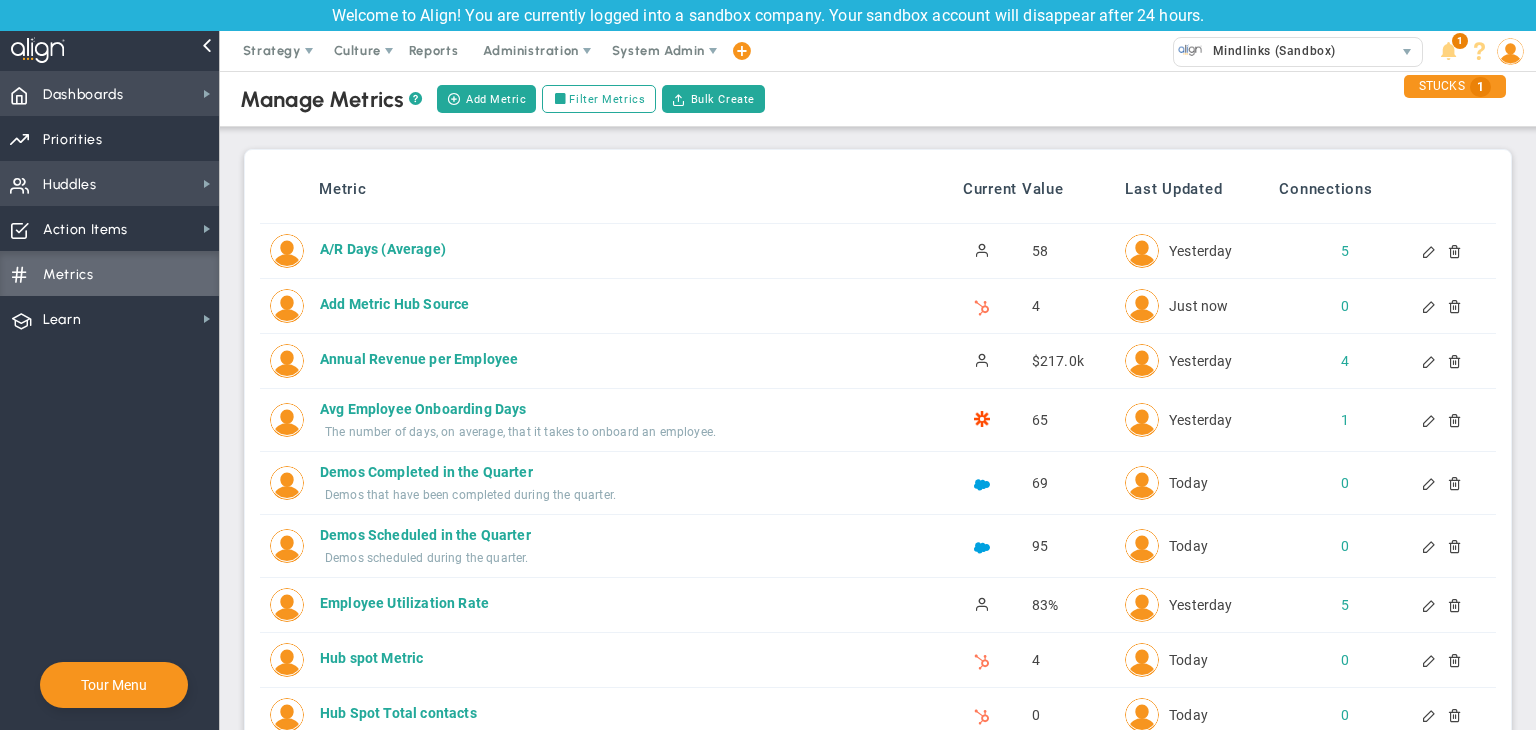 scroll, scrollTop: 0, scrollLeft: 0, axis: both 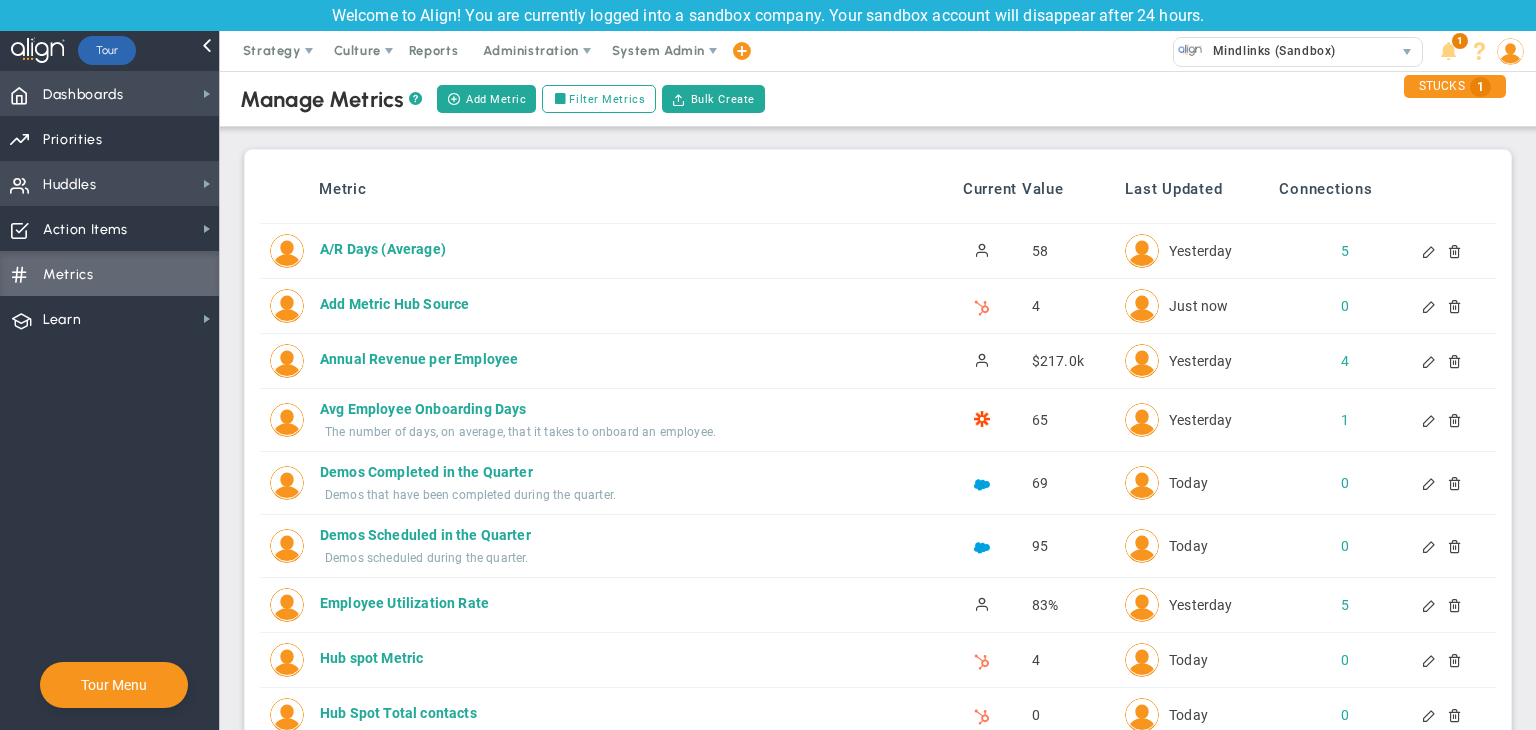 click on "Dashboards Dashboards" at bounding box center [109, 93] 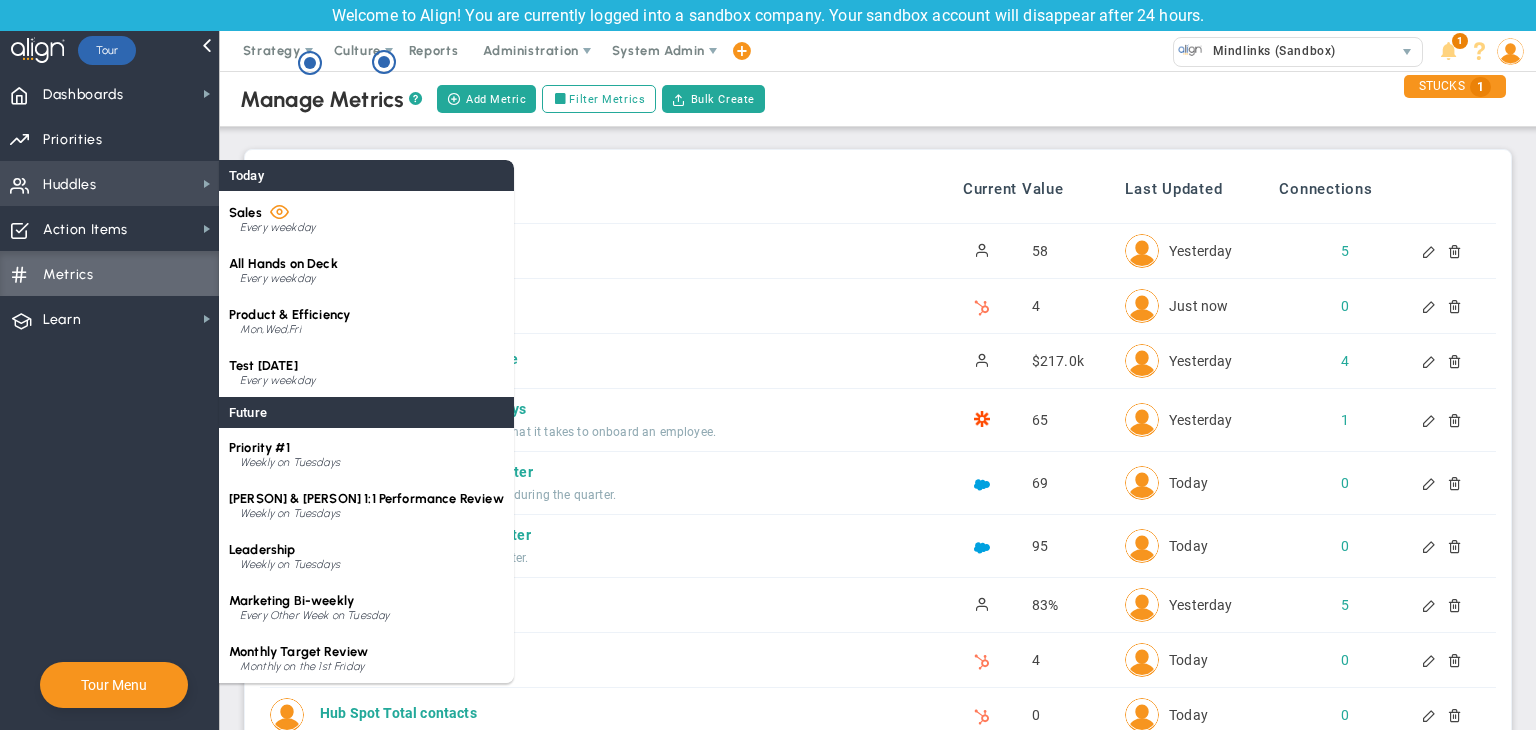 click on "Huddles Huddles" at bounding box center [109, 183] 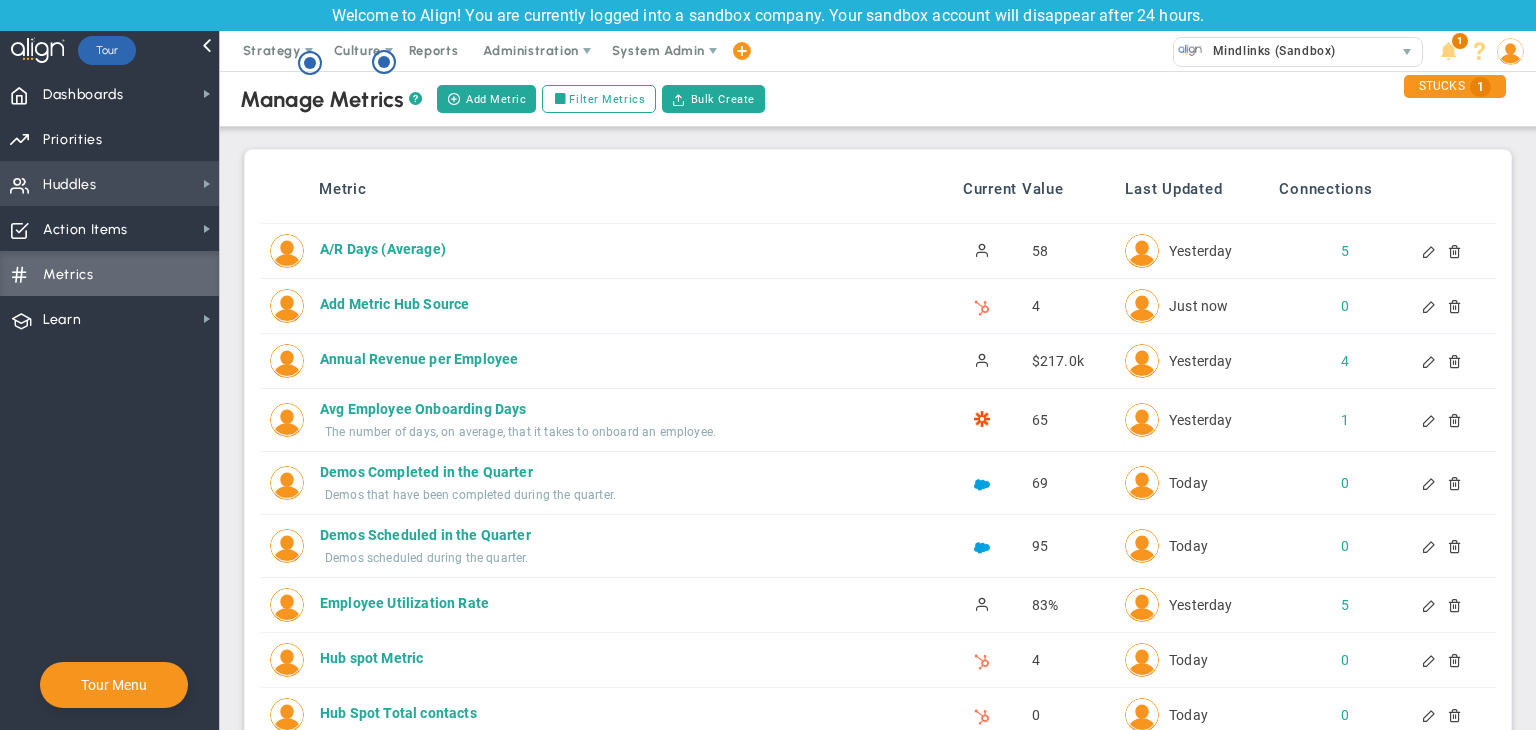 click on "Huddles Huddles" at bounding box center (109, 183) 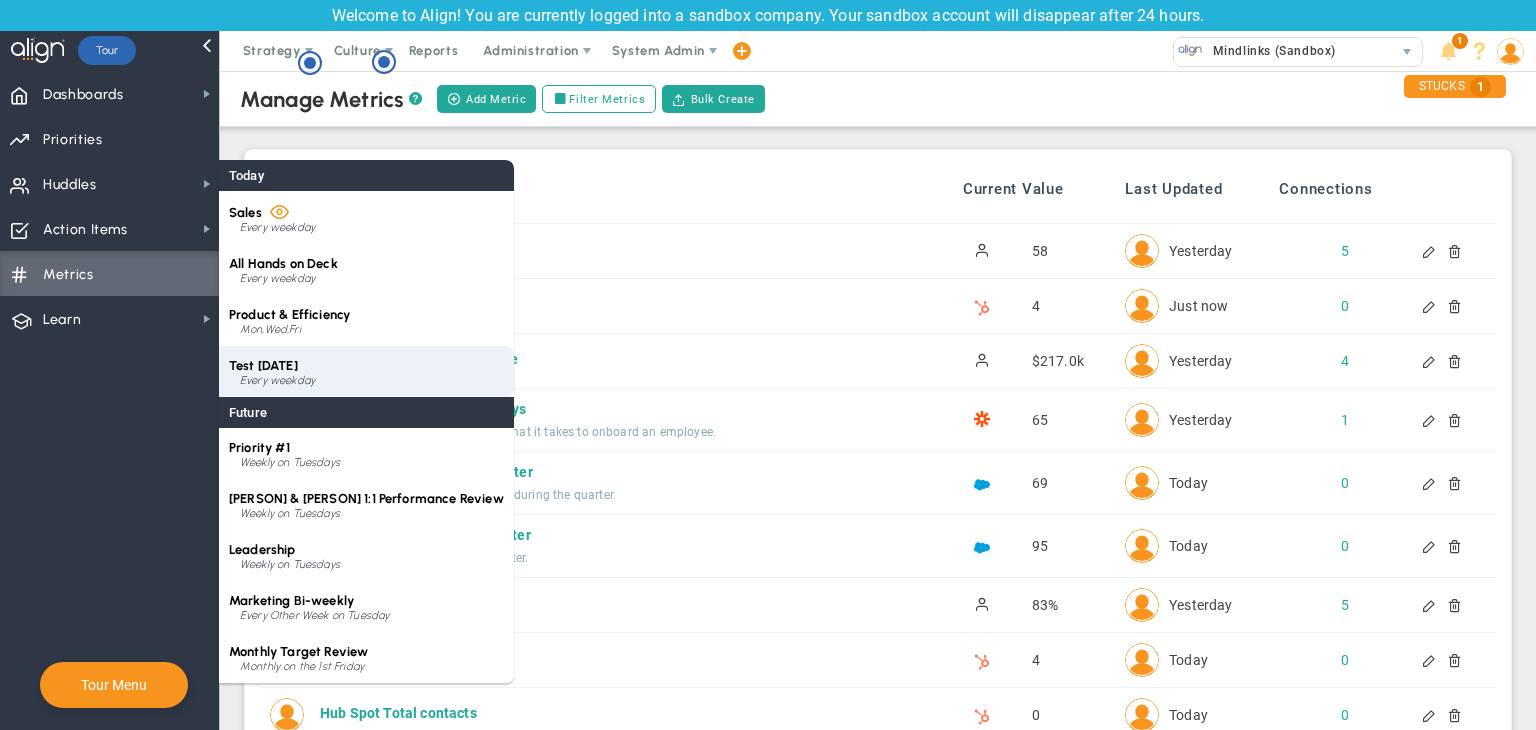 click on "Every weekday" at bounding box center (372, 381) 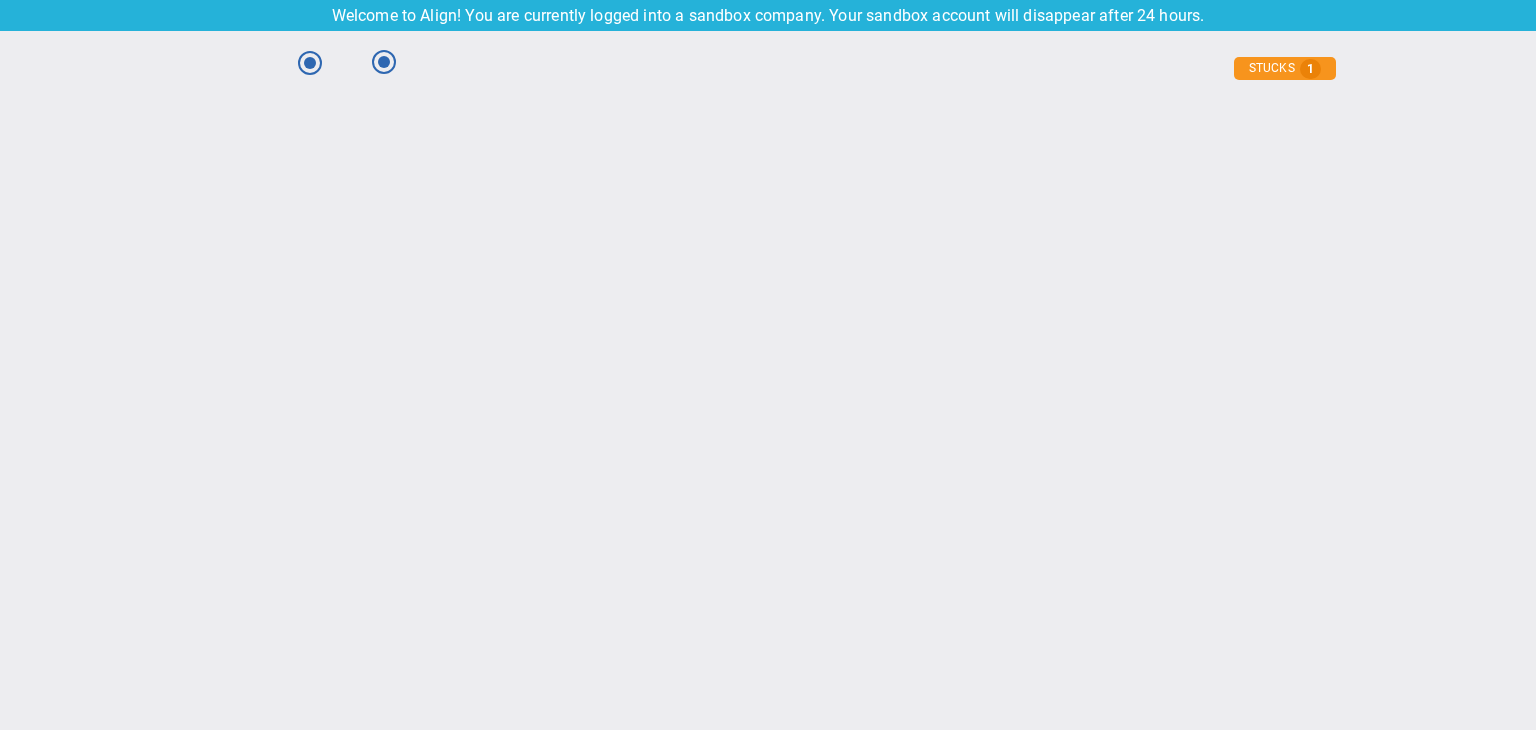 type on "[DAY], [MONTH] [DATE], [YEAR]" 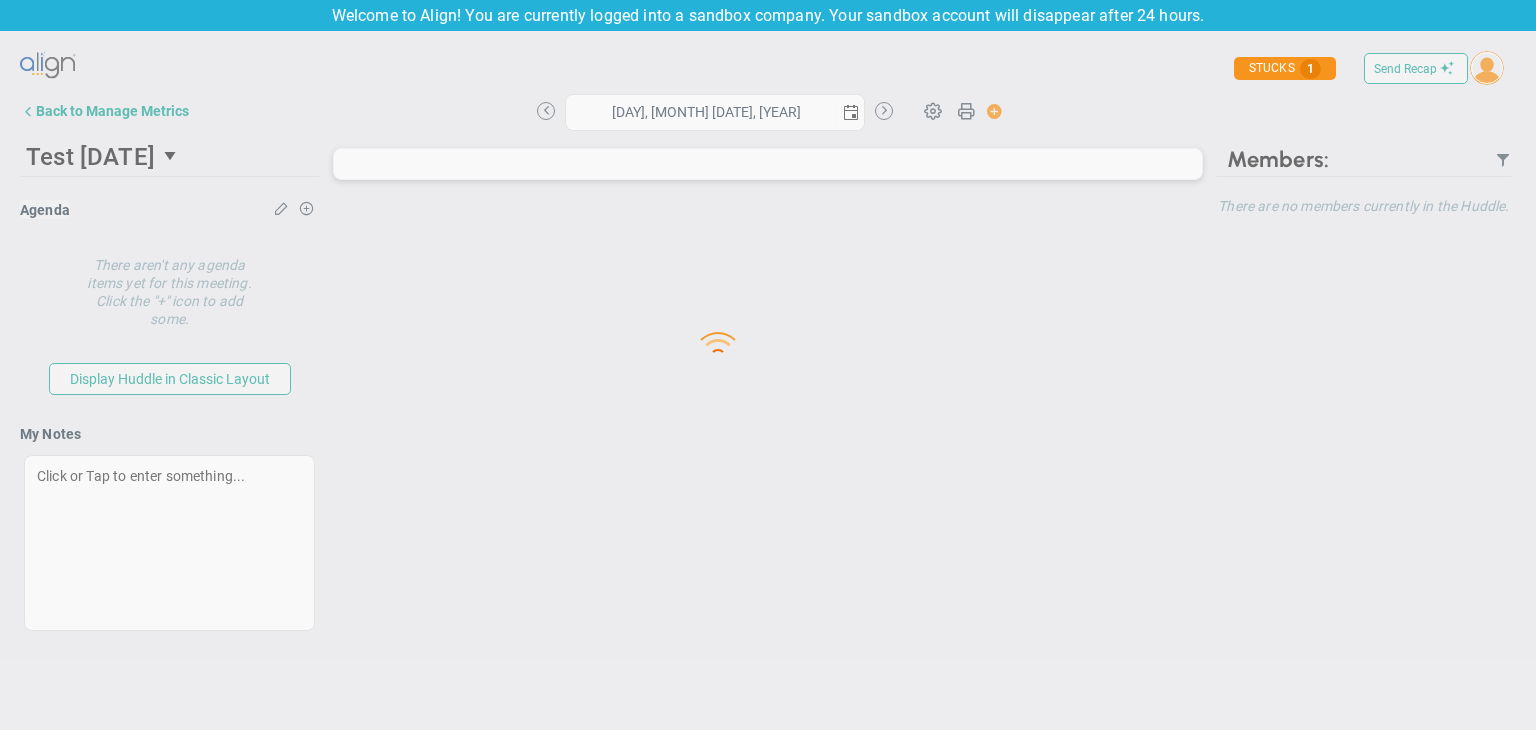 type on "[DAY], [MONTH] [DATE], [YEAR]" 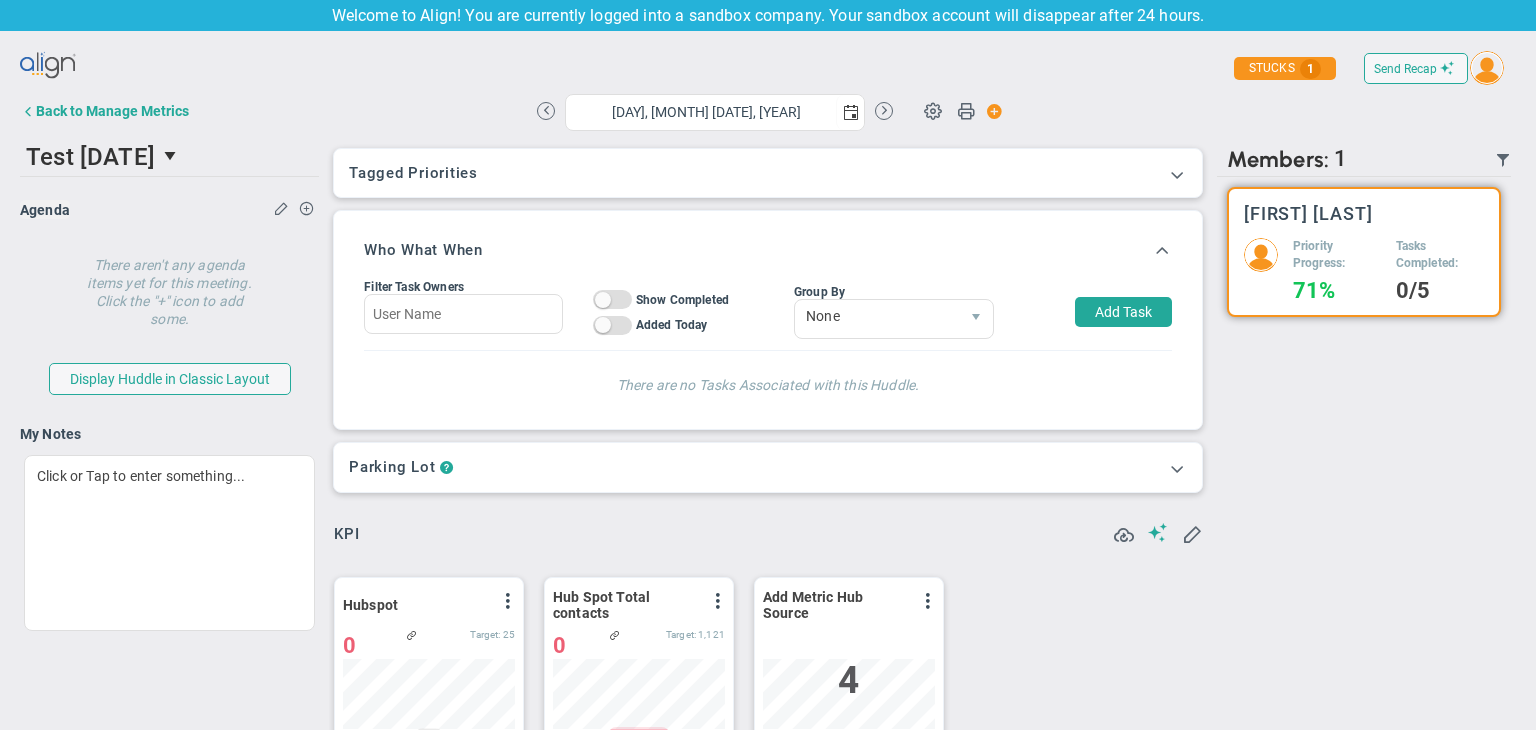 scroll, scrollTop: 999929, scrollLeft: 999827, axis: both 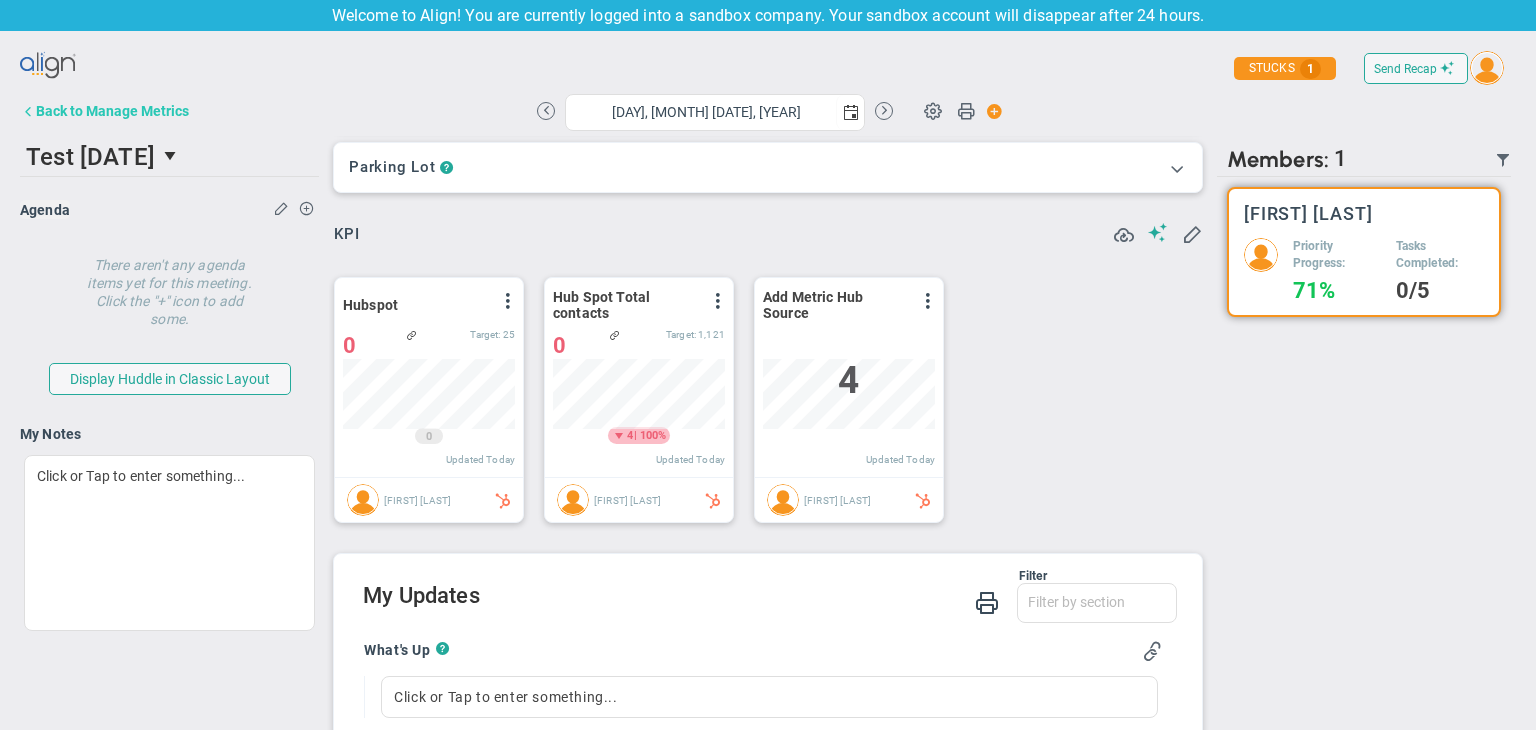 click on "Back to Manage Metrics" at bounding box center (112, 111) 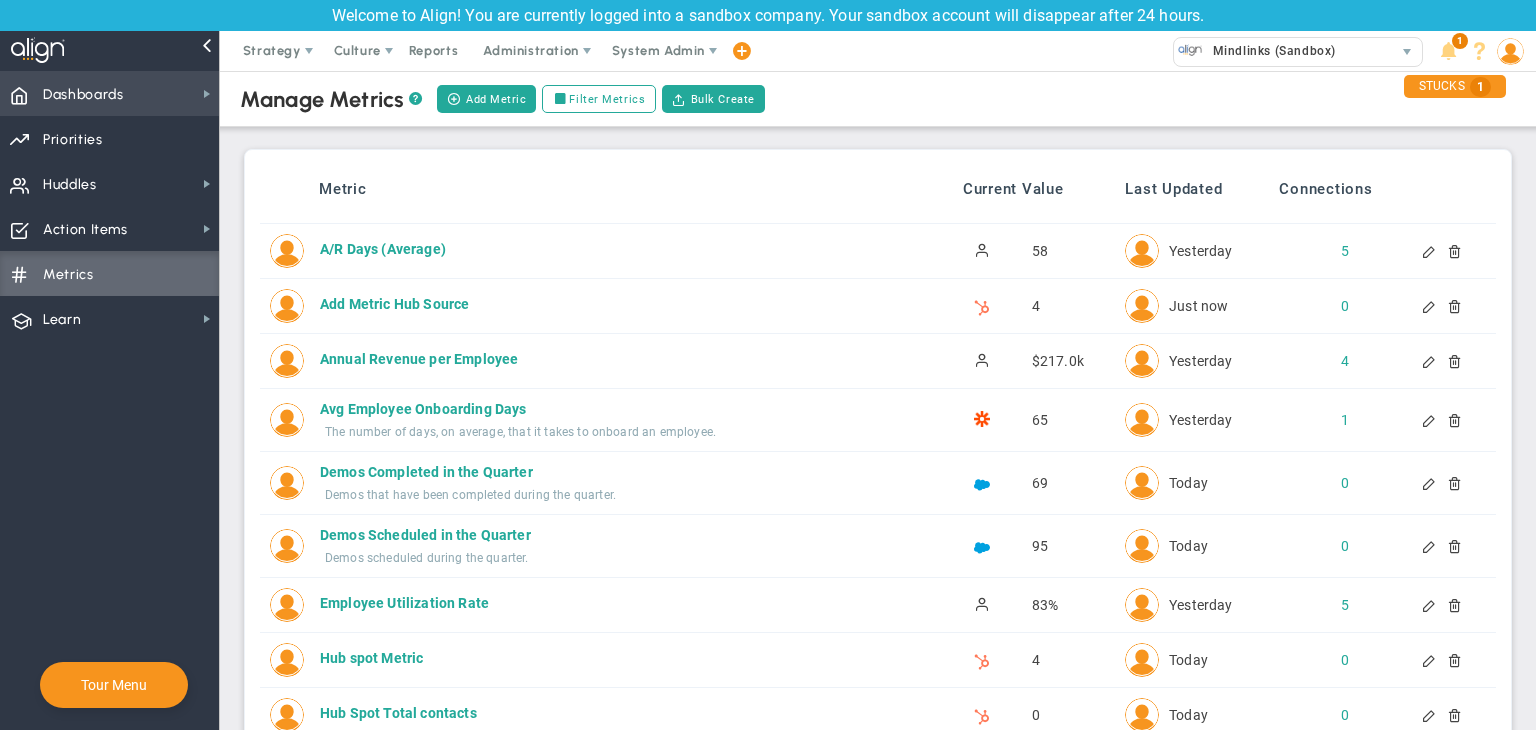click on "Dashboards" at bounding box center (83, 95) 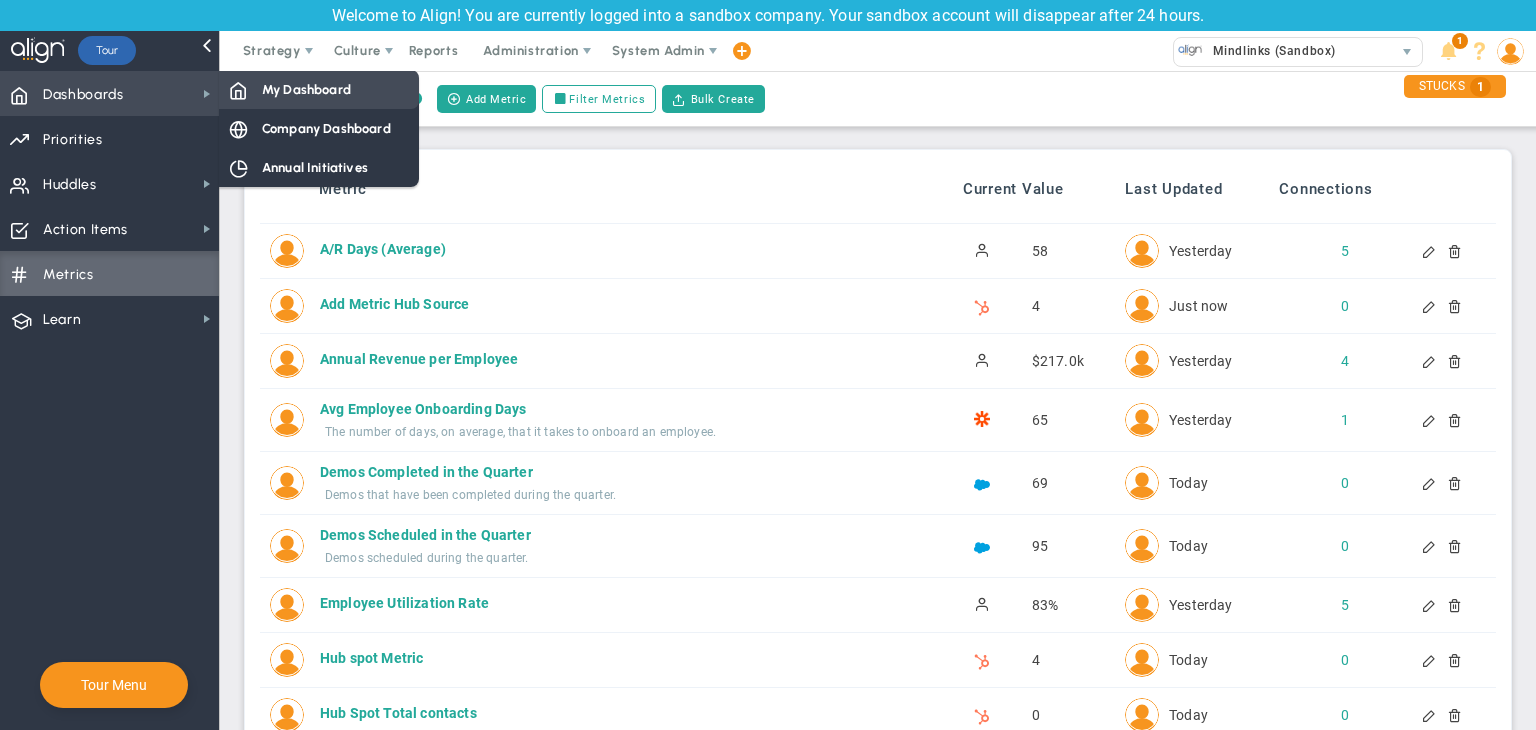 scroll, scrollTop: 0, scrollLeft: 0, axis: both 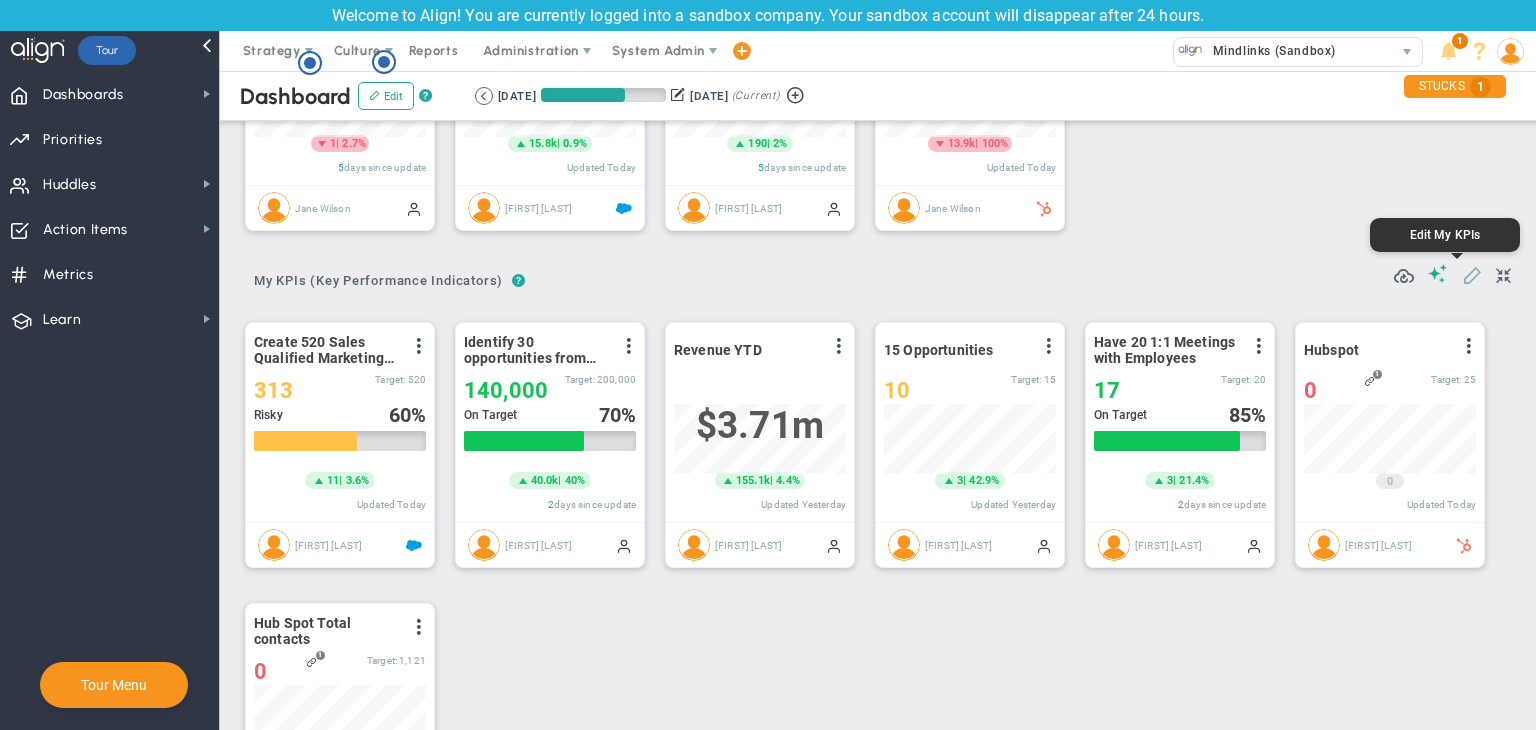 click at bounding box center (1472, 274) 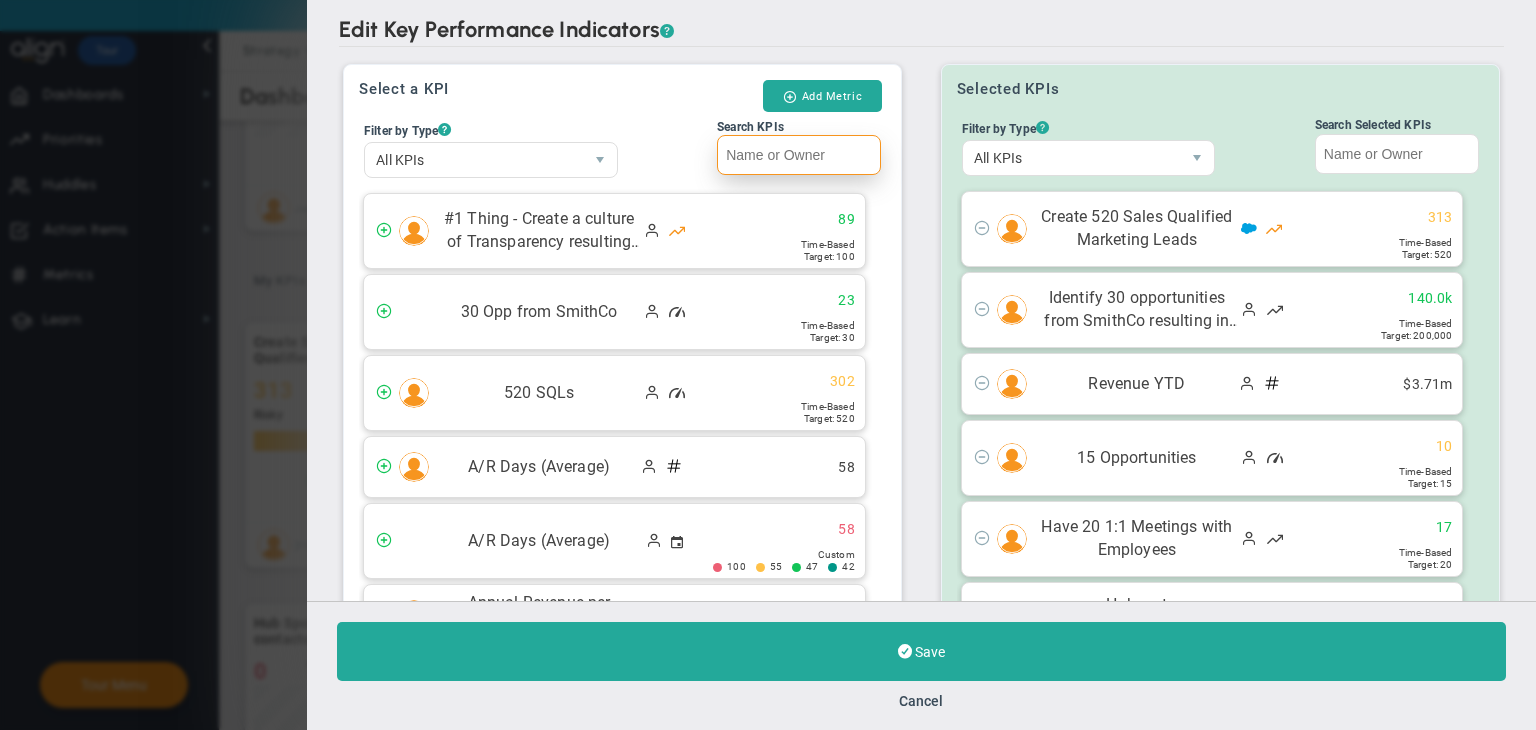 click on "Search KPIs" at bounding box center (799, 155) 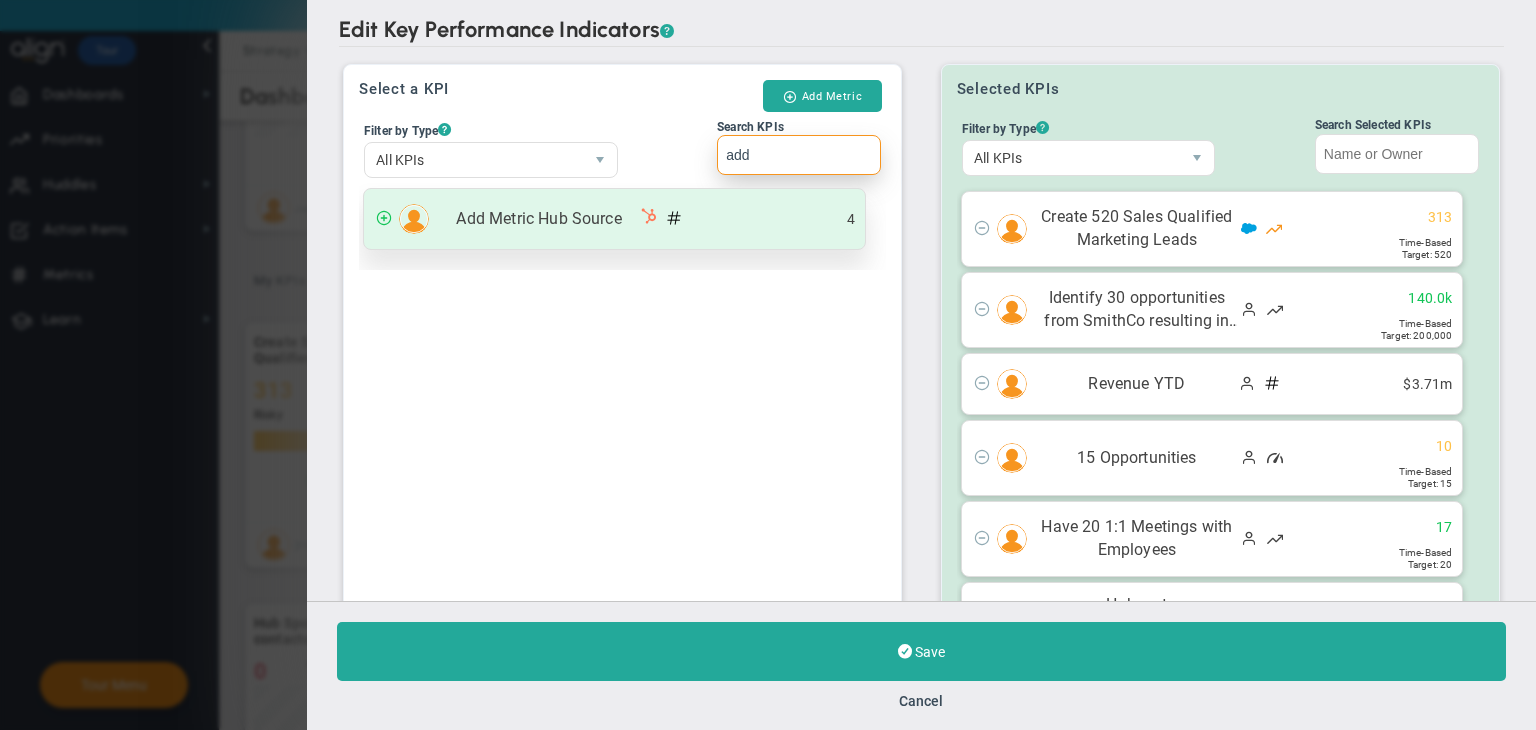 click on "Add Metric Hub Source
4" at bounding box center (614, 219) 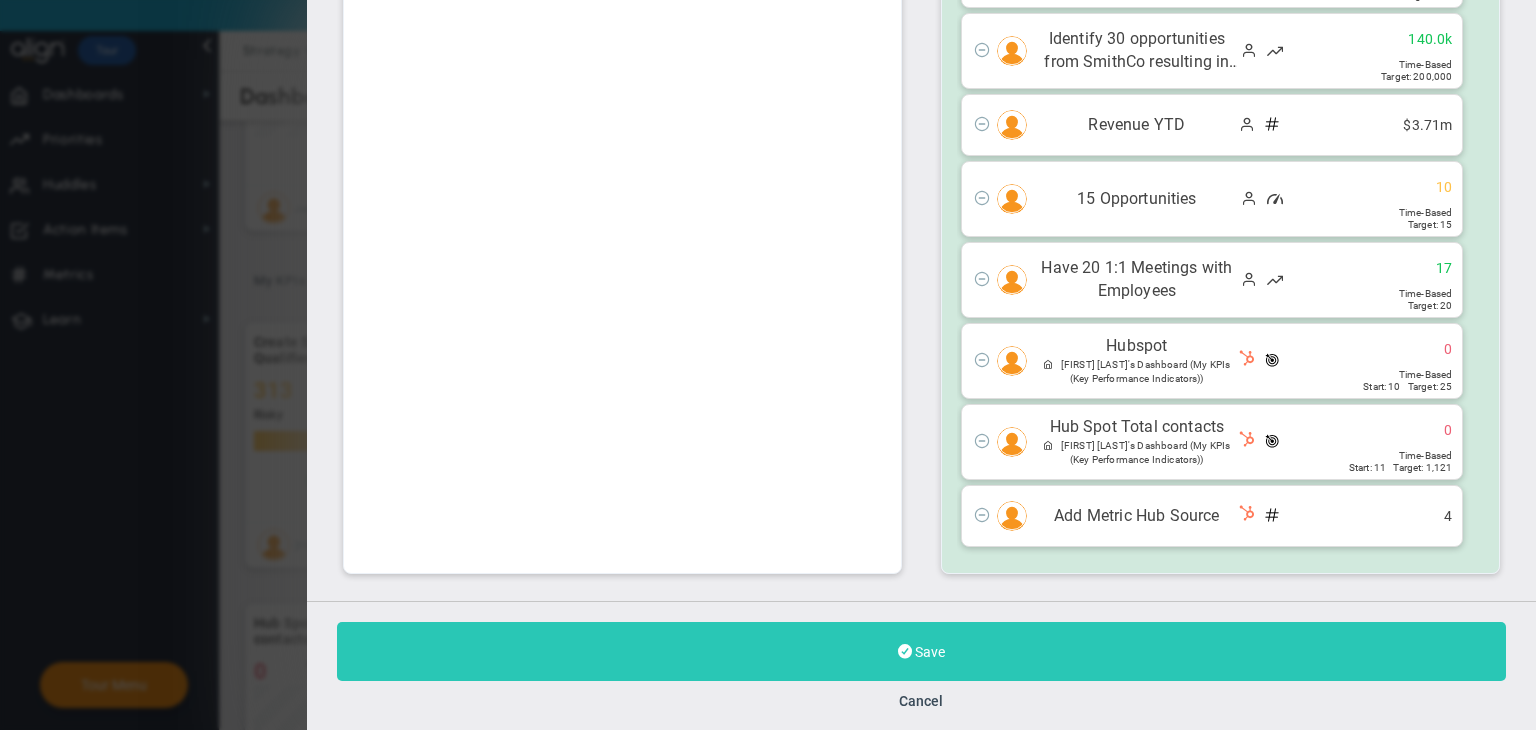 type on "add" 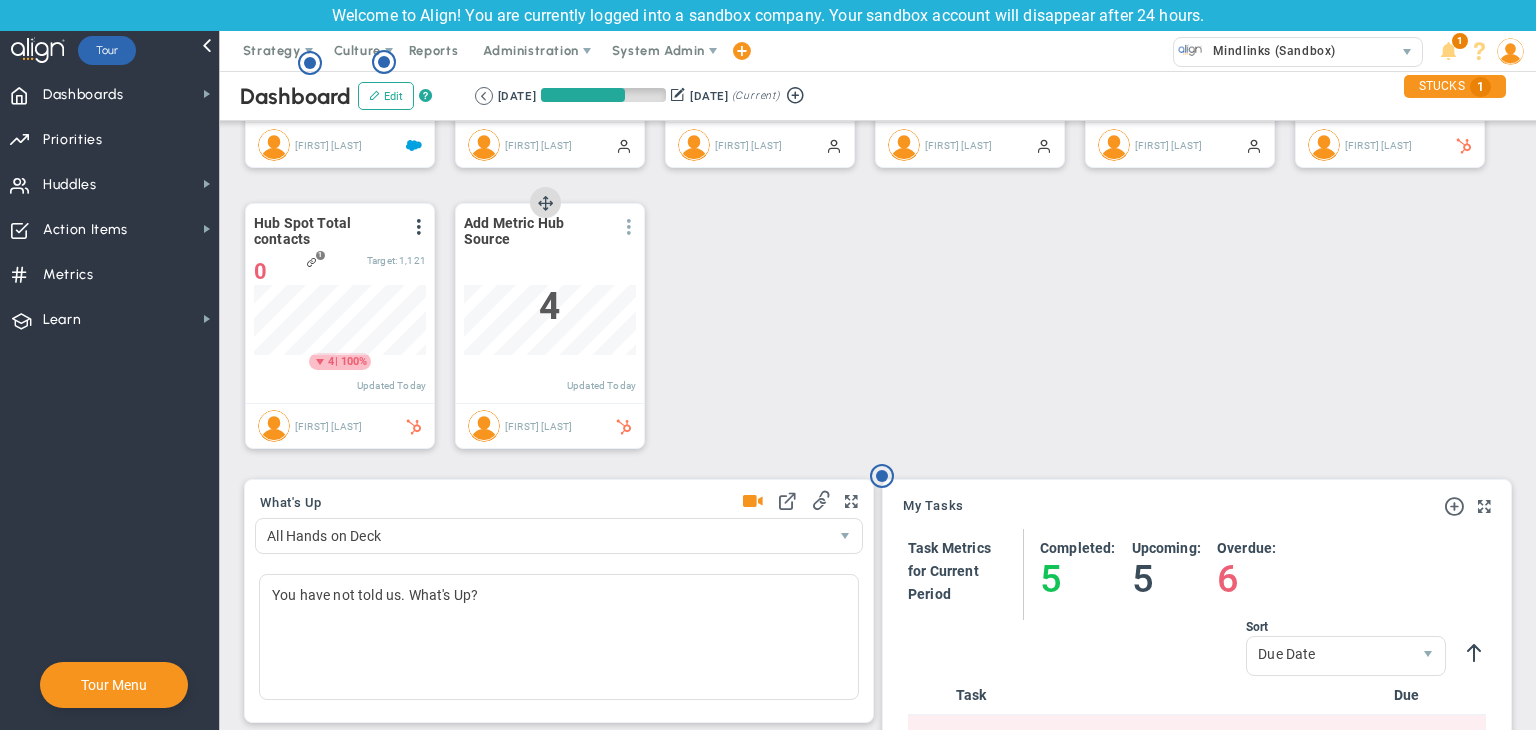 click at bounding box center [629, 227] 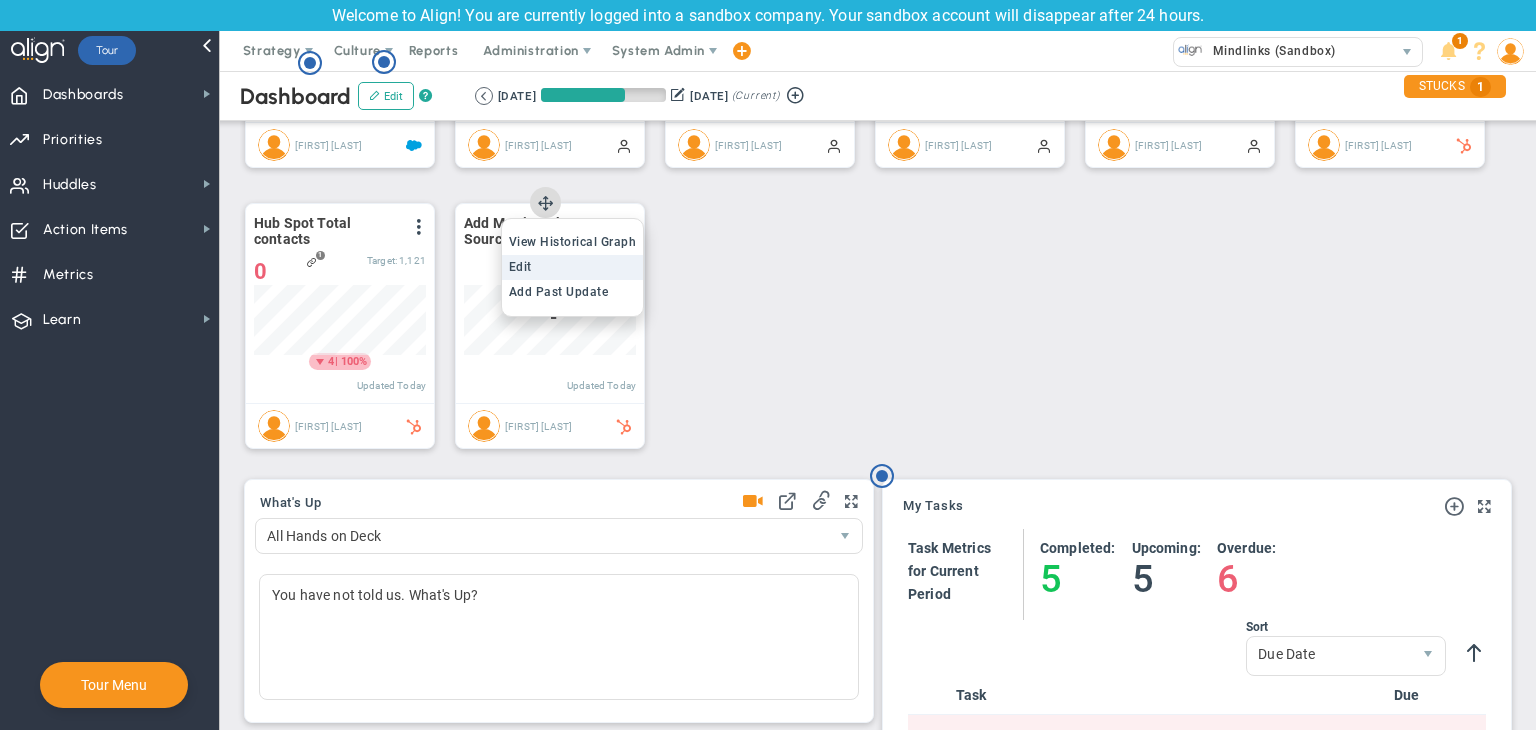 click on "Edit" at bounding box center [573, 267] 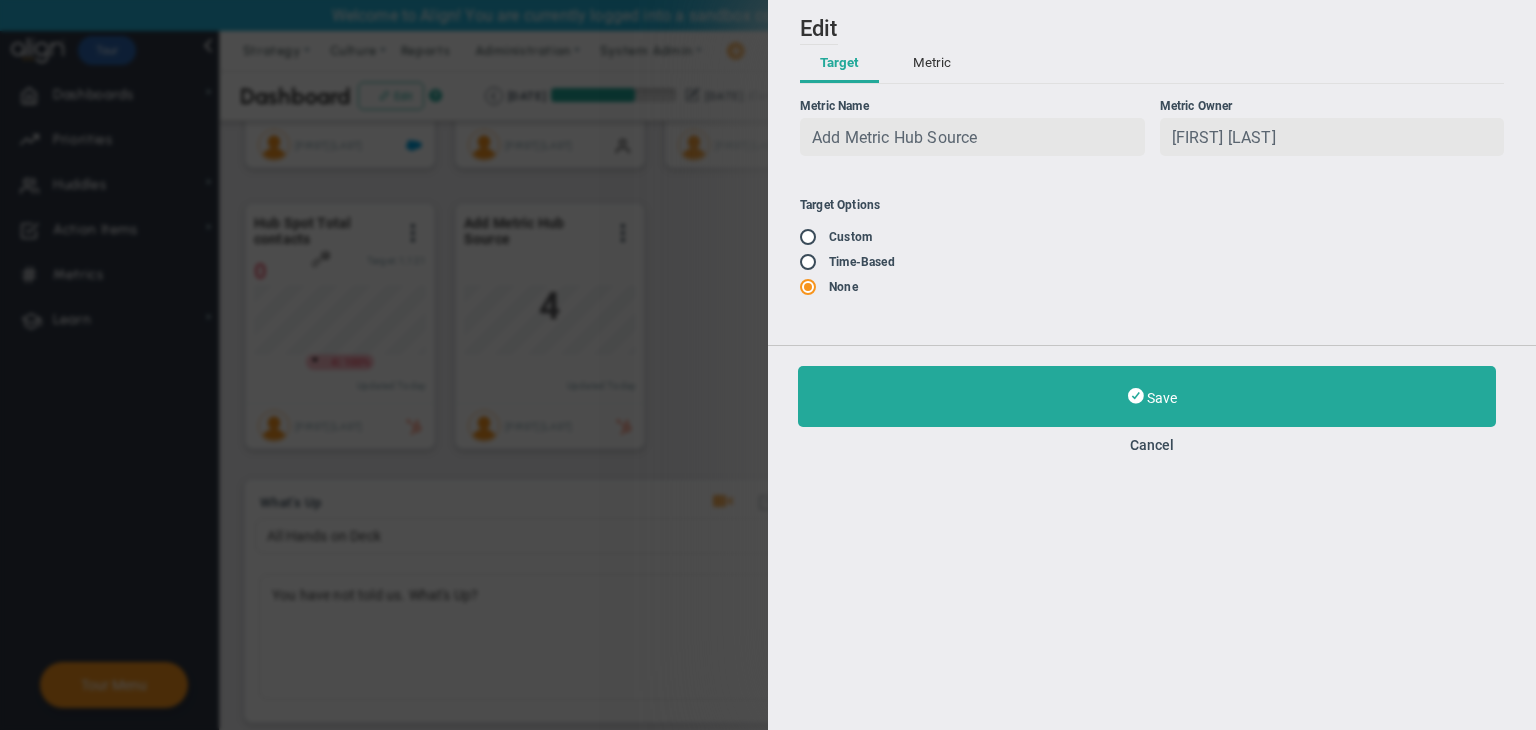 drag, startPoint x: 813, startPoint y: 269, endPoint x: 907, endPoint y: 263, distance: 94.19129 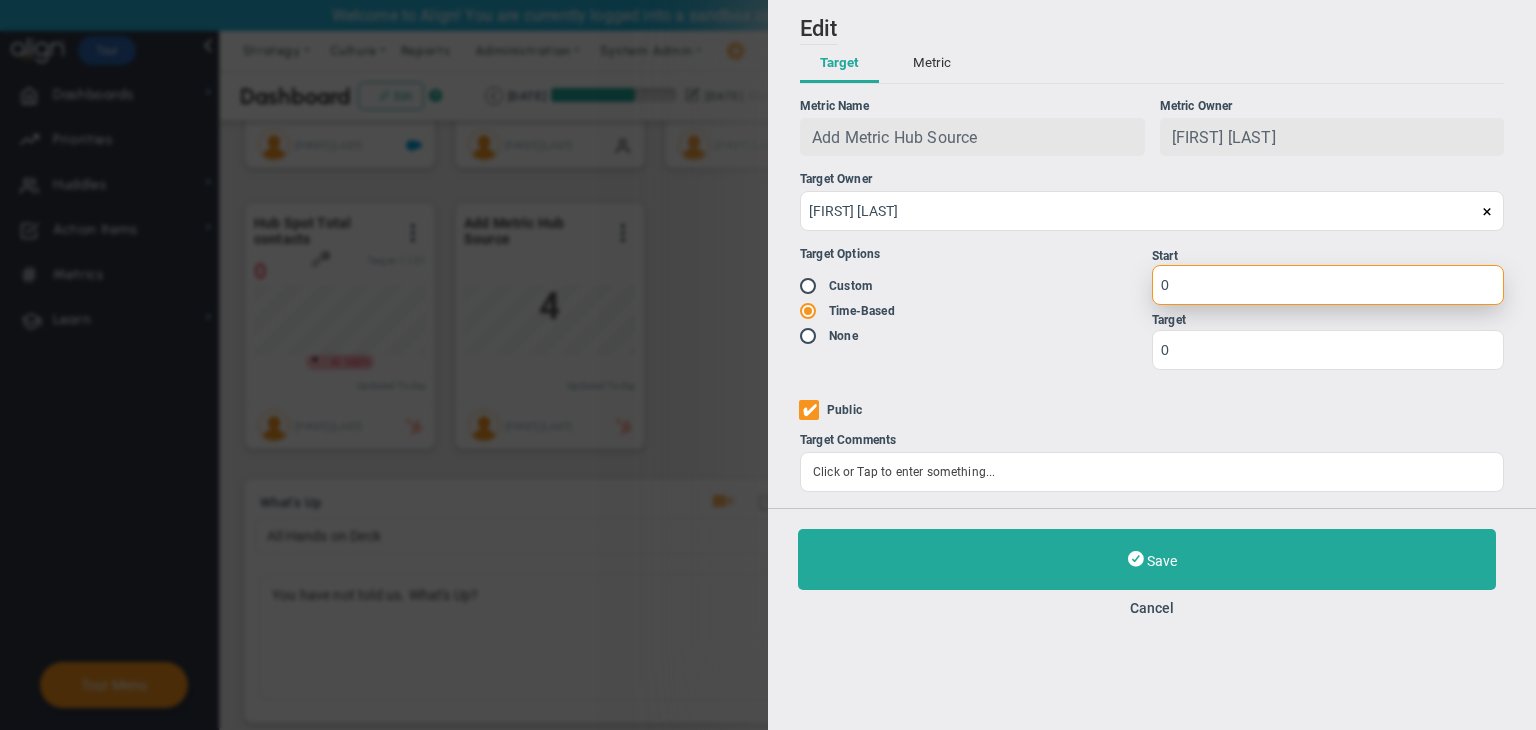 click on "0" at bounding box center (1328, 285) 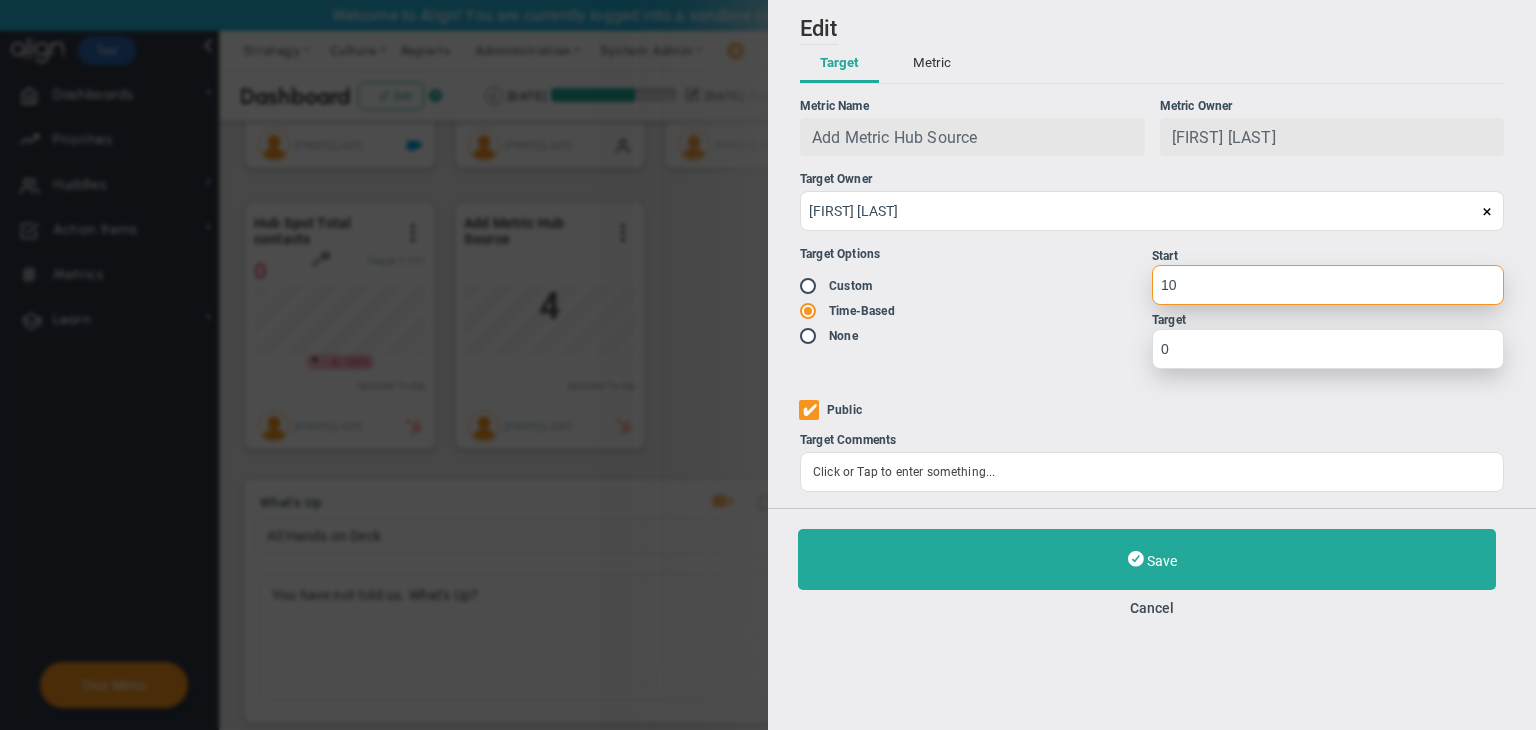 type on "10" 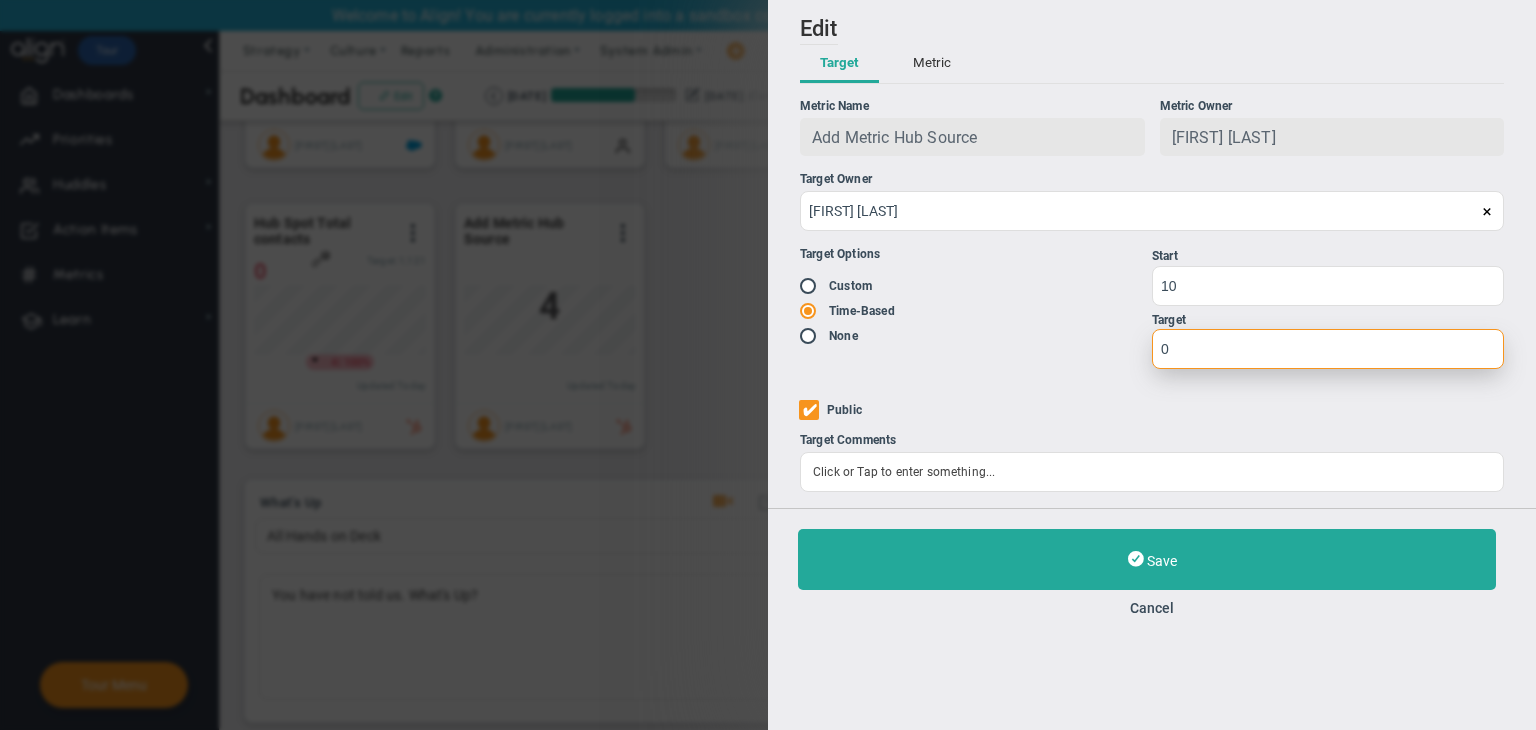 click on "0" at bounding box center [1328, 349] 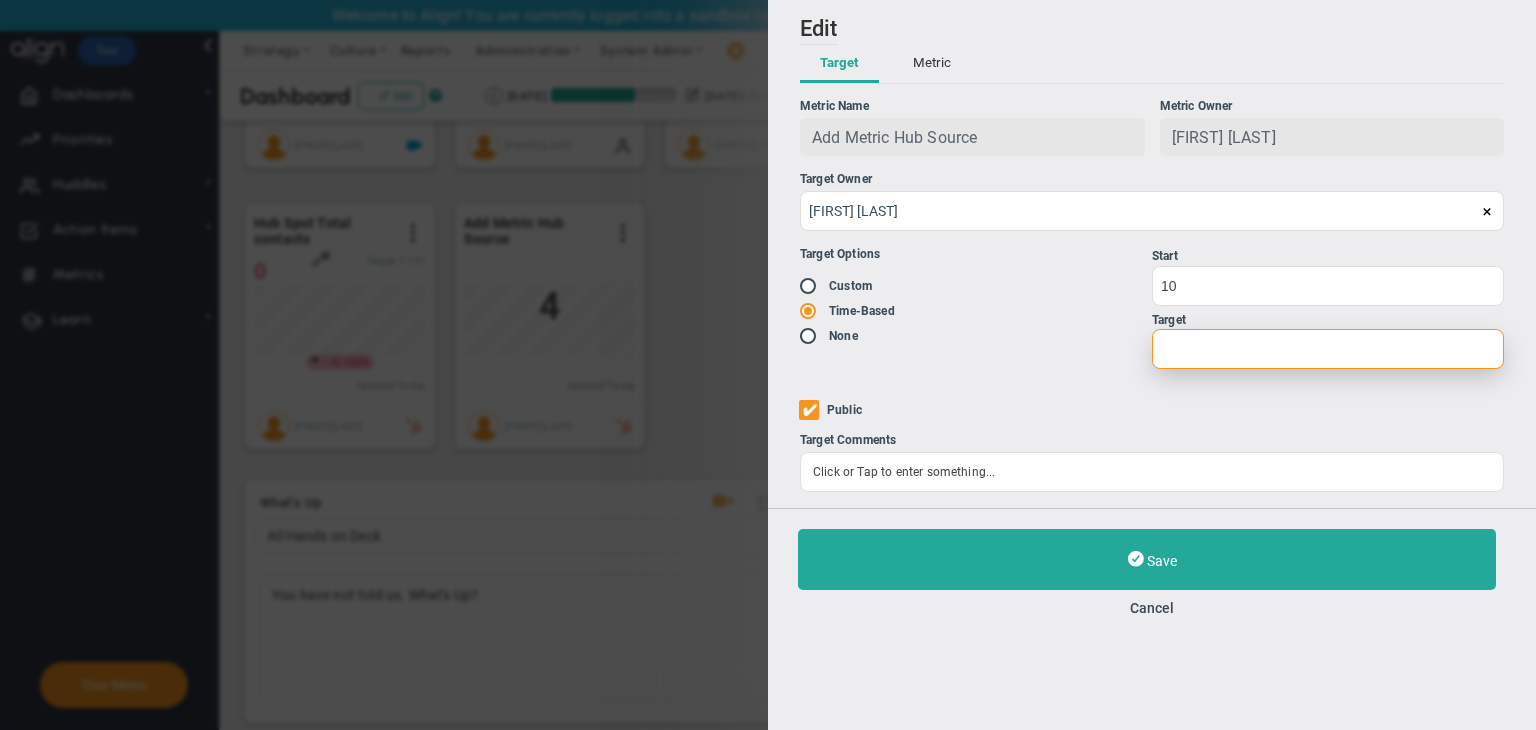 type on "5" 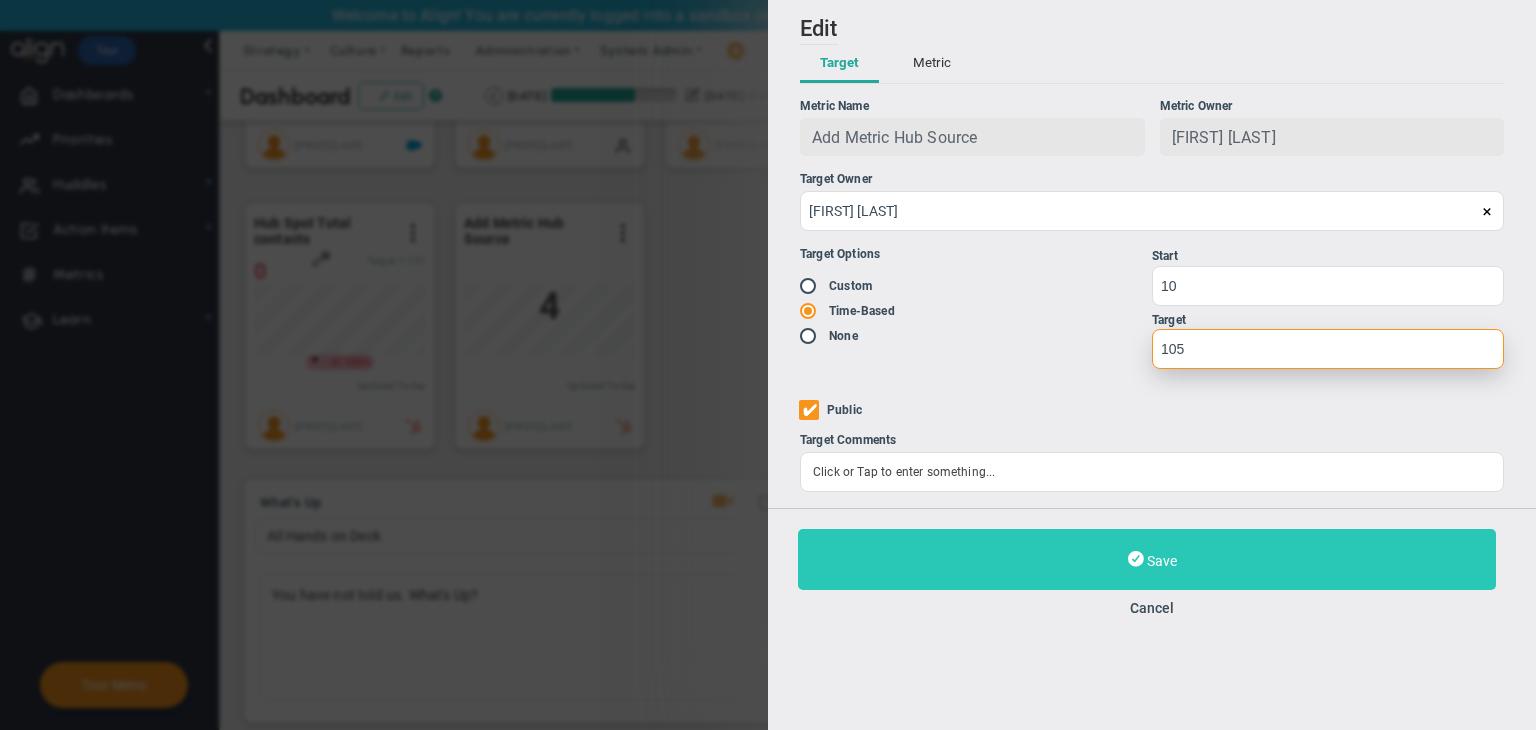 type on "105" 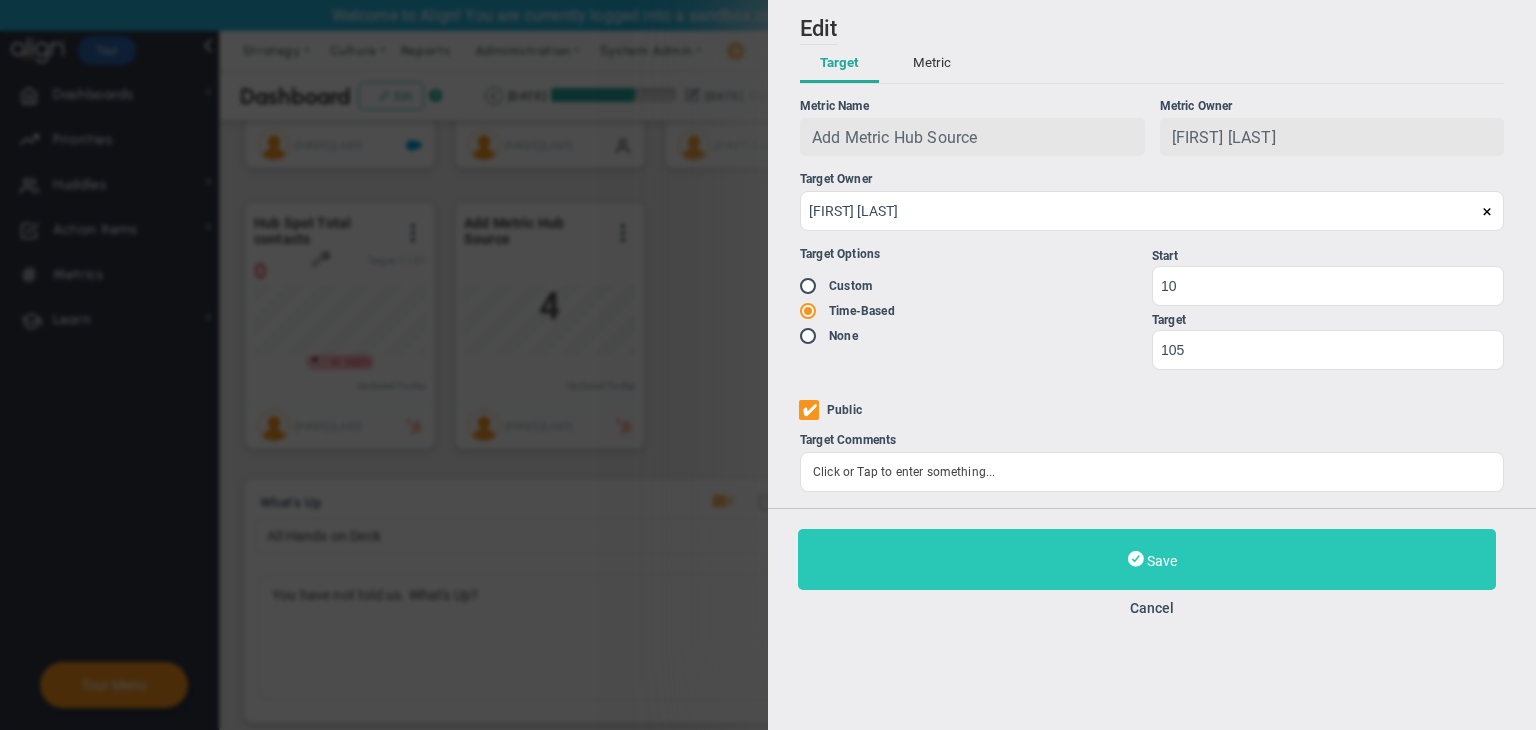 click on "Save" at bounding box center [1147, 559] 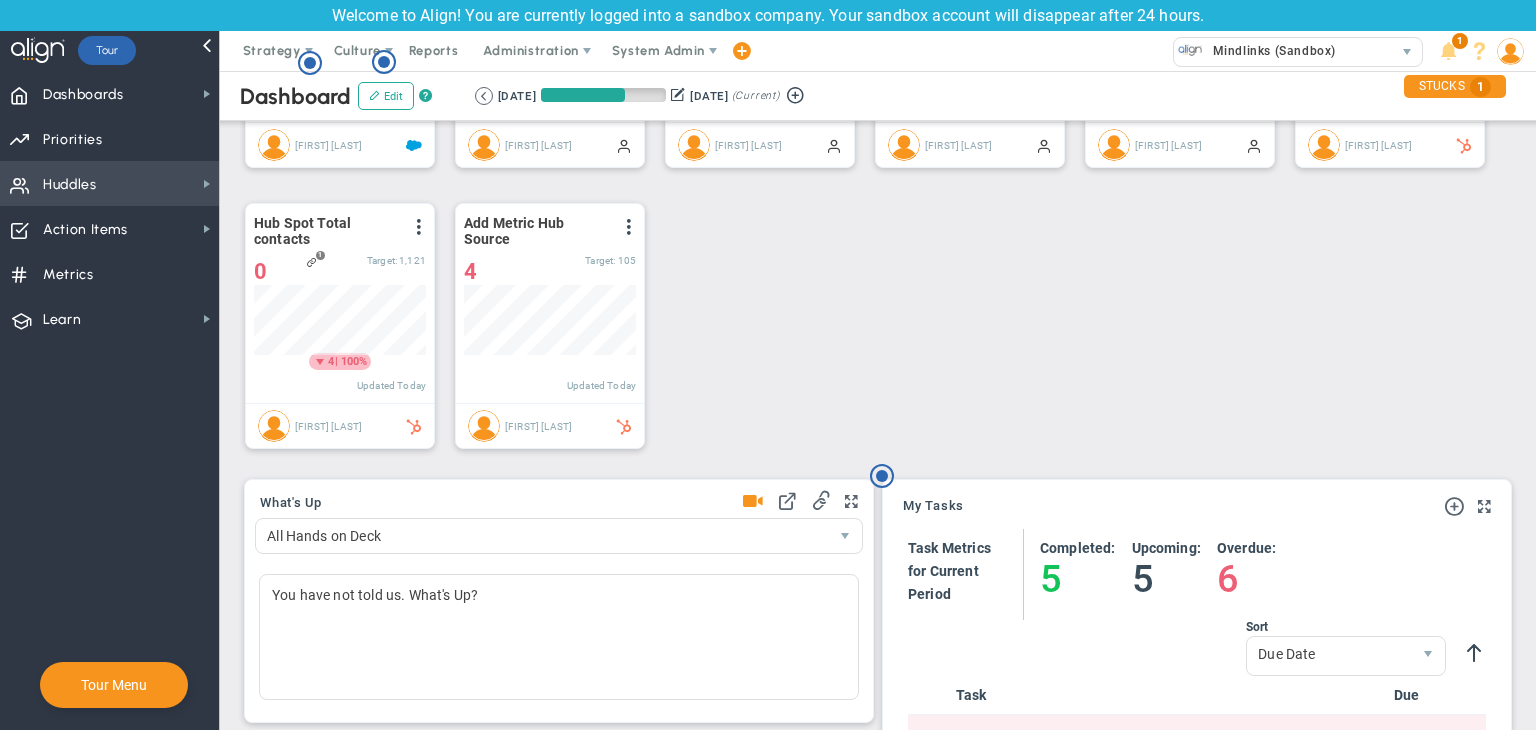 click on "Huddles Huddles" at bounding box center (109, 183) 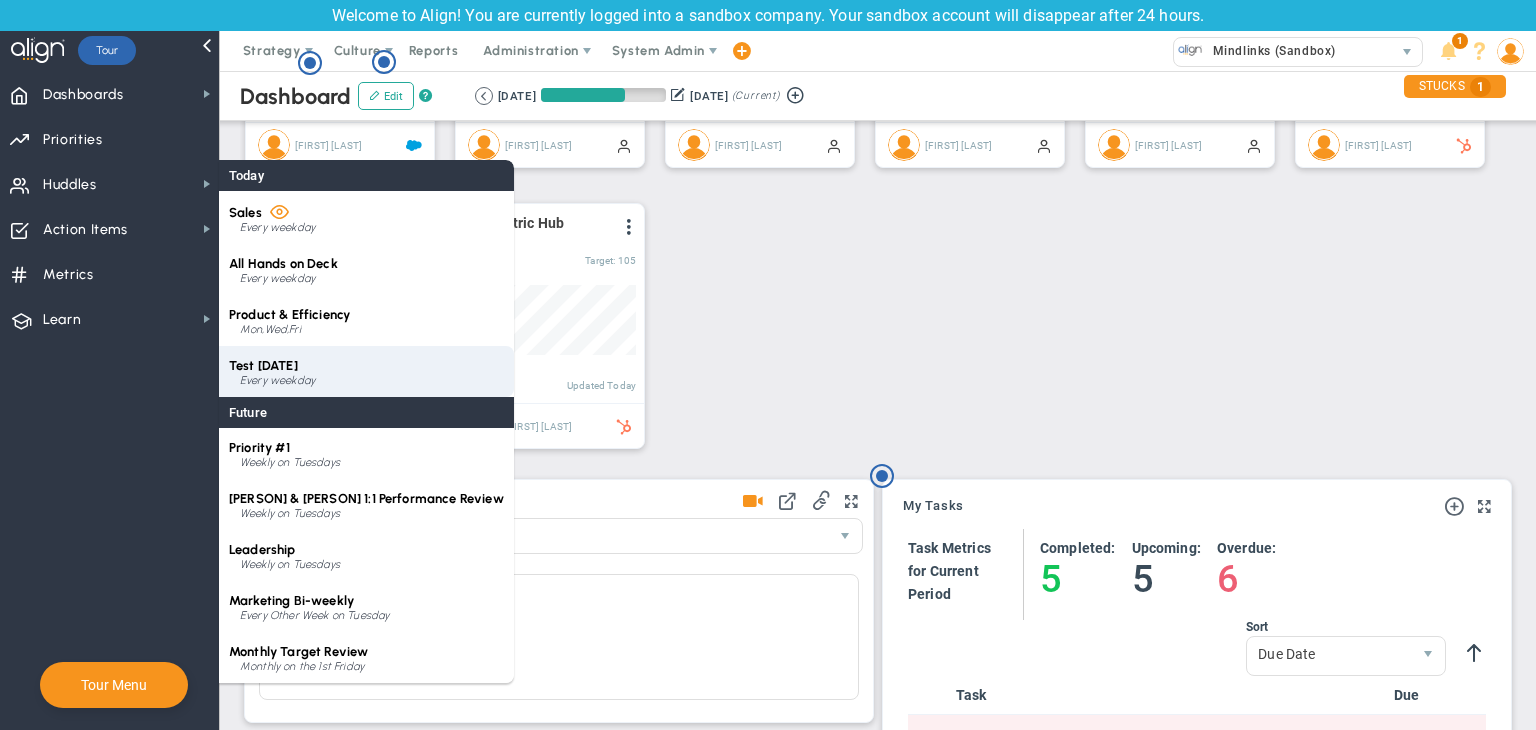 click on "Test [DATE]
Every weekday" at bounding box center (366, 371) 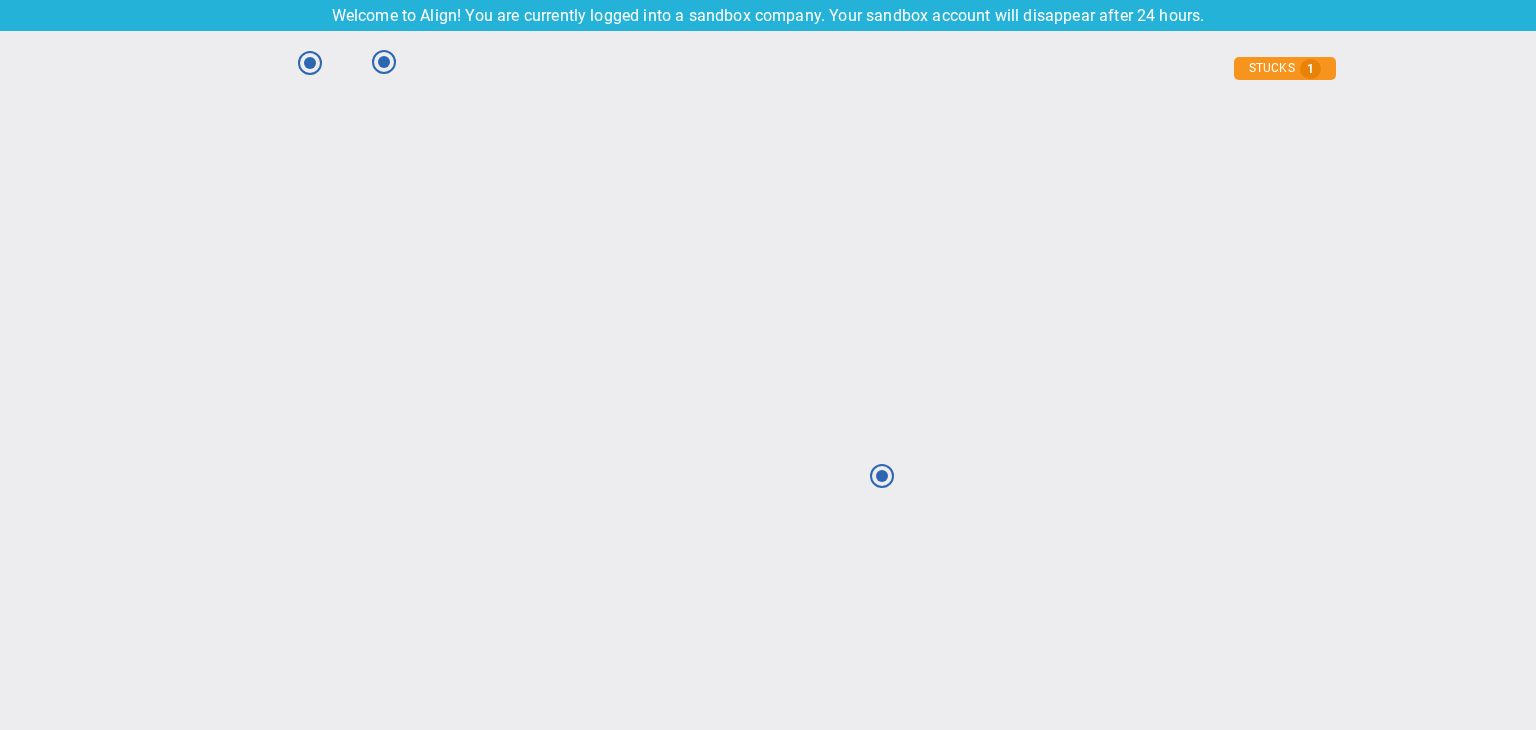 type on "[DAY], [MONTH] [DATE], [YEAR]" 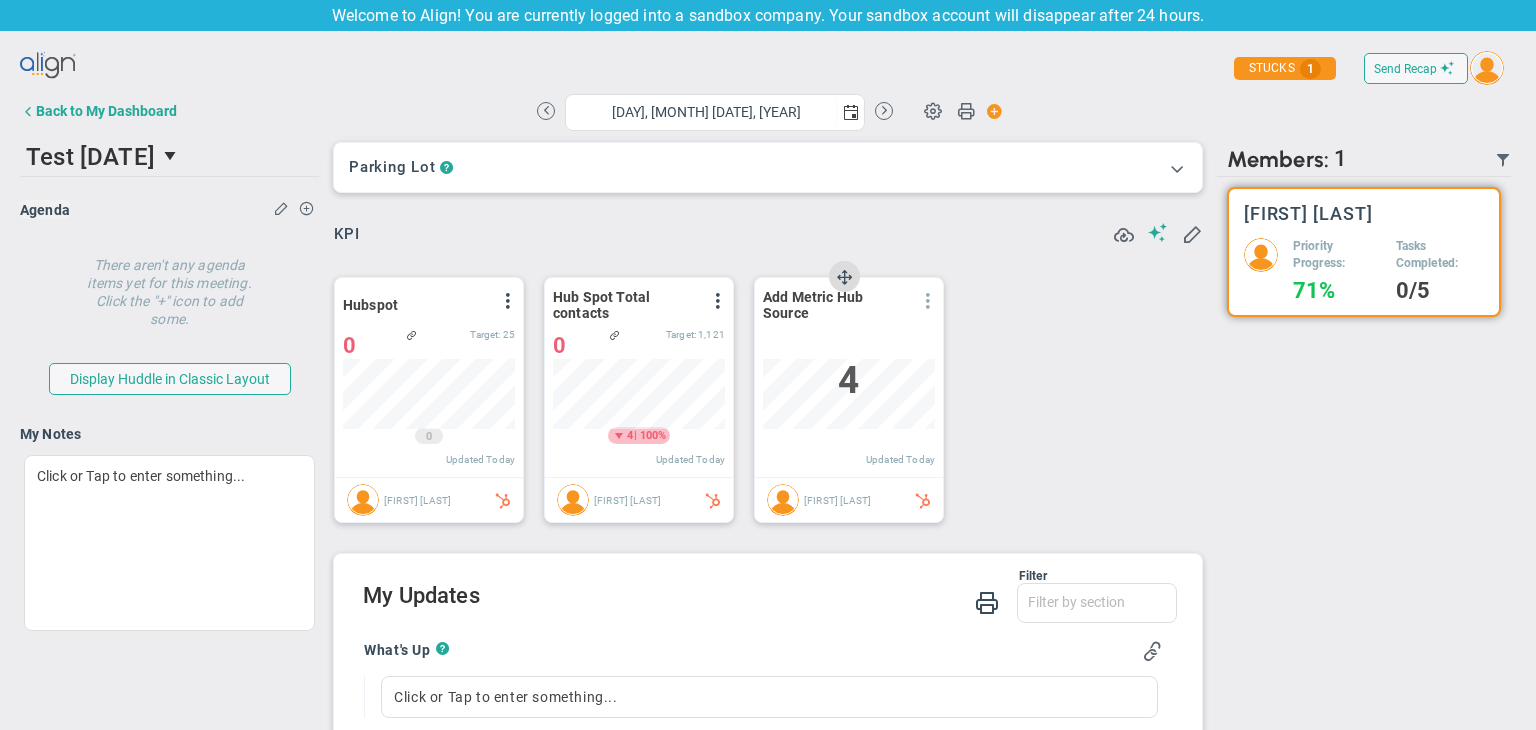 click at bounding box center [928, 301] 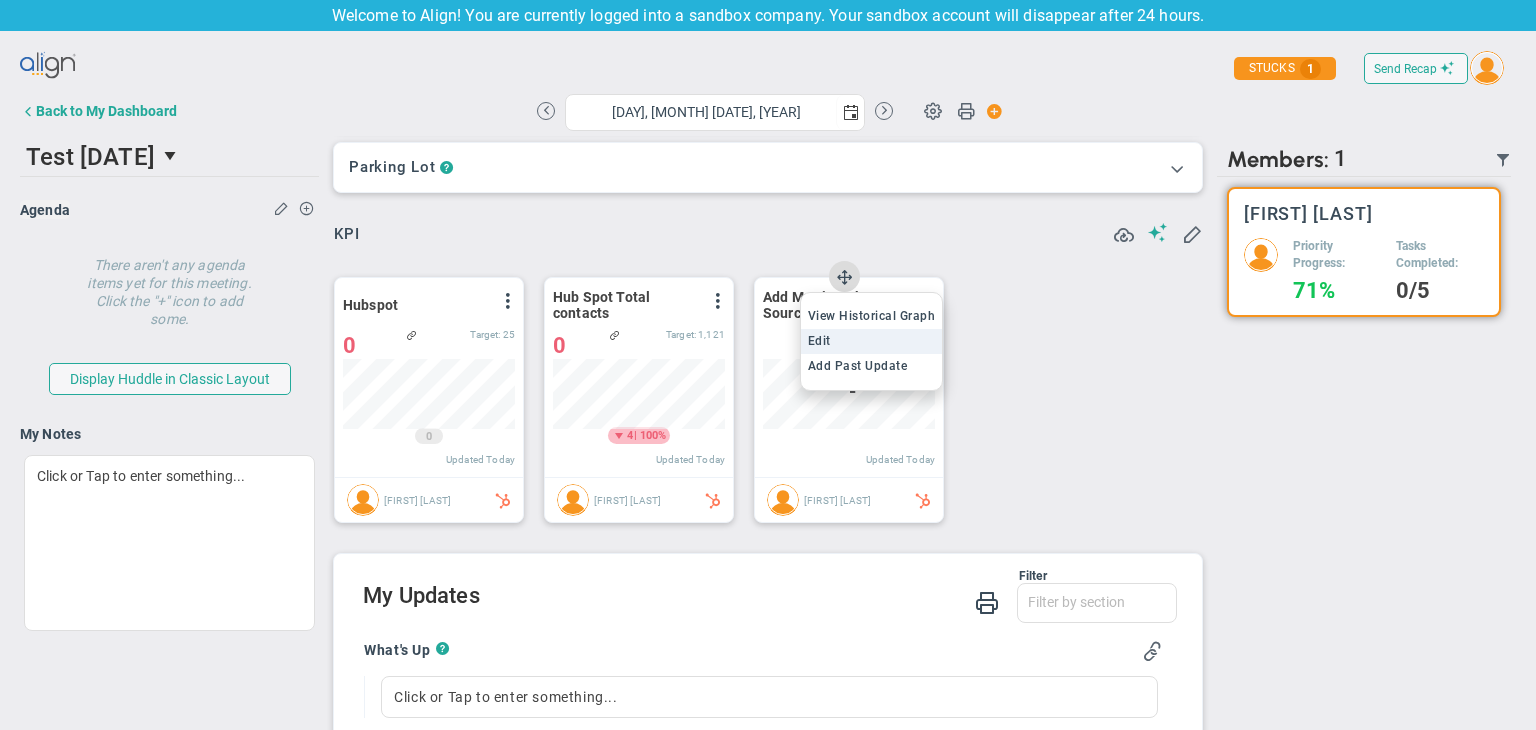 click on "Edit" at bounding box center (872, 341) 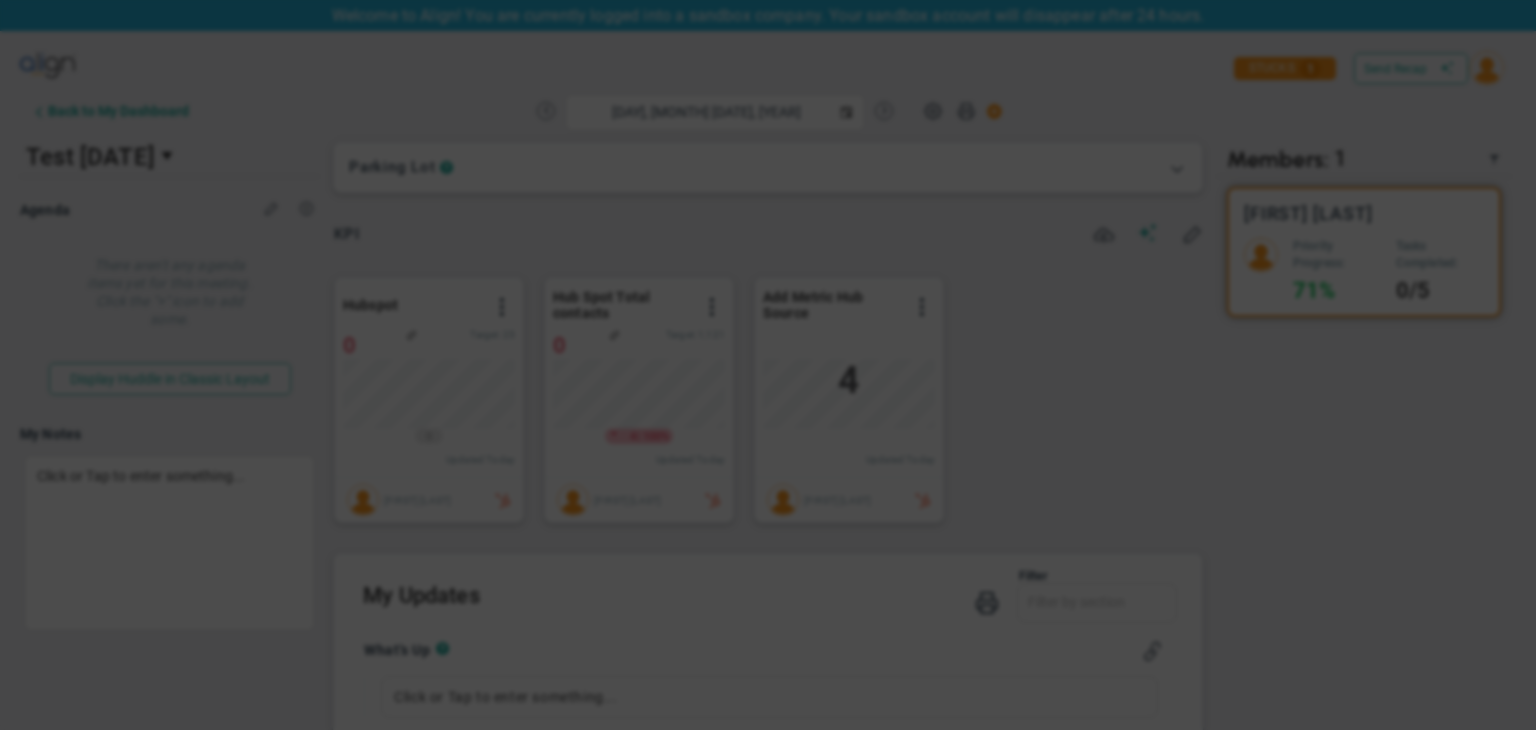 type on "[DAY], [MONTH] [DATE], [YEAR]" 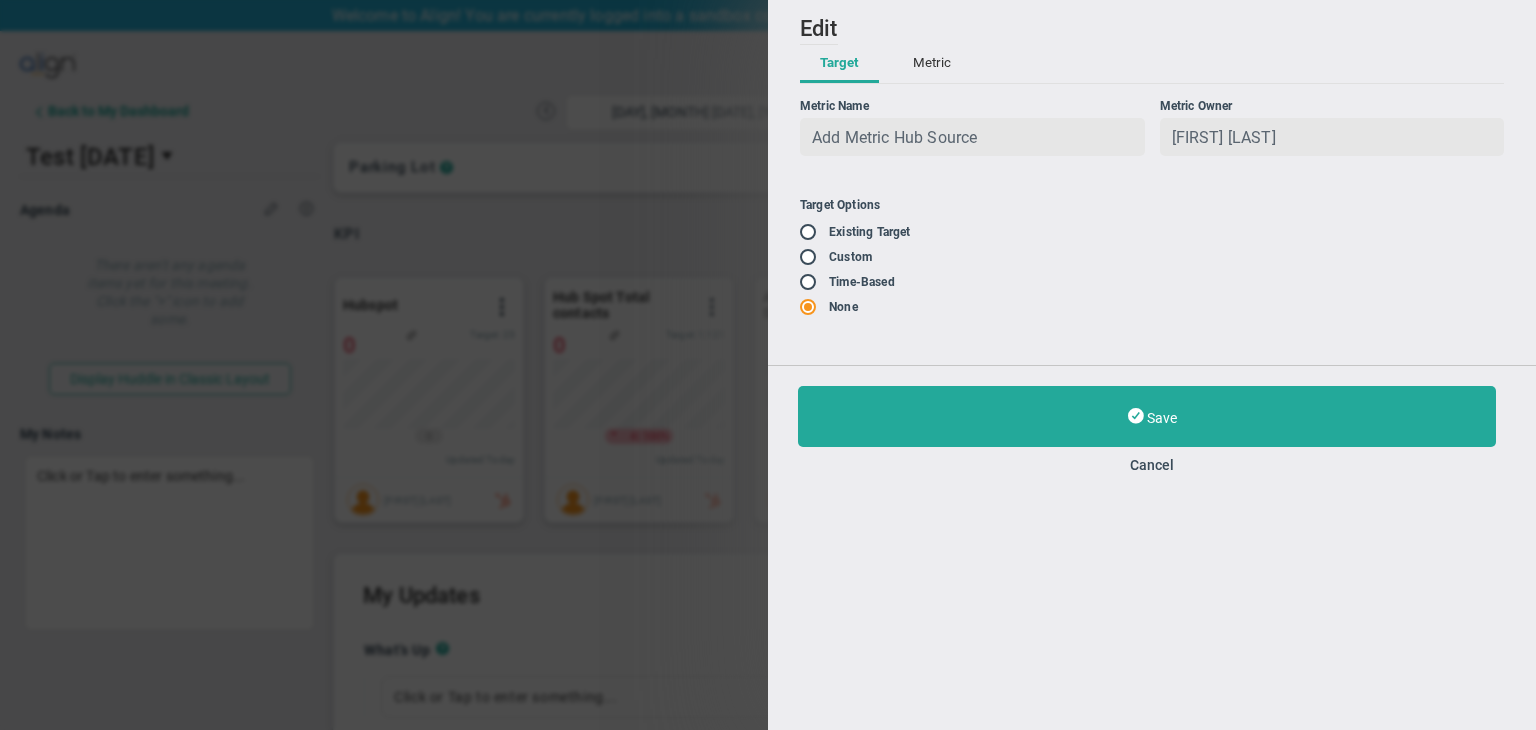 click at bounding box center (810, 231) 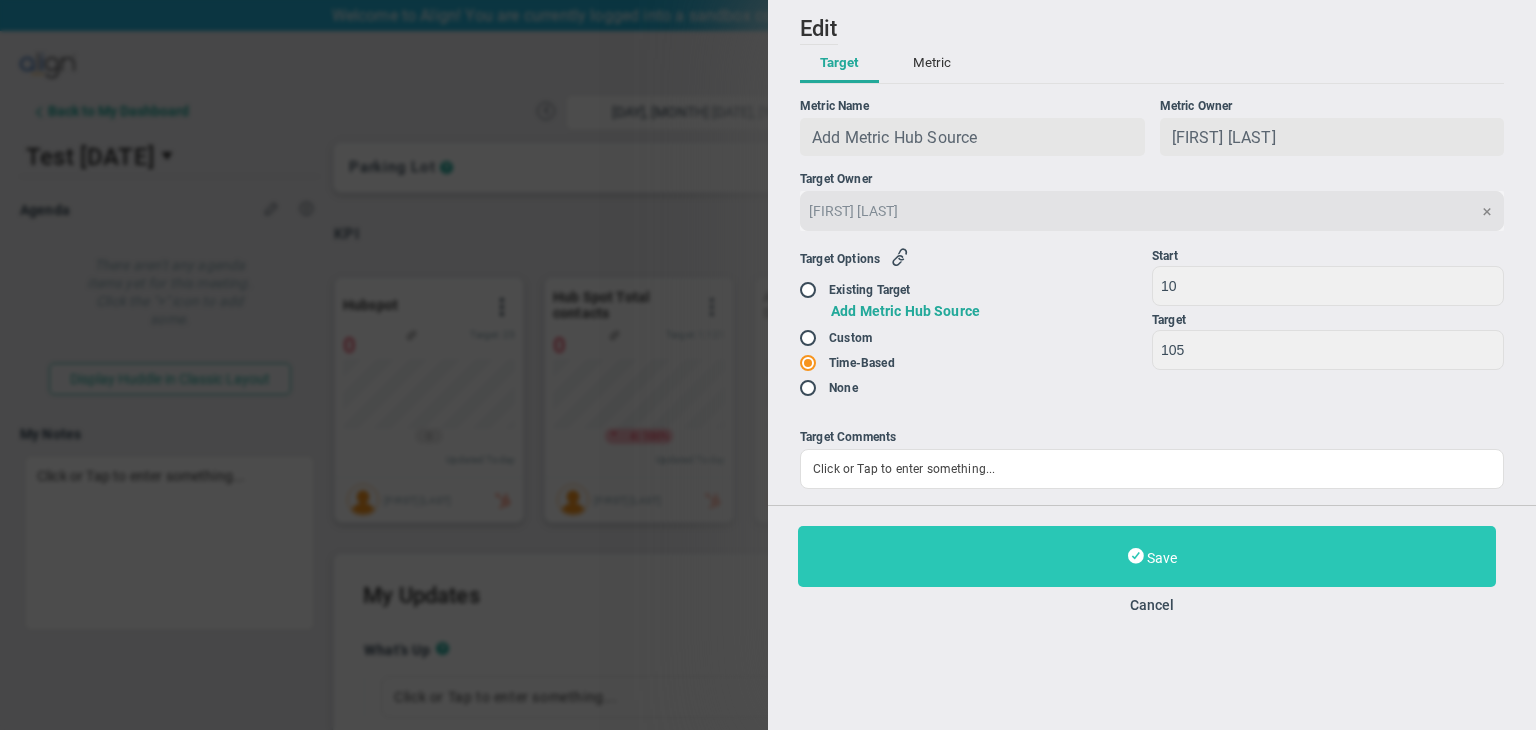 click on "Save" at bounding box center (1147, 556) 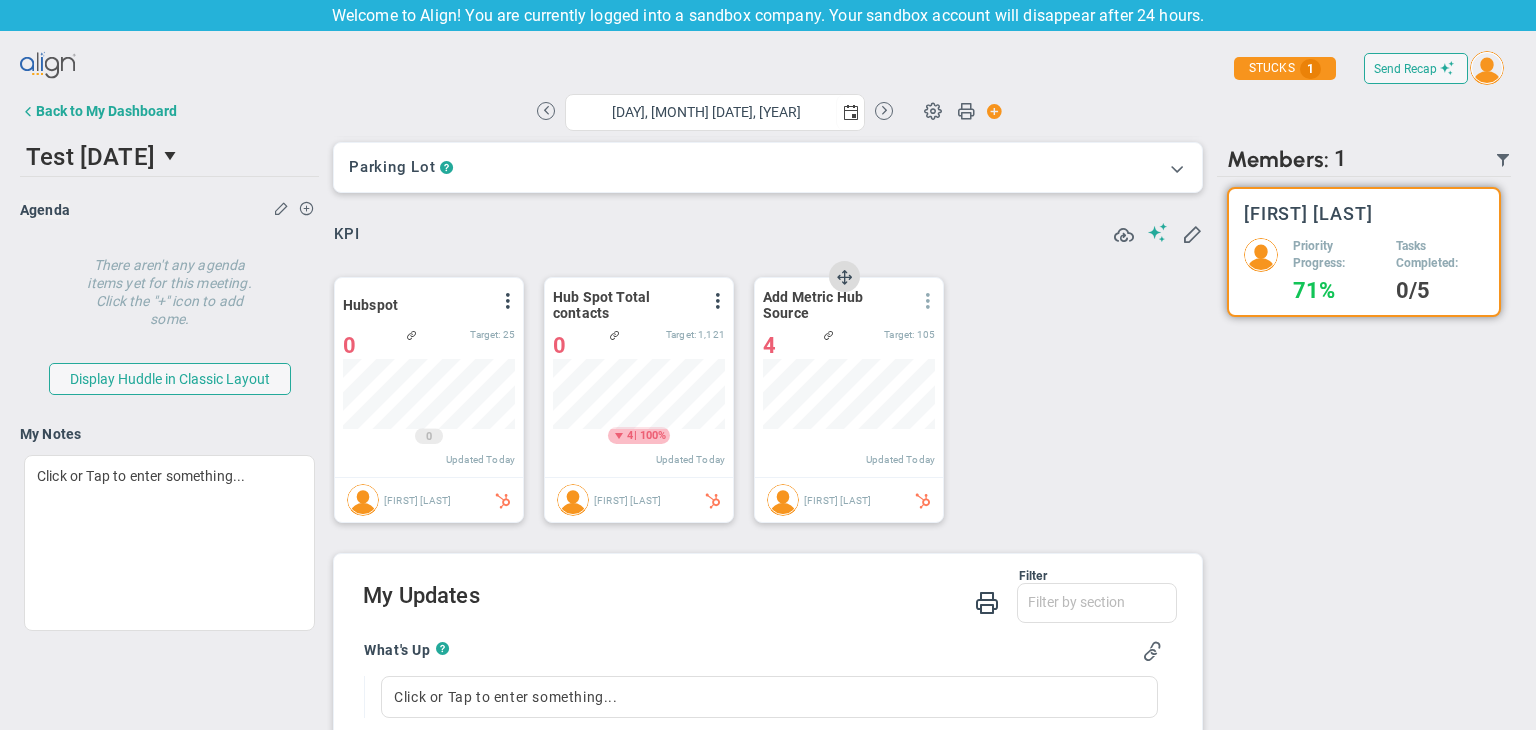 click at bounding box center (928, 301) 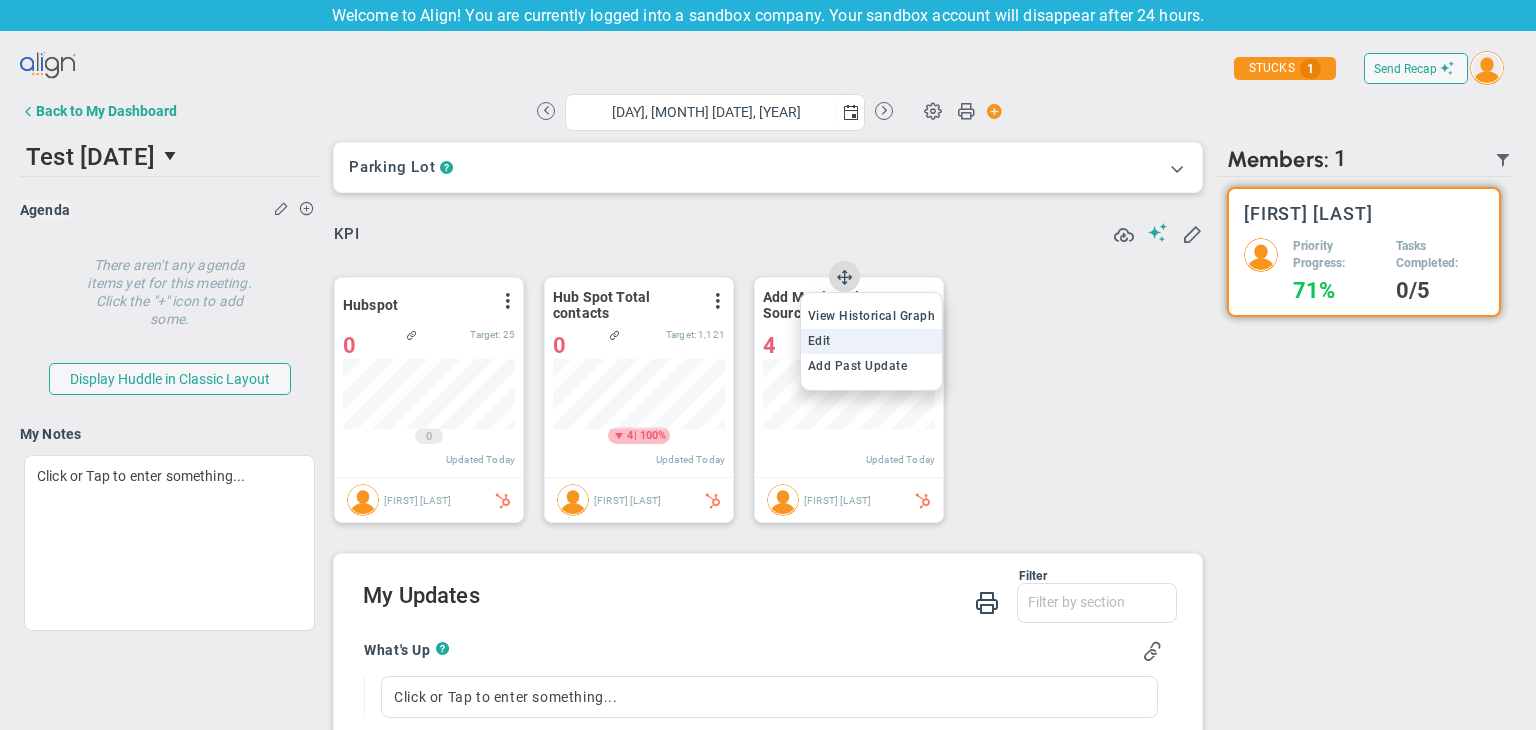 click on "Edit" at bounding box center [872, 341] 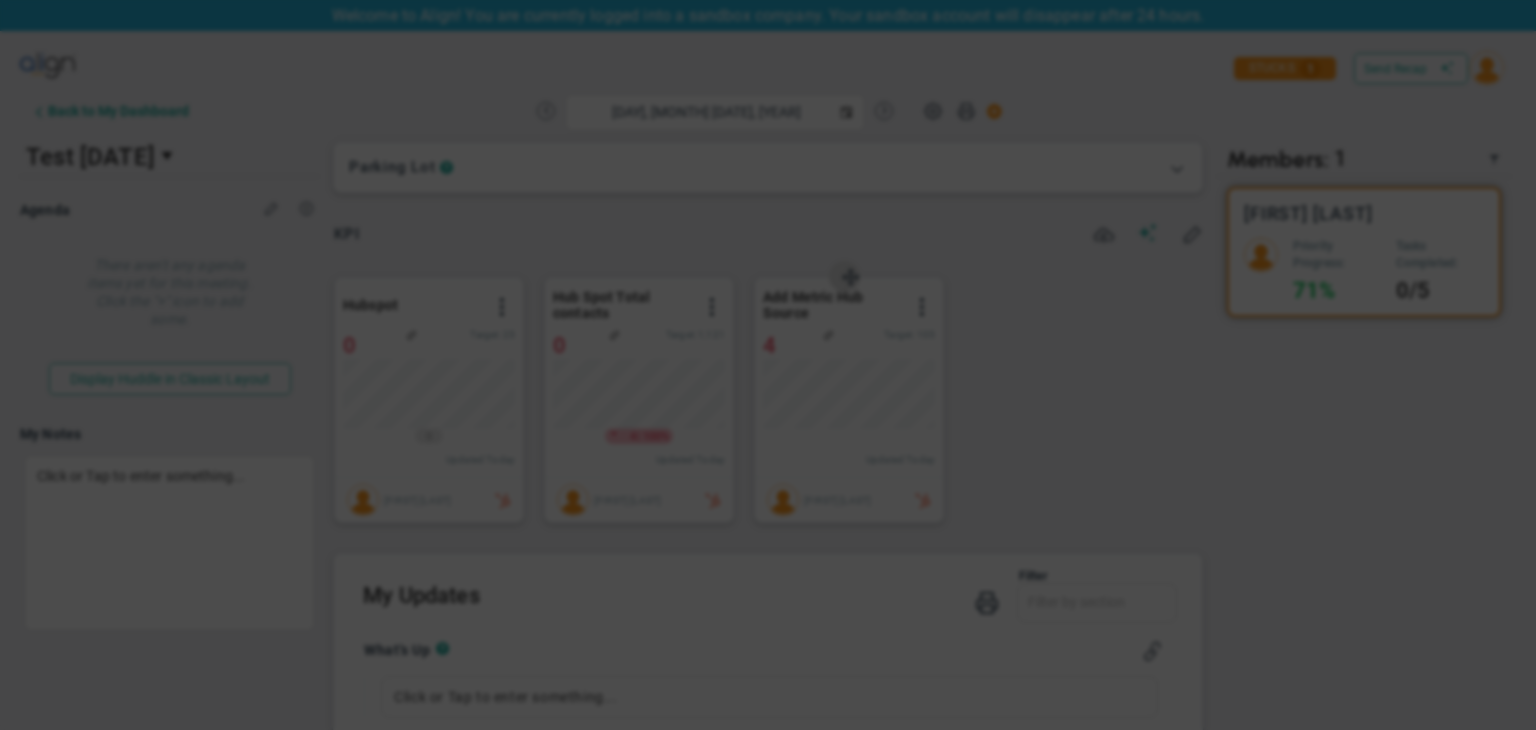type on "[DAY], [MONTH] [DATE], [YEAR]" 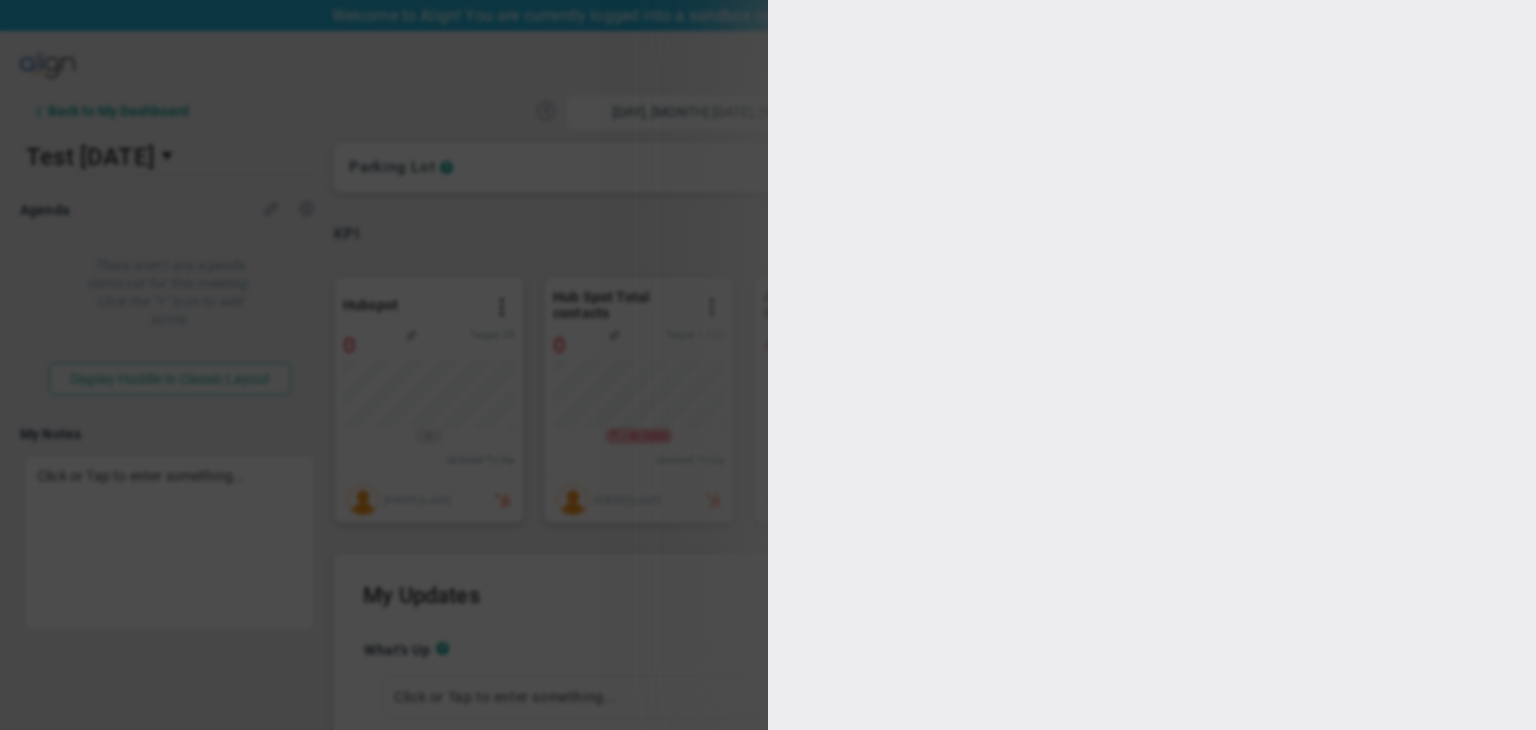 type on "[FIRST] [LAST]" 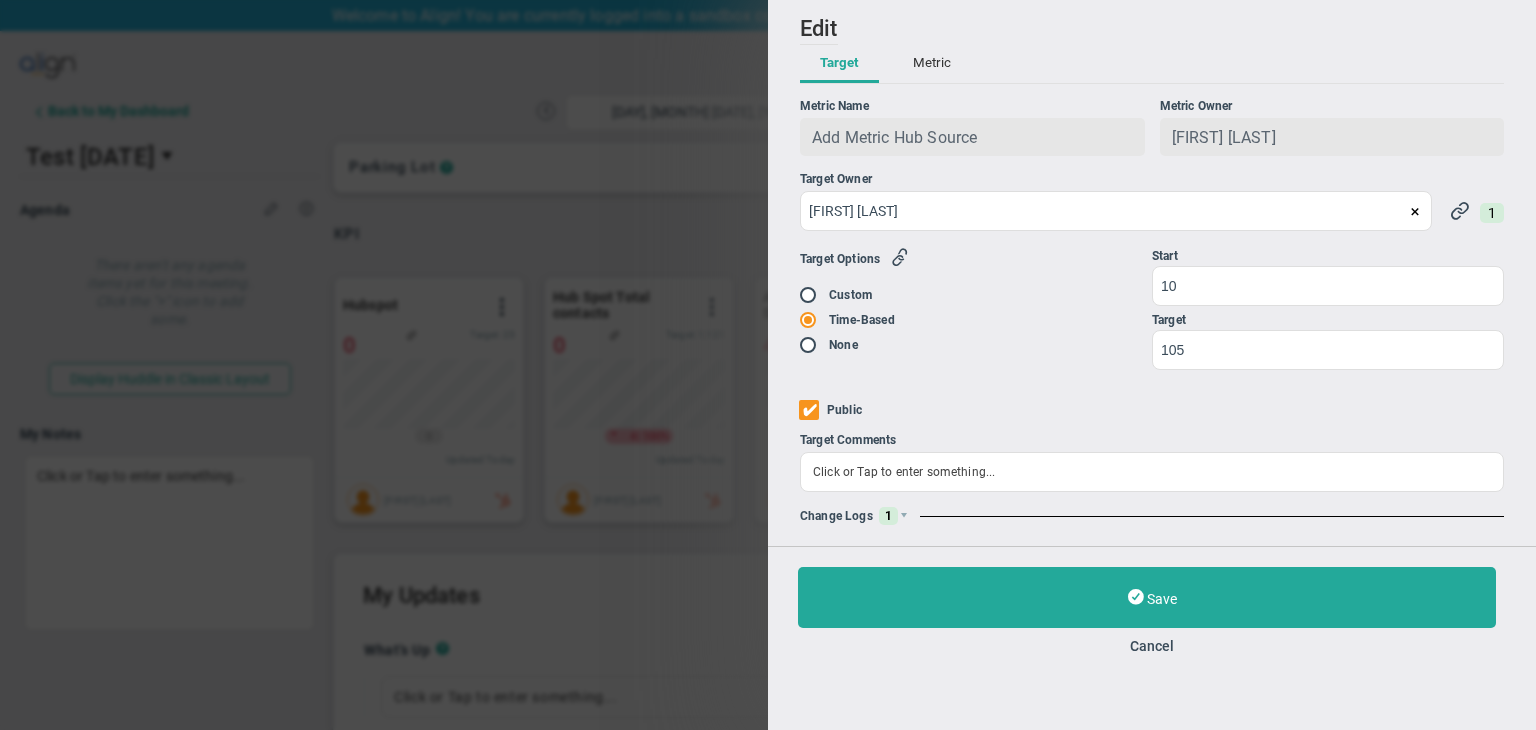 click on "Metric" at bounding box center [932, 64] 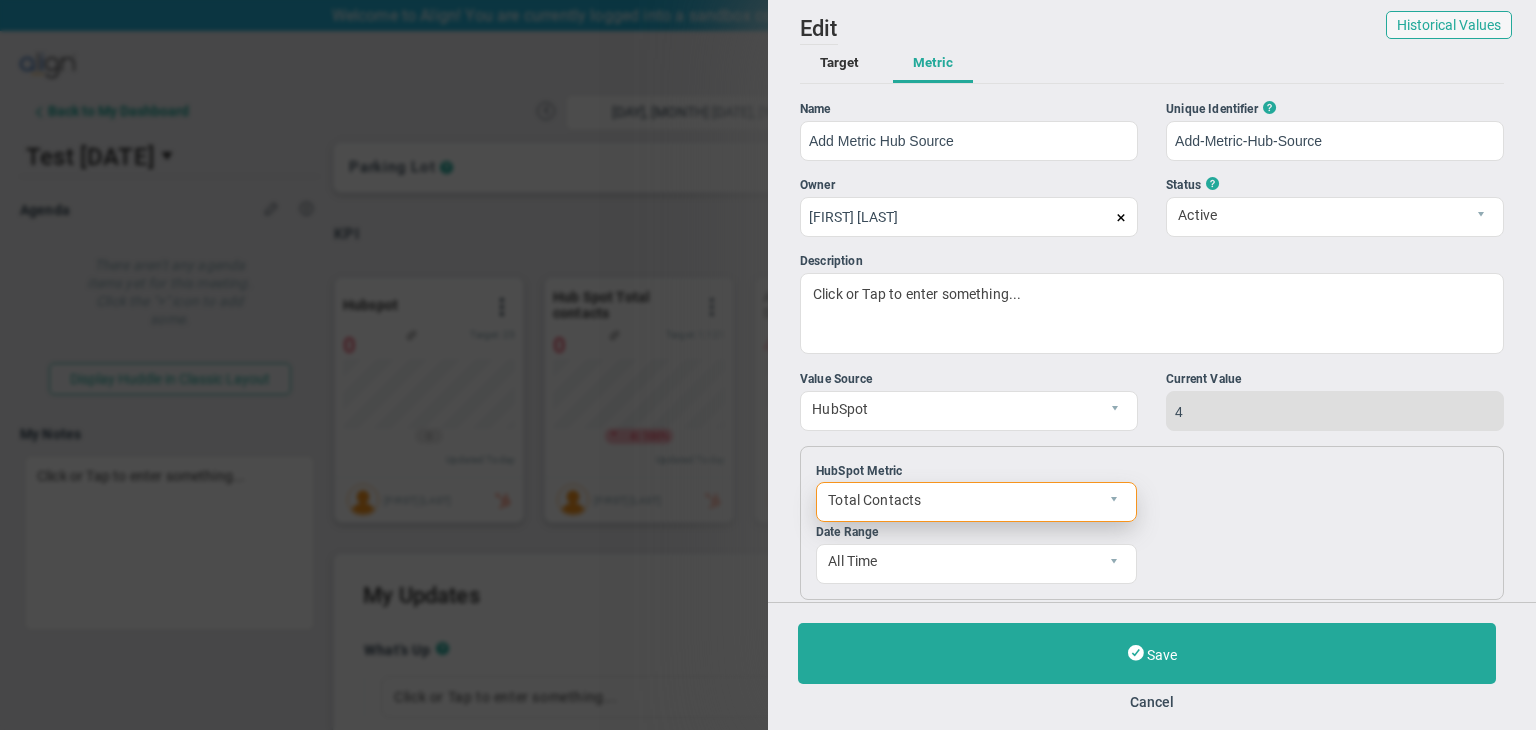 click on "Total Contacts" at bounding box center (959, 500) 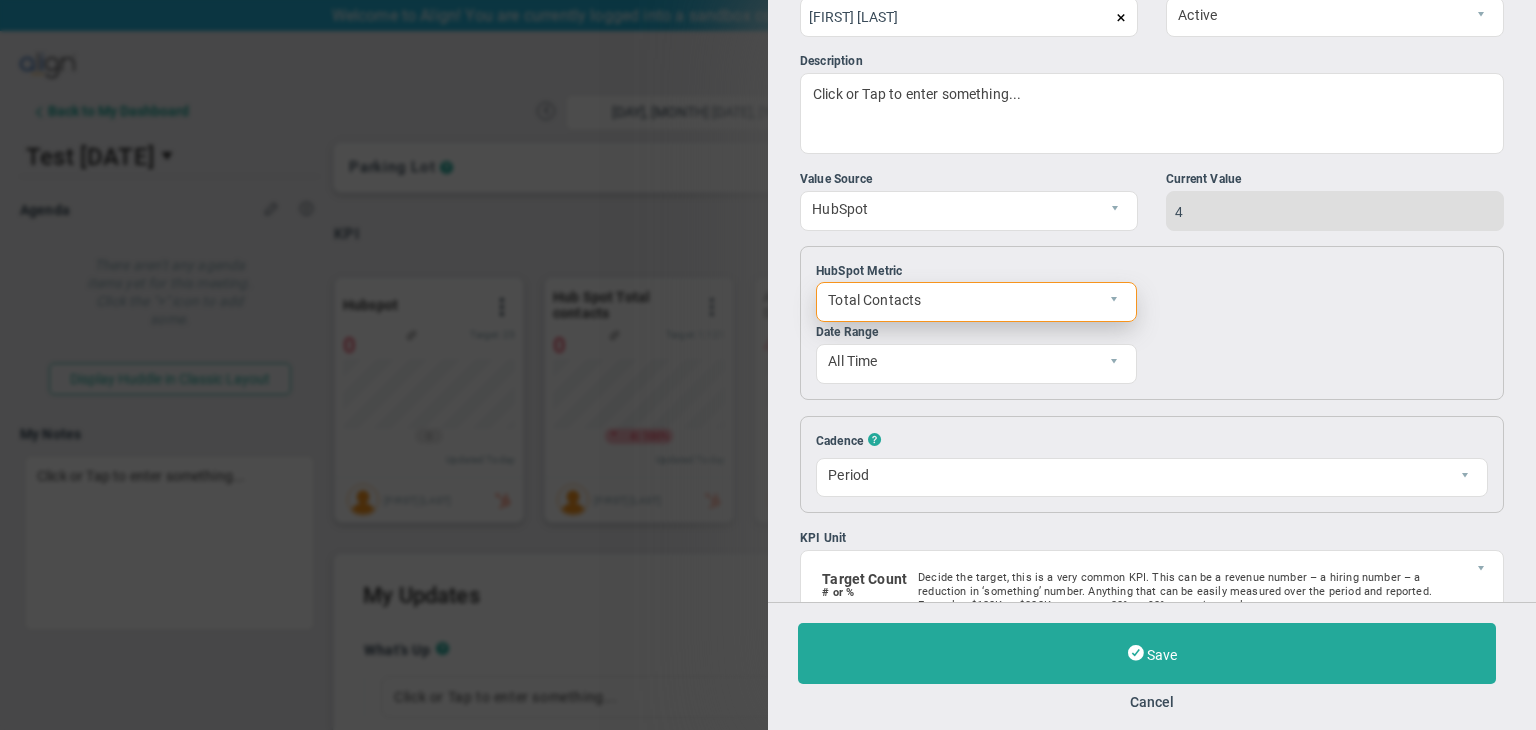 click on "Total Contacts" at bounding box center [959, 300] 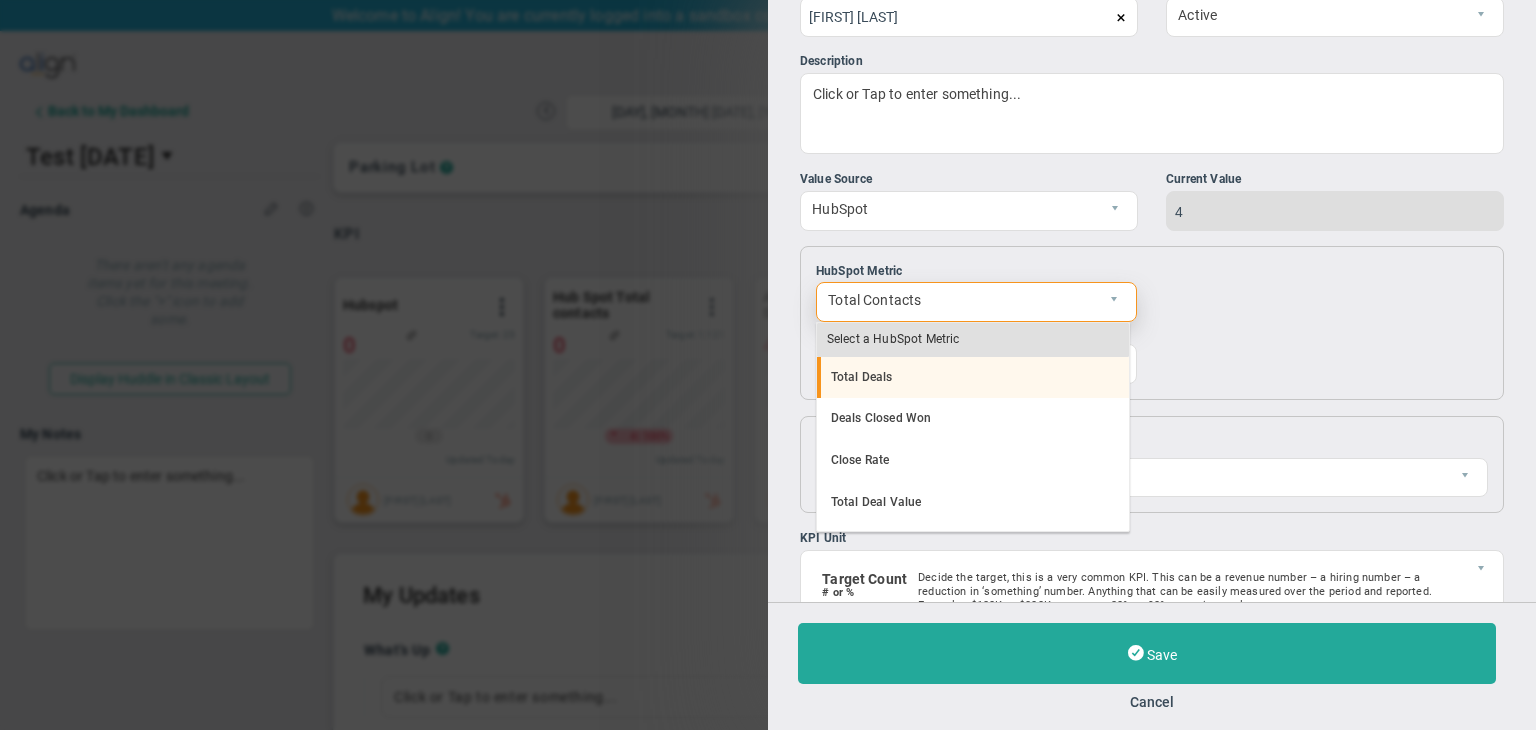 click on "Total Deals" at bounding box center (973, 378) 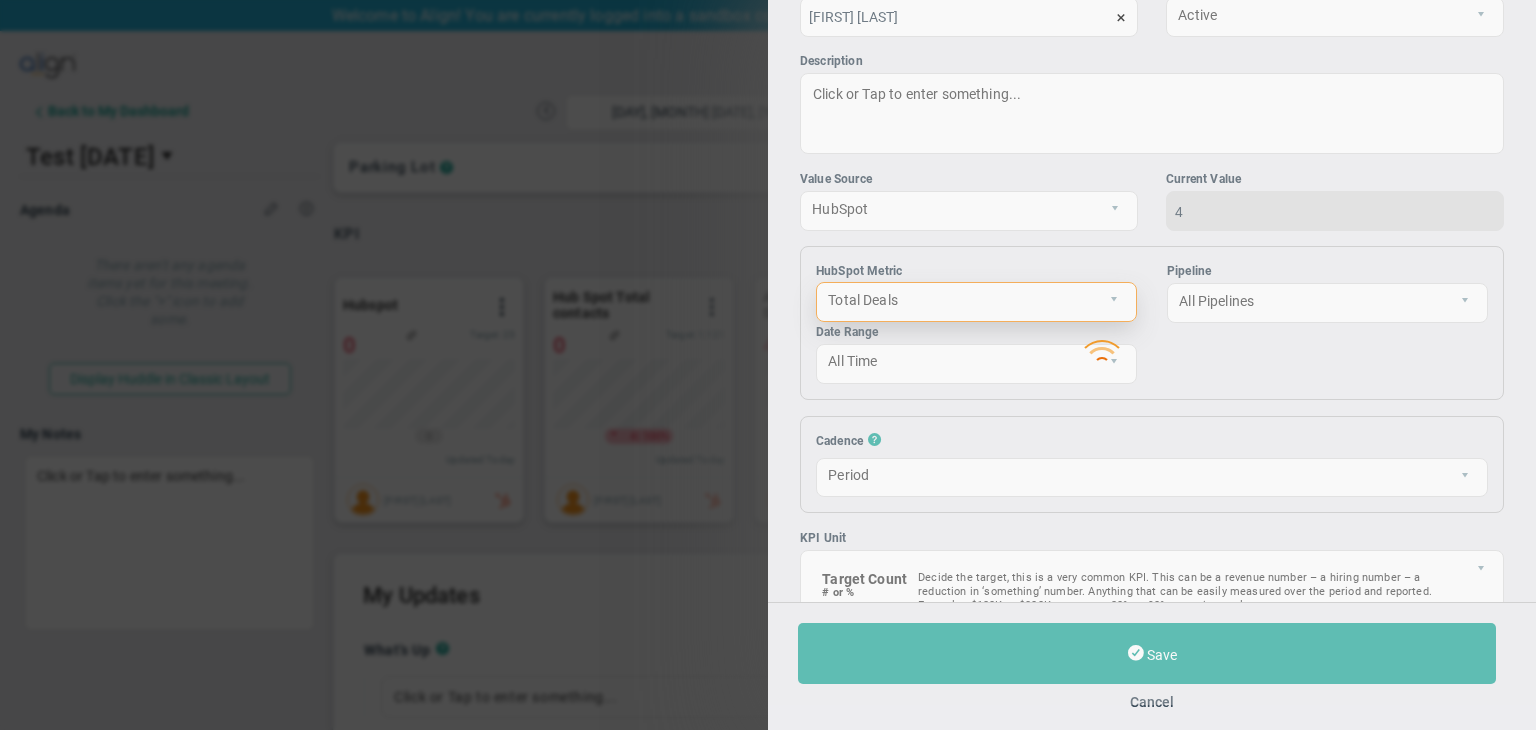 type on "0" 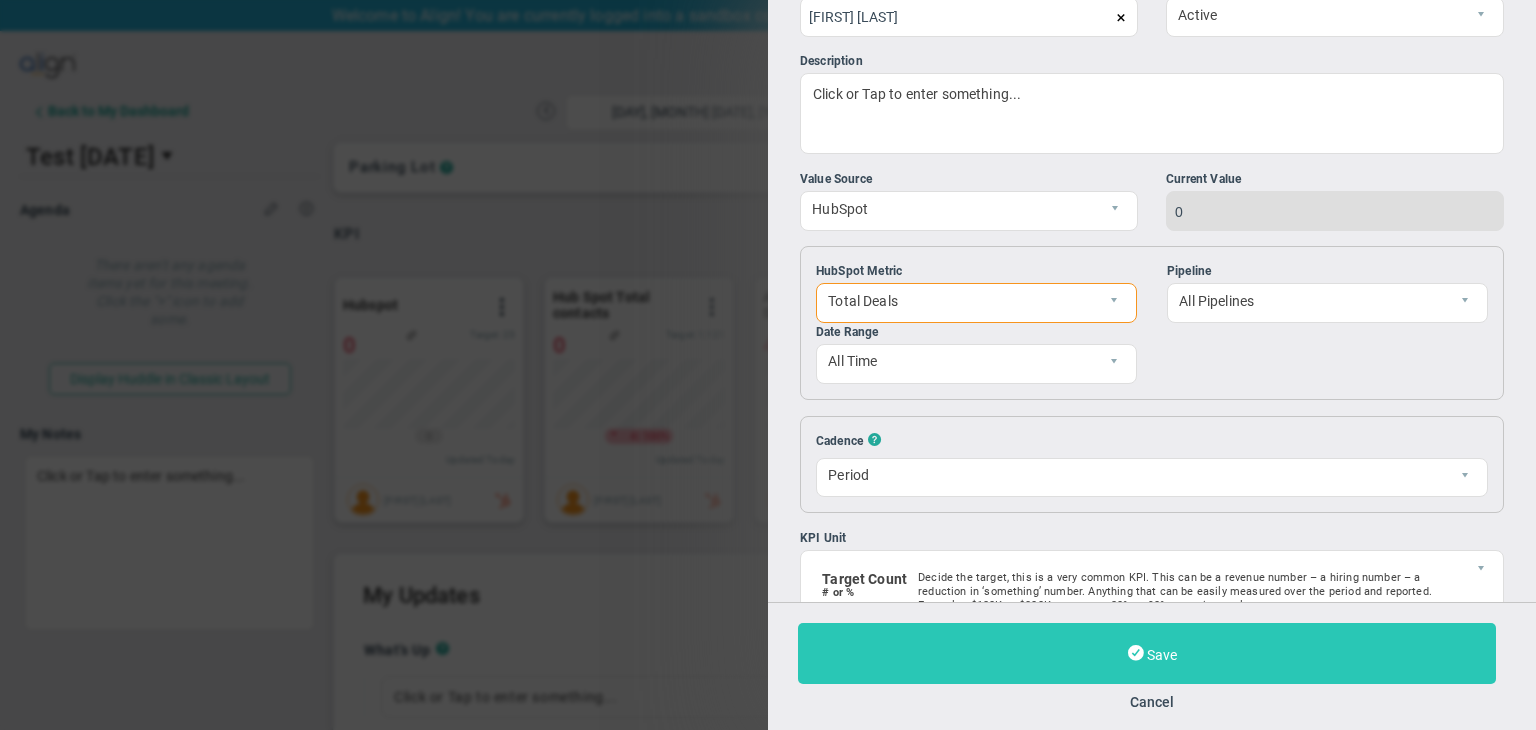 click on "Save" at bounding box center (1147, 653) 